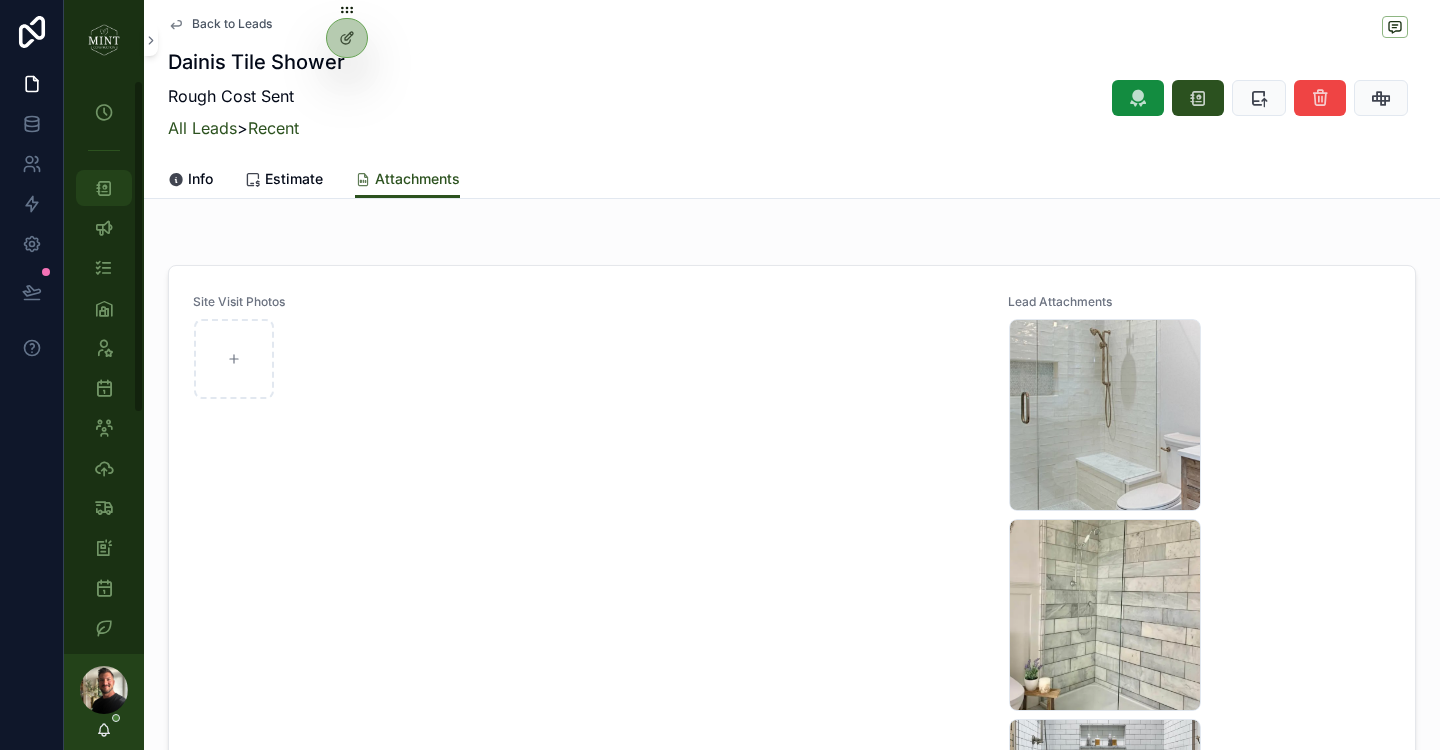 click at bounding box center (104, 188) 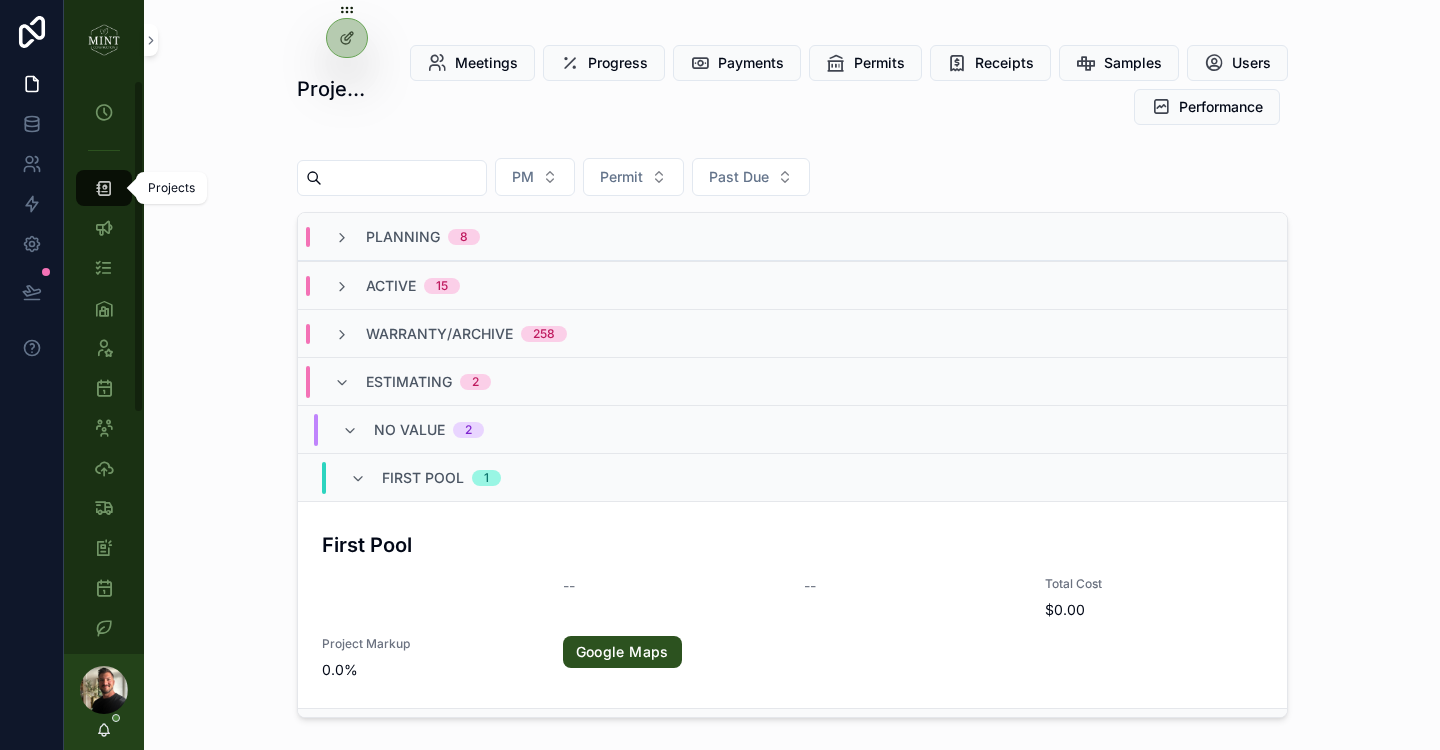 scroll, scrollTop: 0, scrollLeft: 0, axis: both 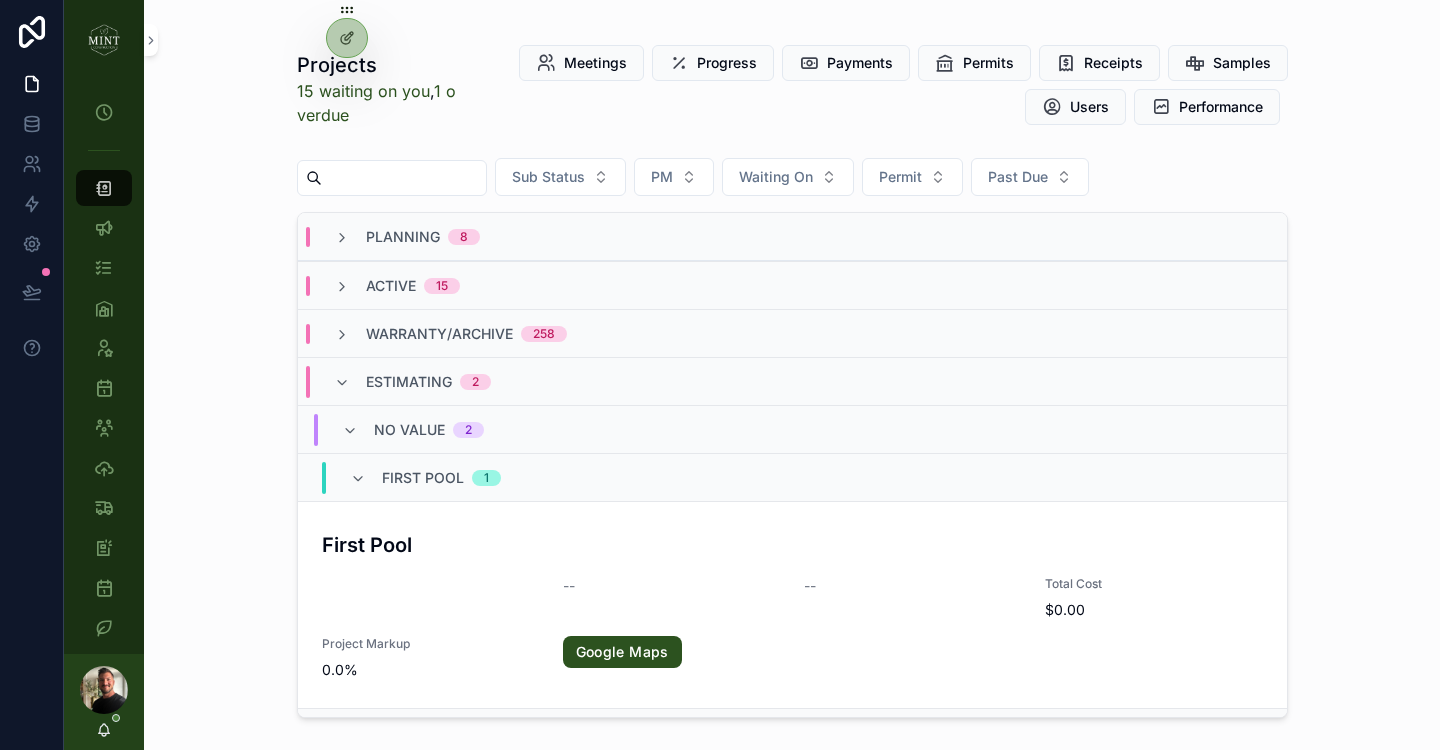click at bounding box center [404, 178] 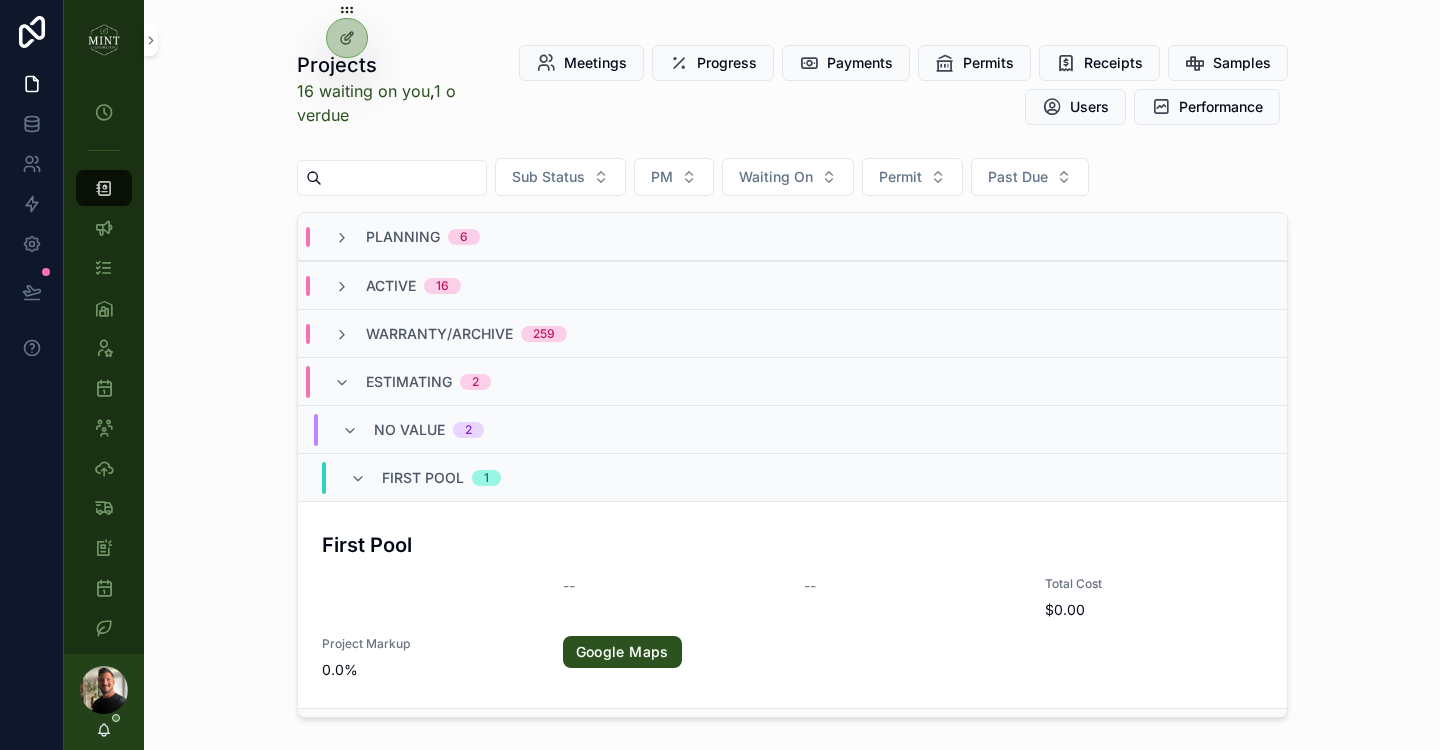 click at bounding box center (404, 178) 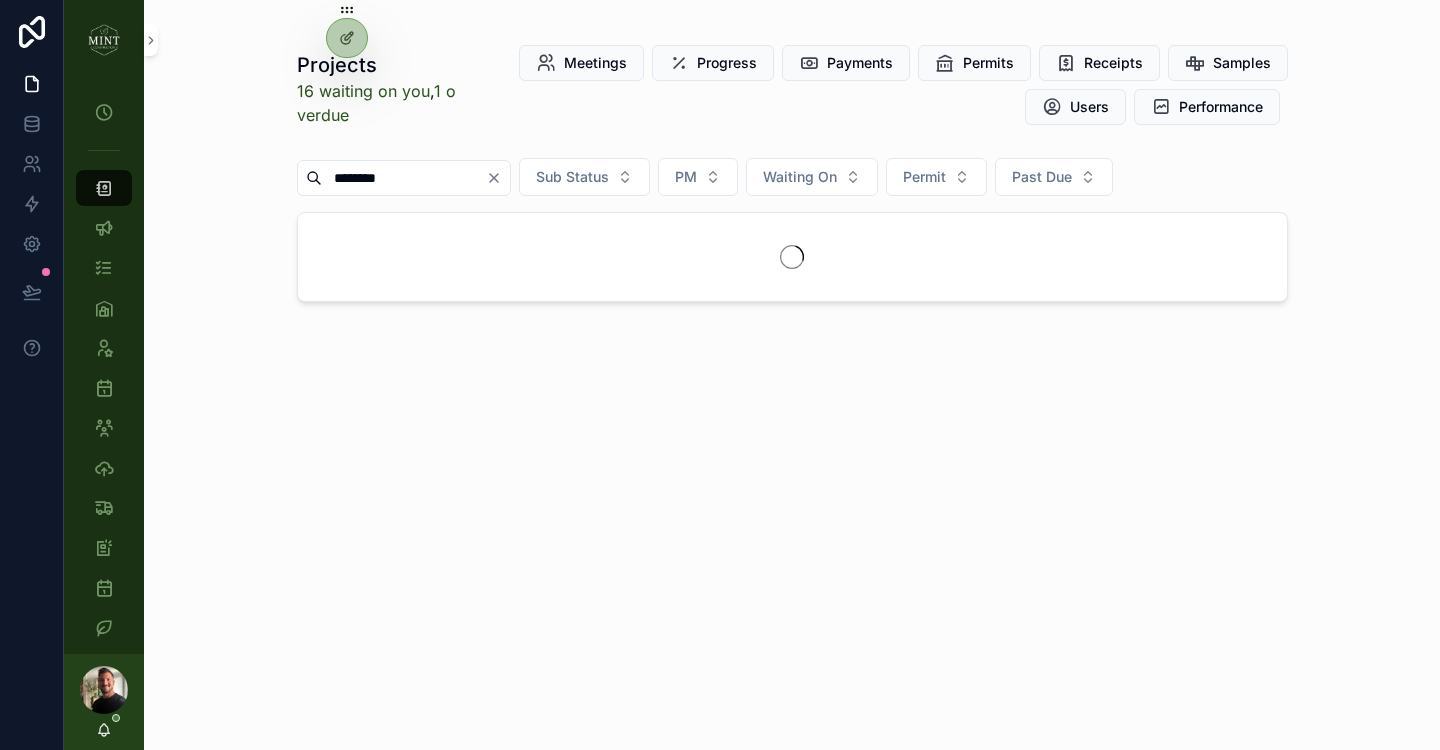 type on "********" 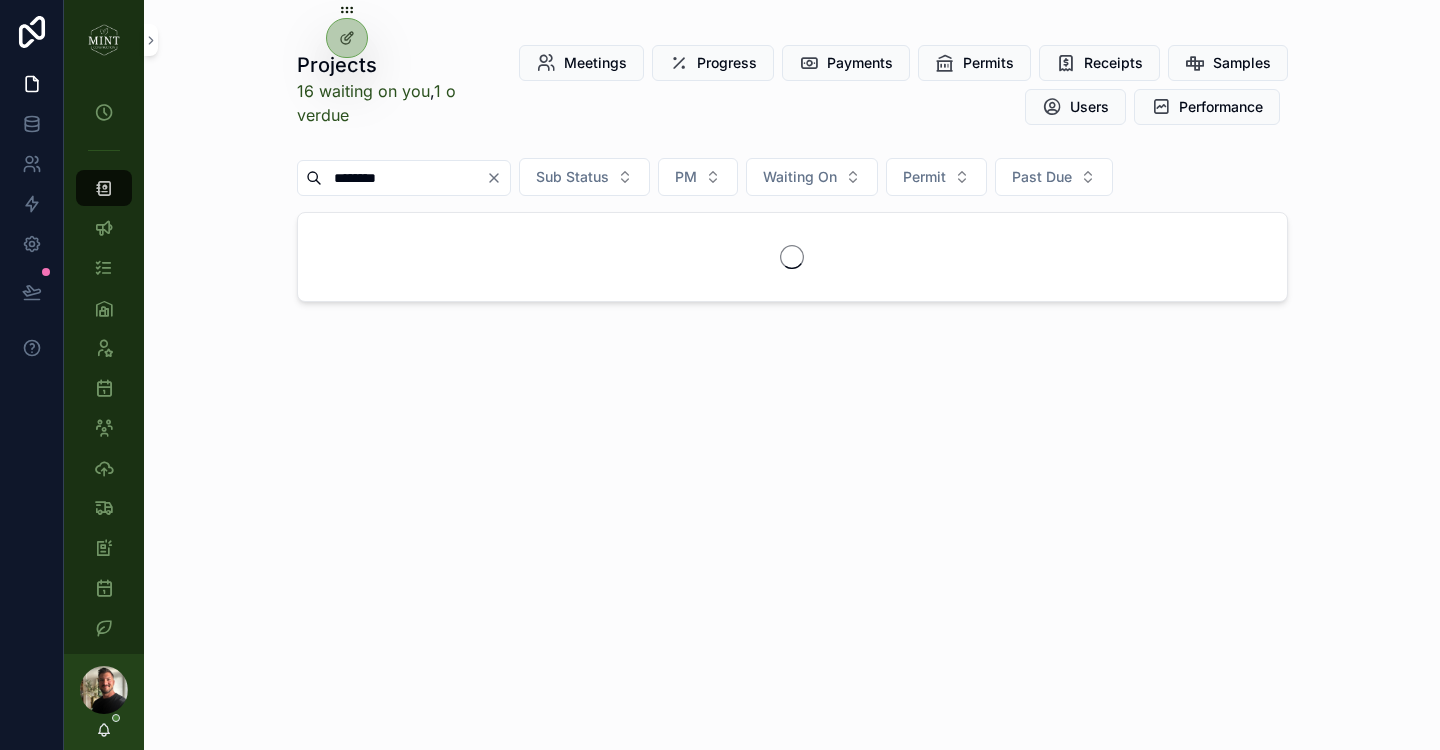 click at bounding box center (792, 257) 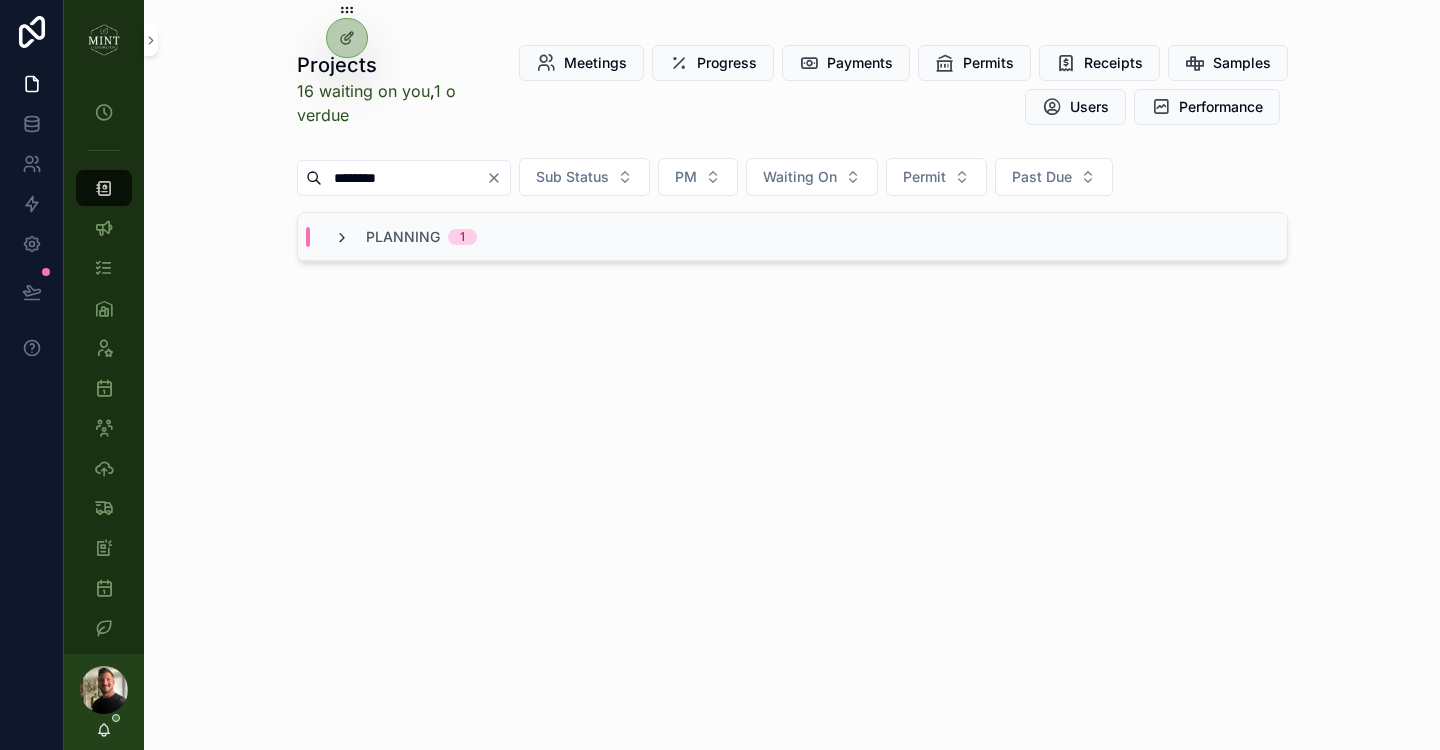 click at bounding box center [342, 238] 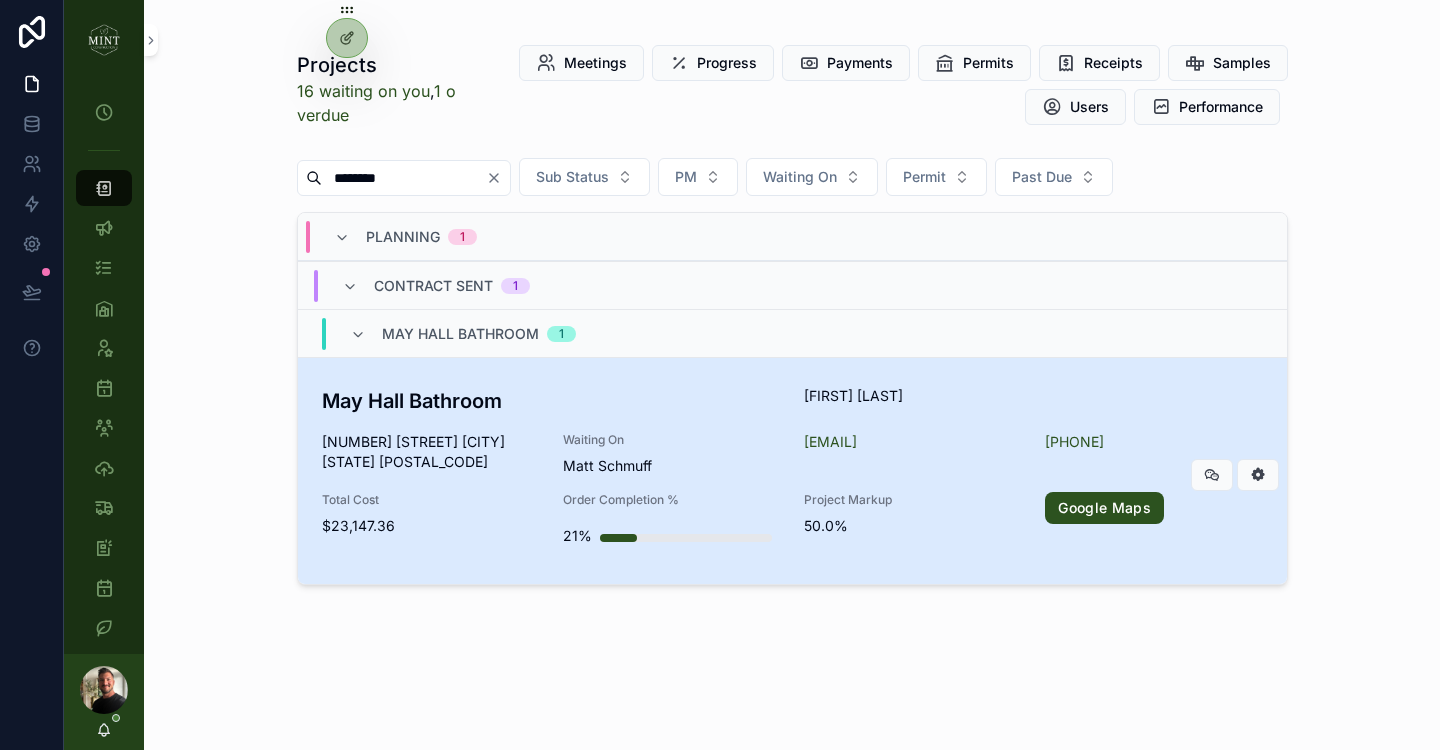 click on "May Hall Bathroom" at bounding box center [551, 401] 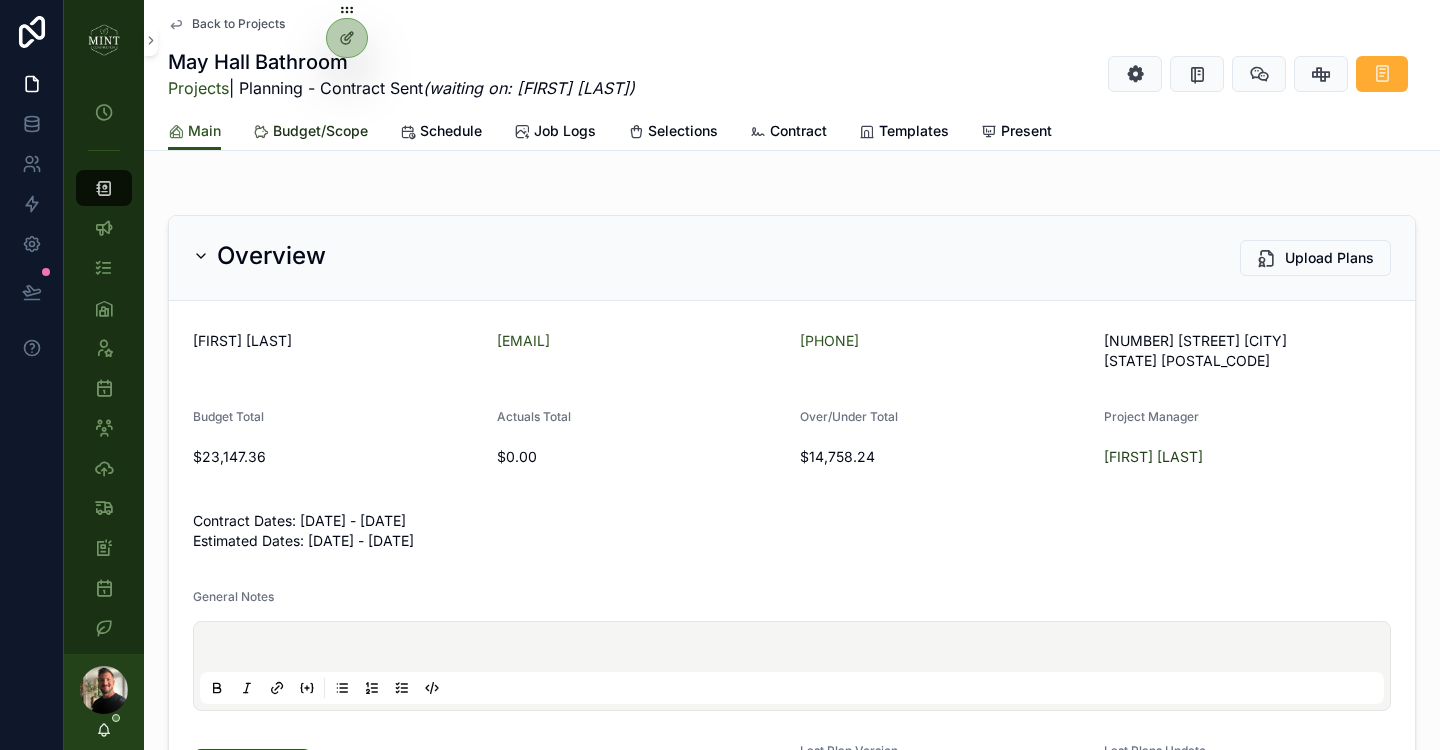 click on "Budget/Scope" at bounding box center (320, 131) 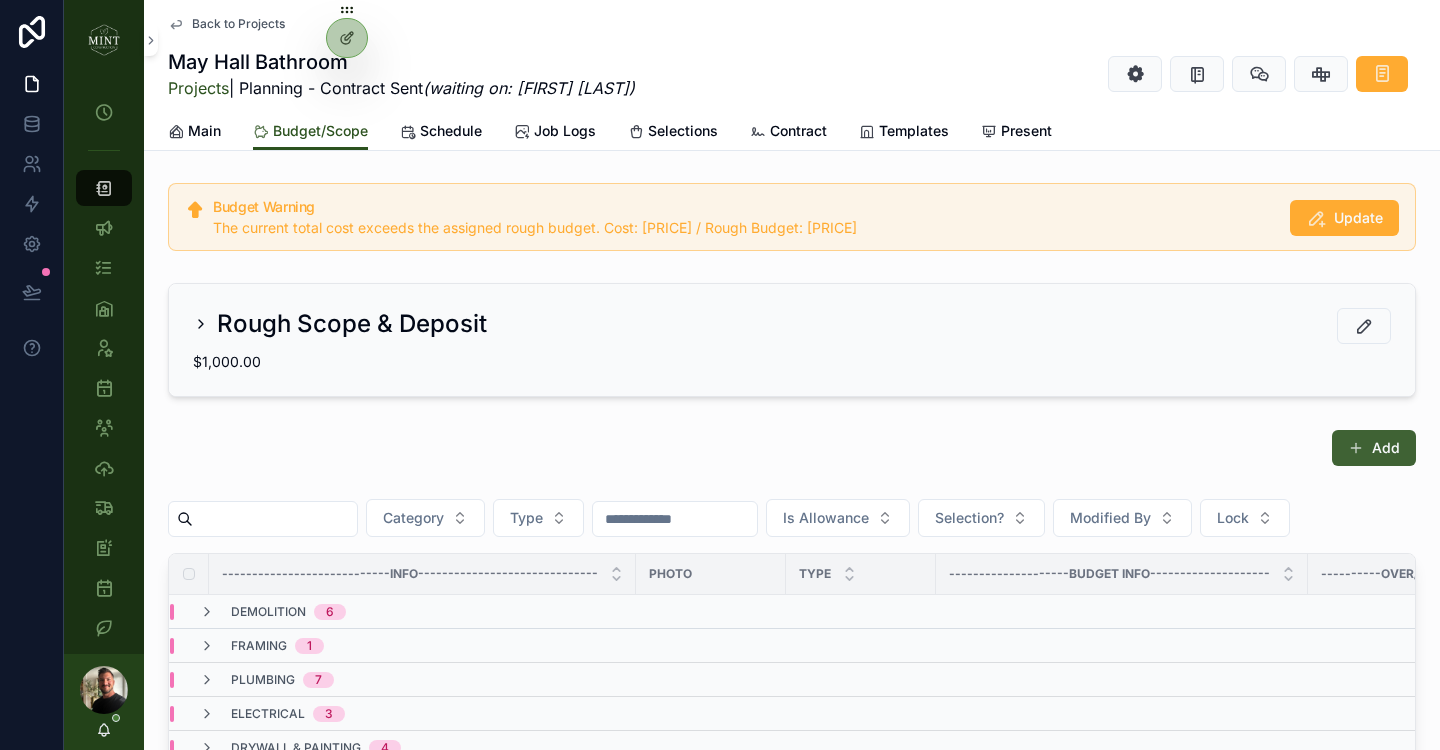 click at bounding box center [1356, 448] 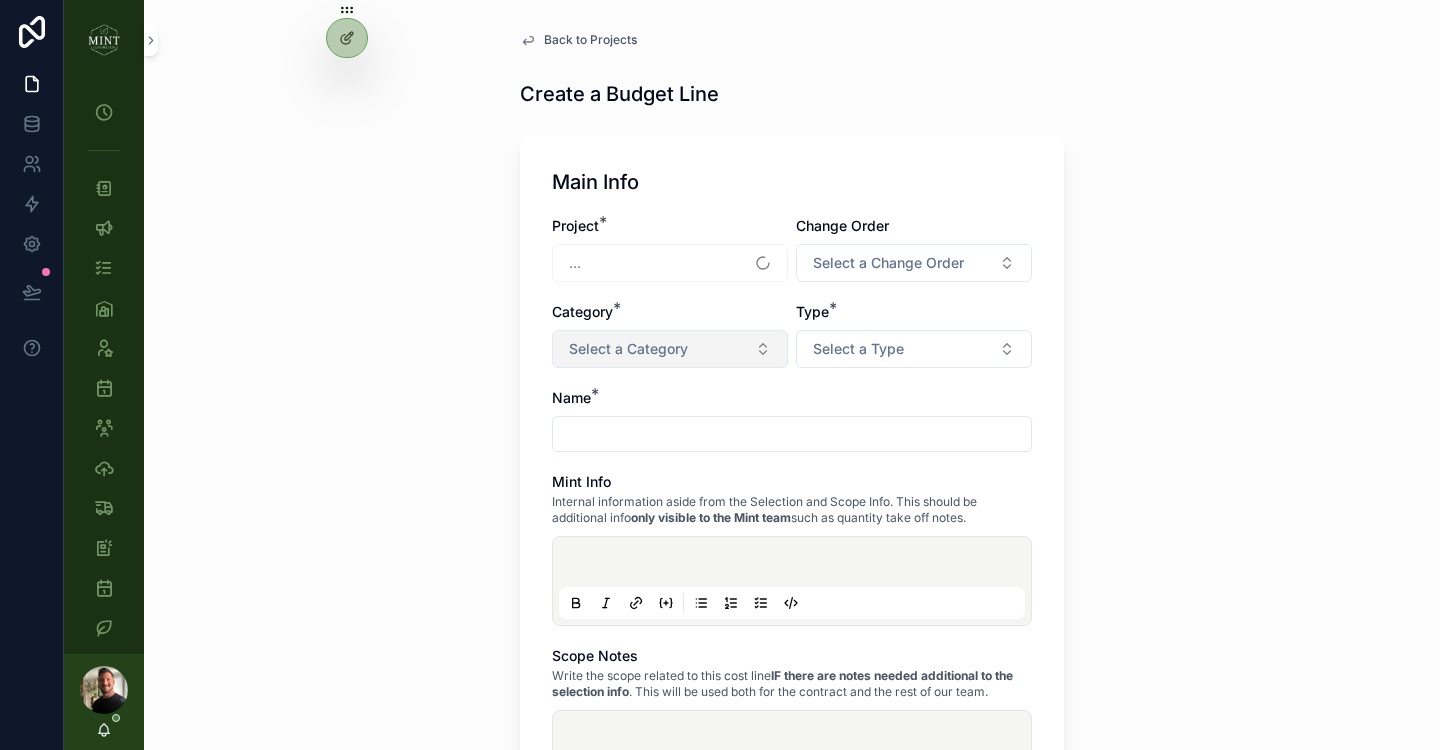 click on "Select a Category" at bounding box center (670, 349) 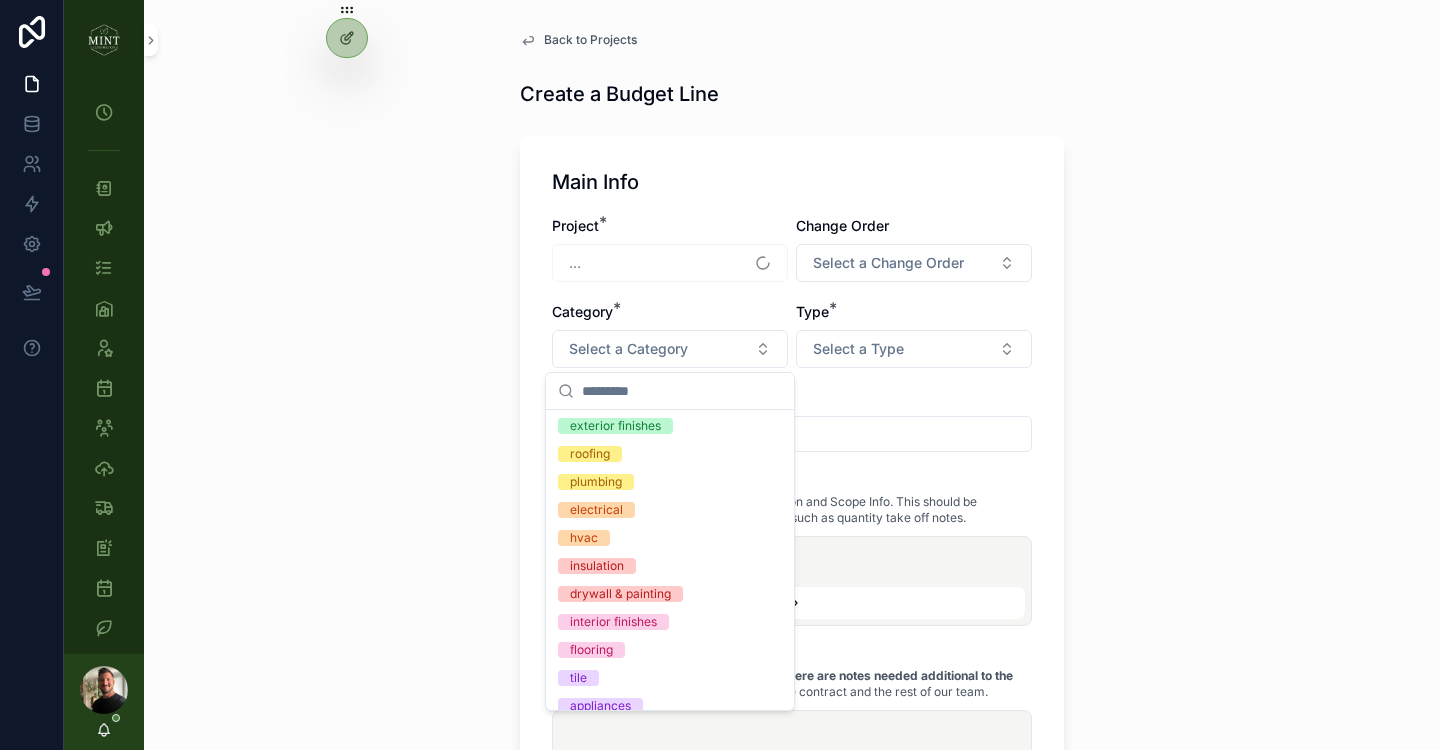 scroll, scrollTop: 324, scrollLeft: 0, axis: vertical 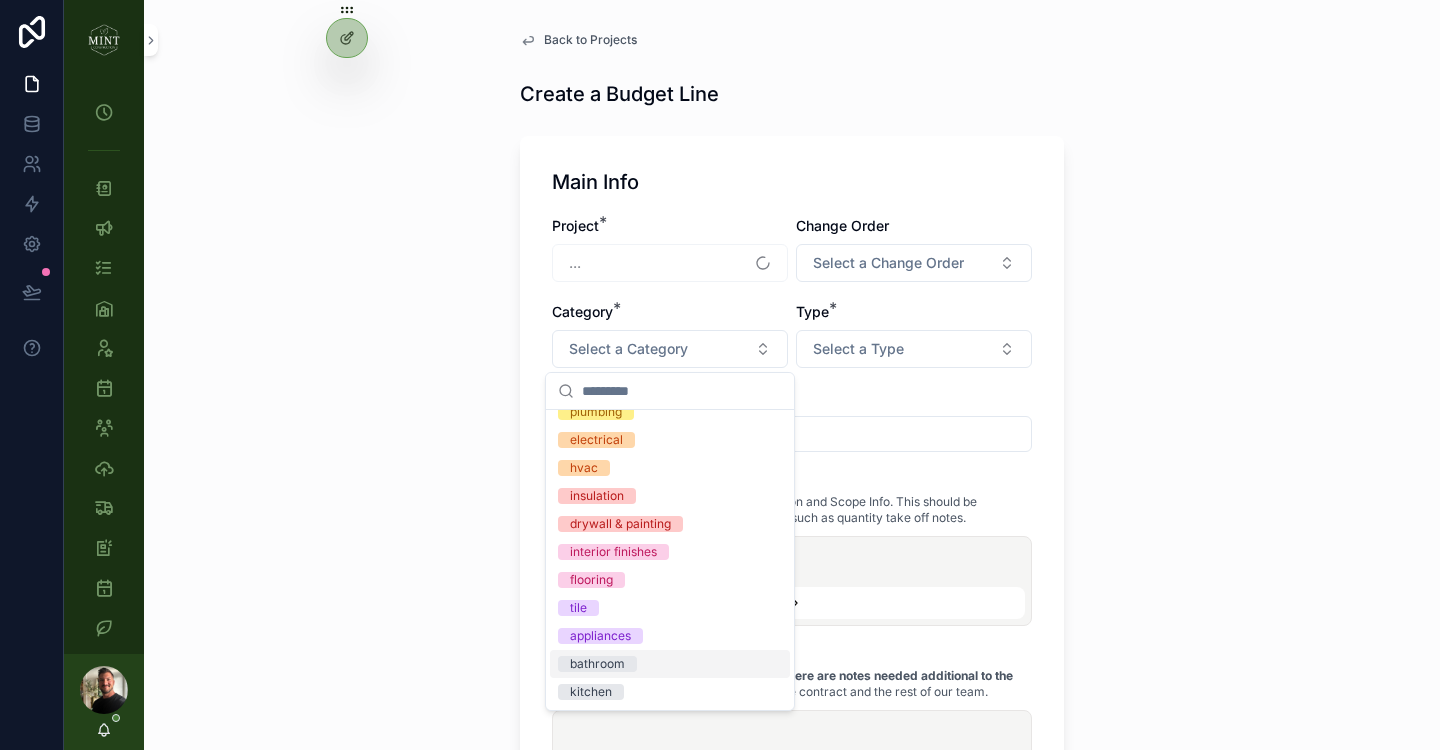 click on "bathroom" at bounding box center (670, 664) 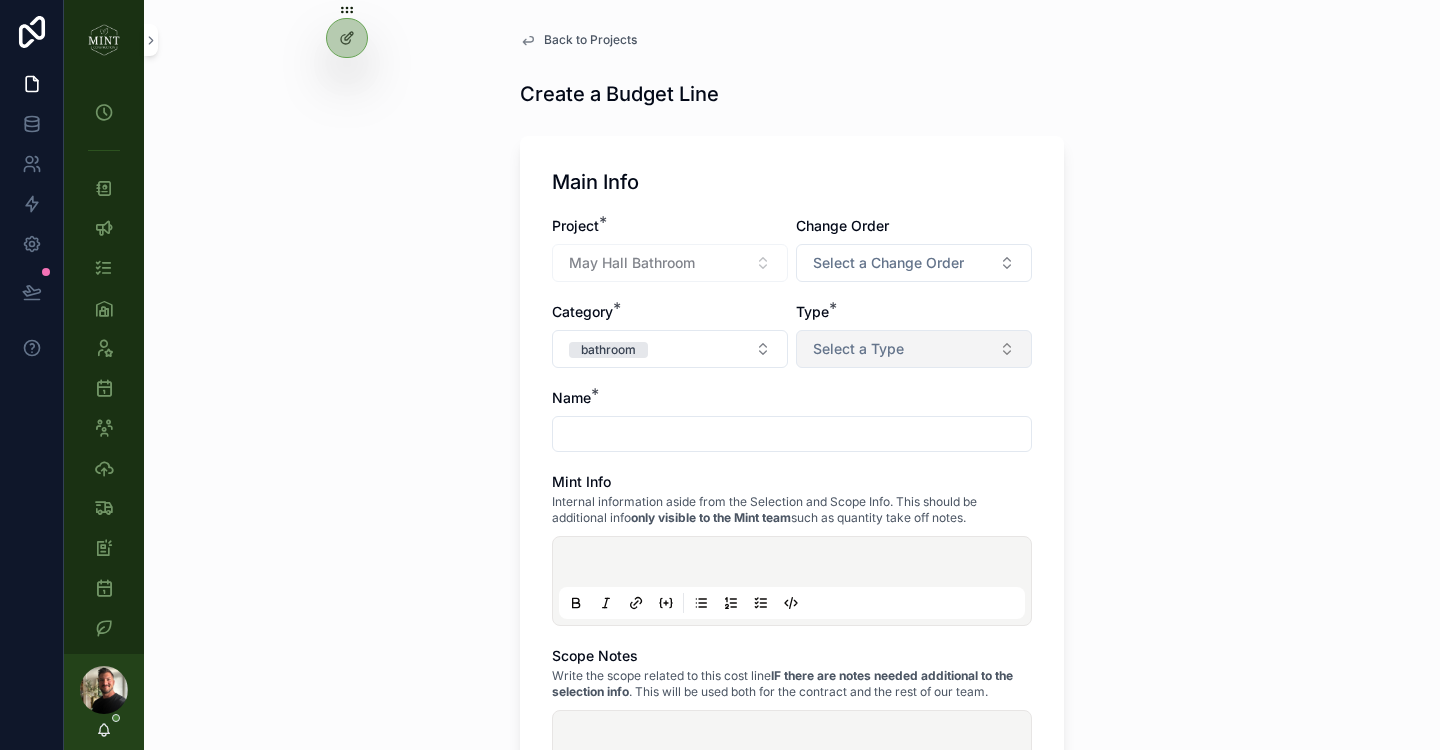 click on "Select a Type" at bounding box center [914, 349] 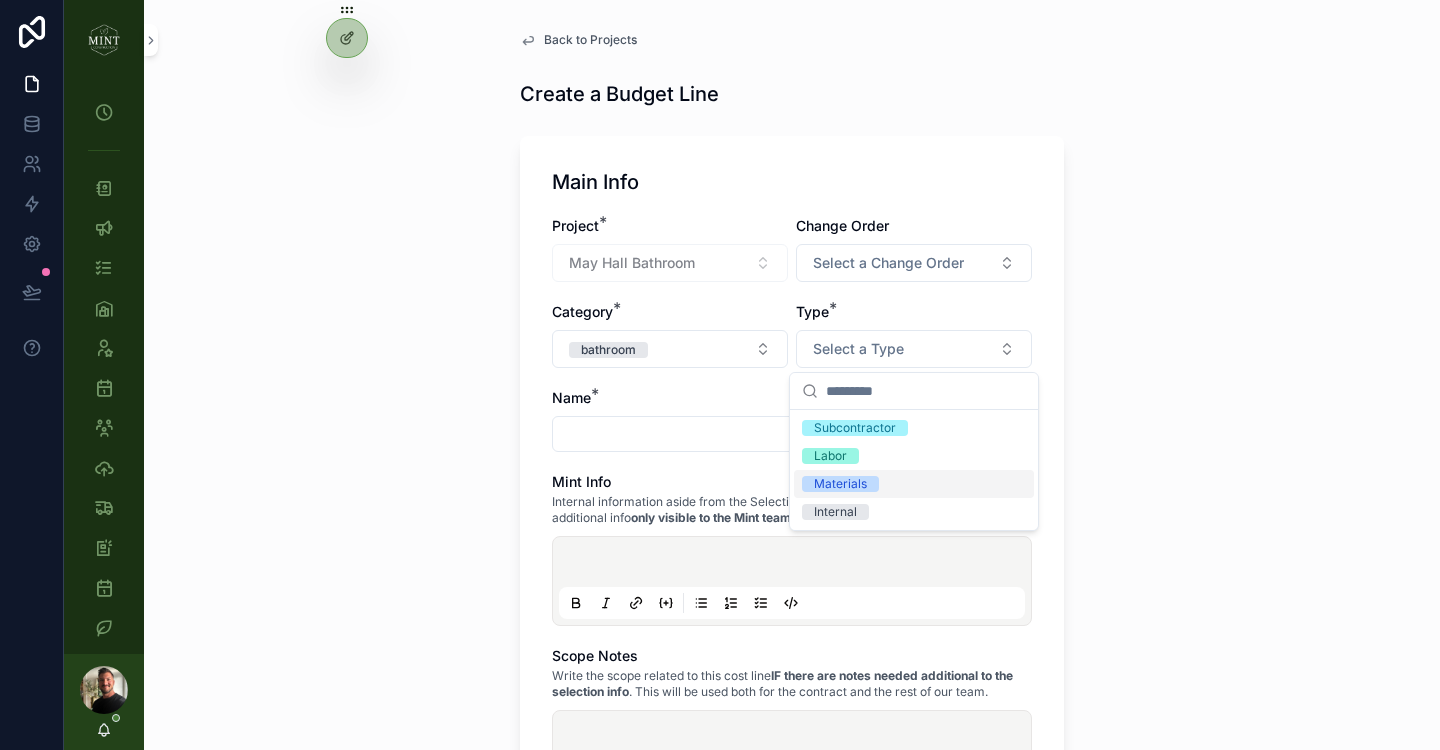 click on "Materials" at bounding box center [914, 484] 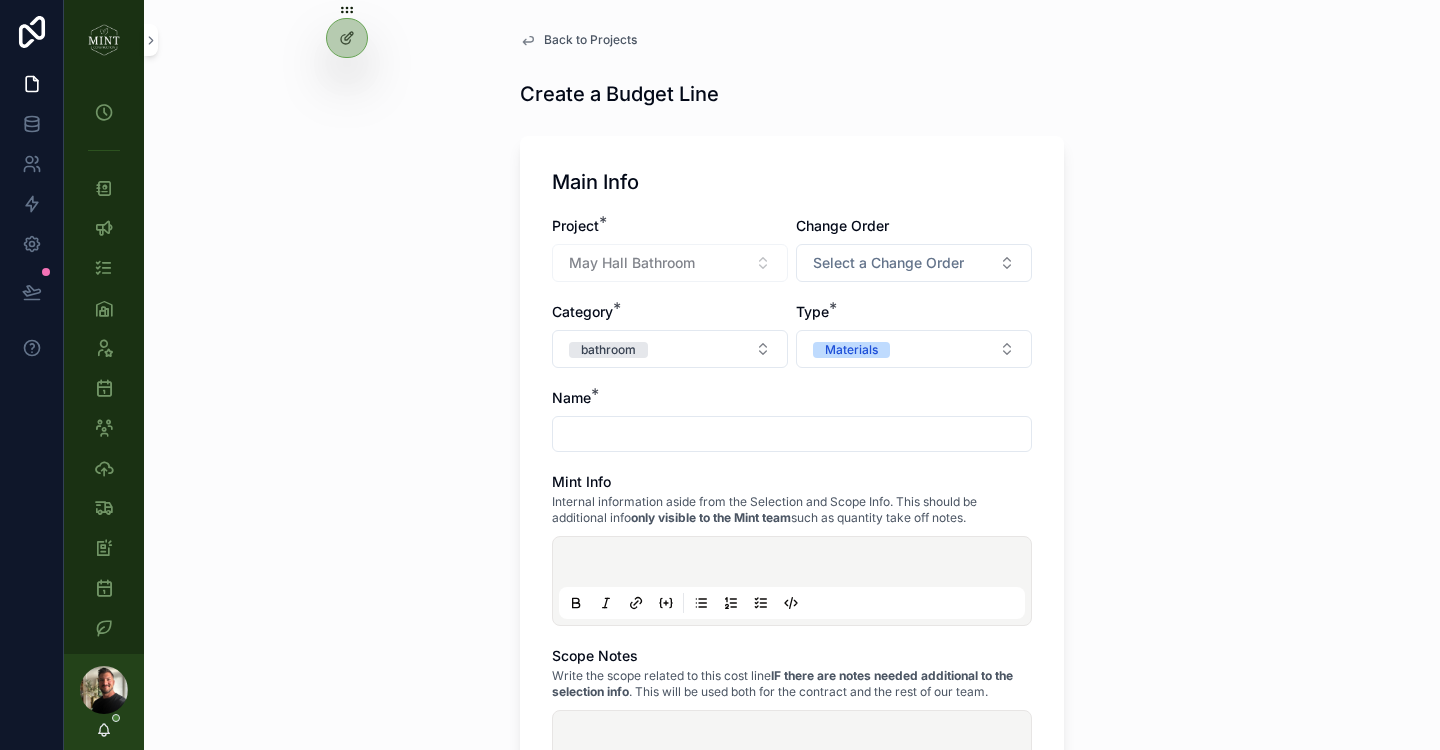click at bounding box center [792, 434] 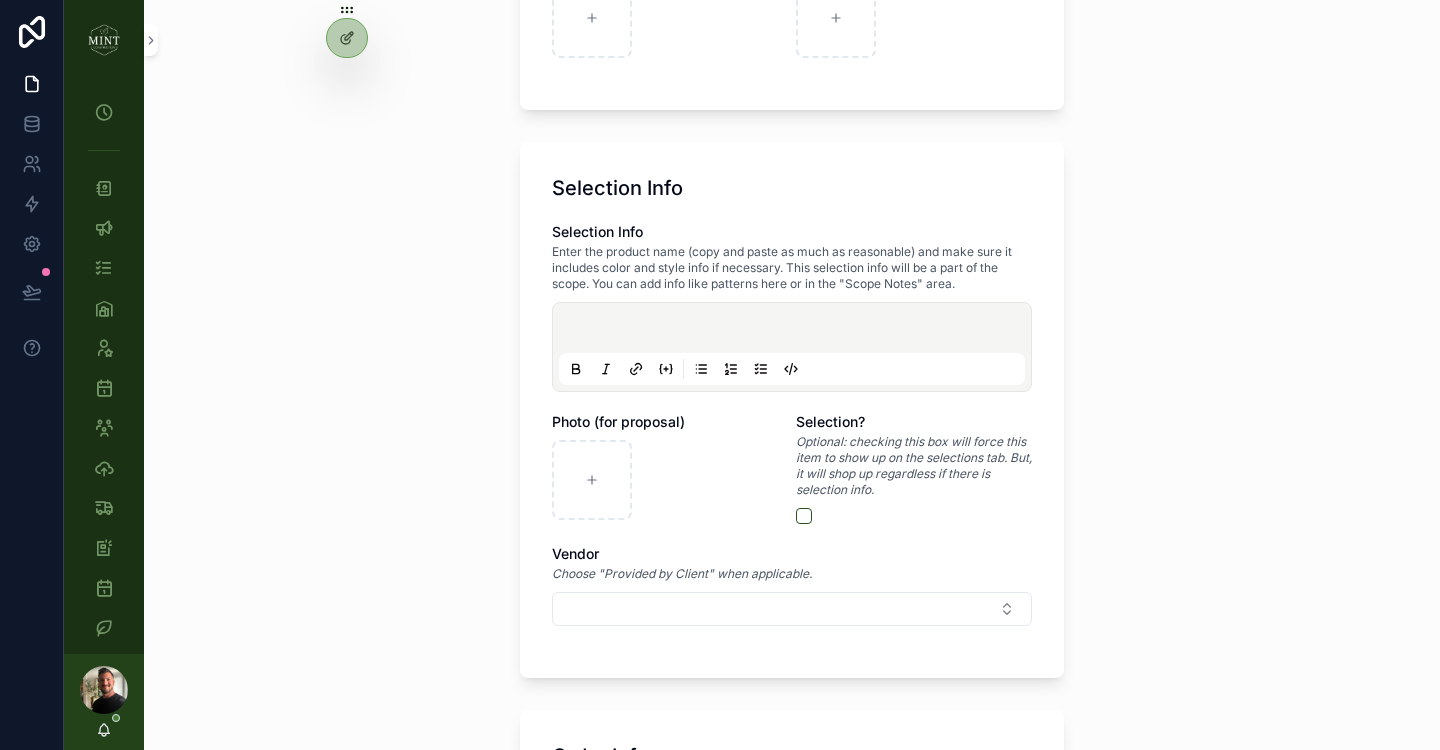 scroll, scrollTop: 1289, scrollLeft: 0, axis: vertical 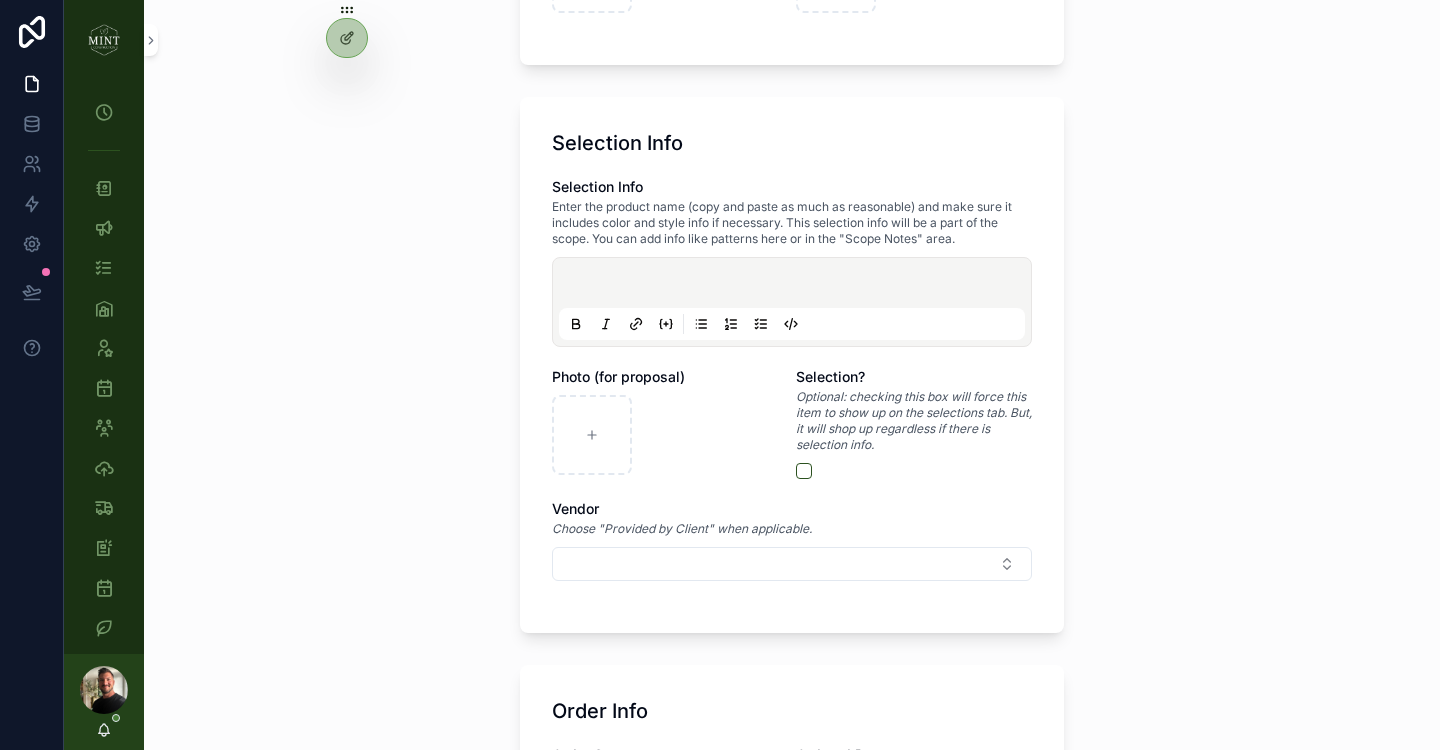 type on "**********" 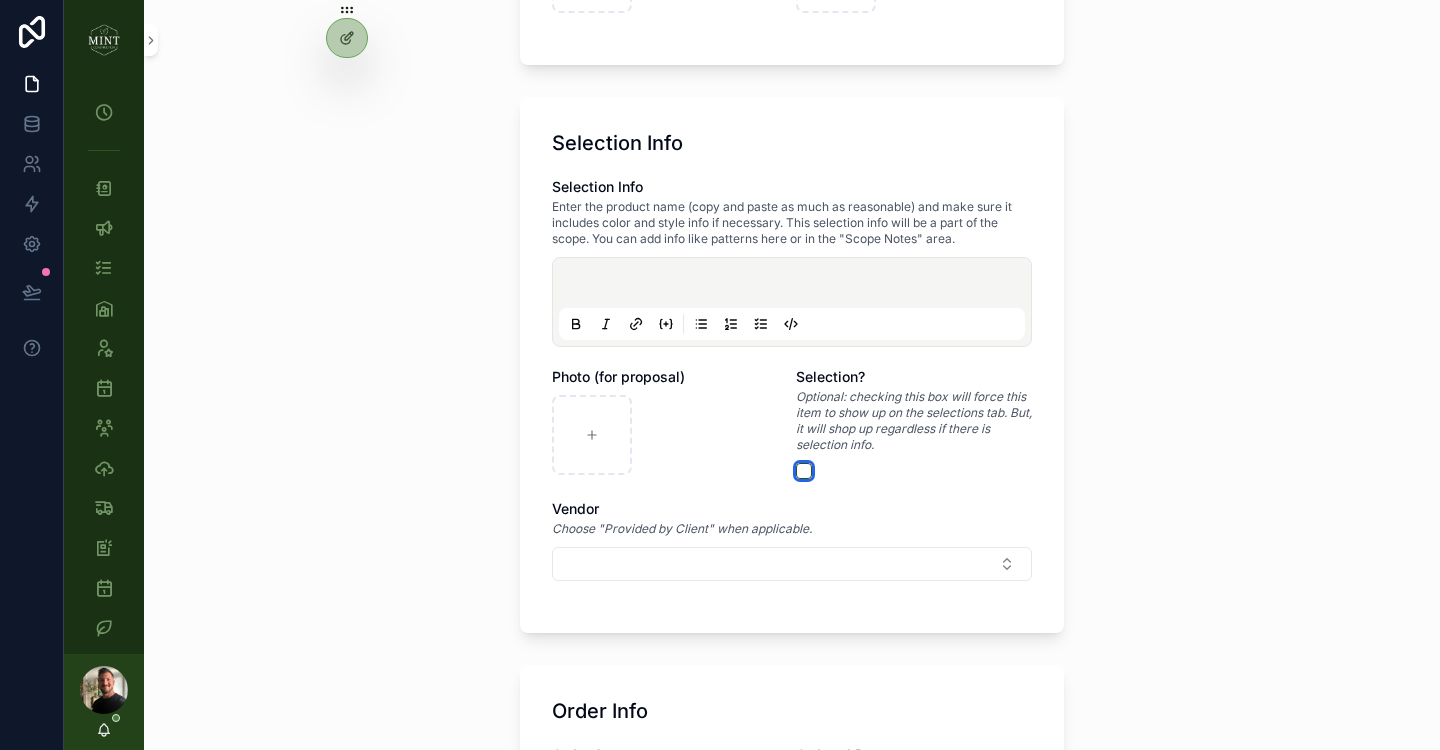 click at bounding box center (804, 471) 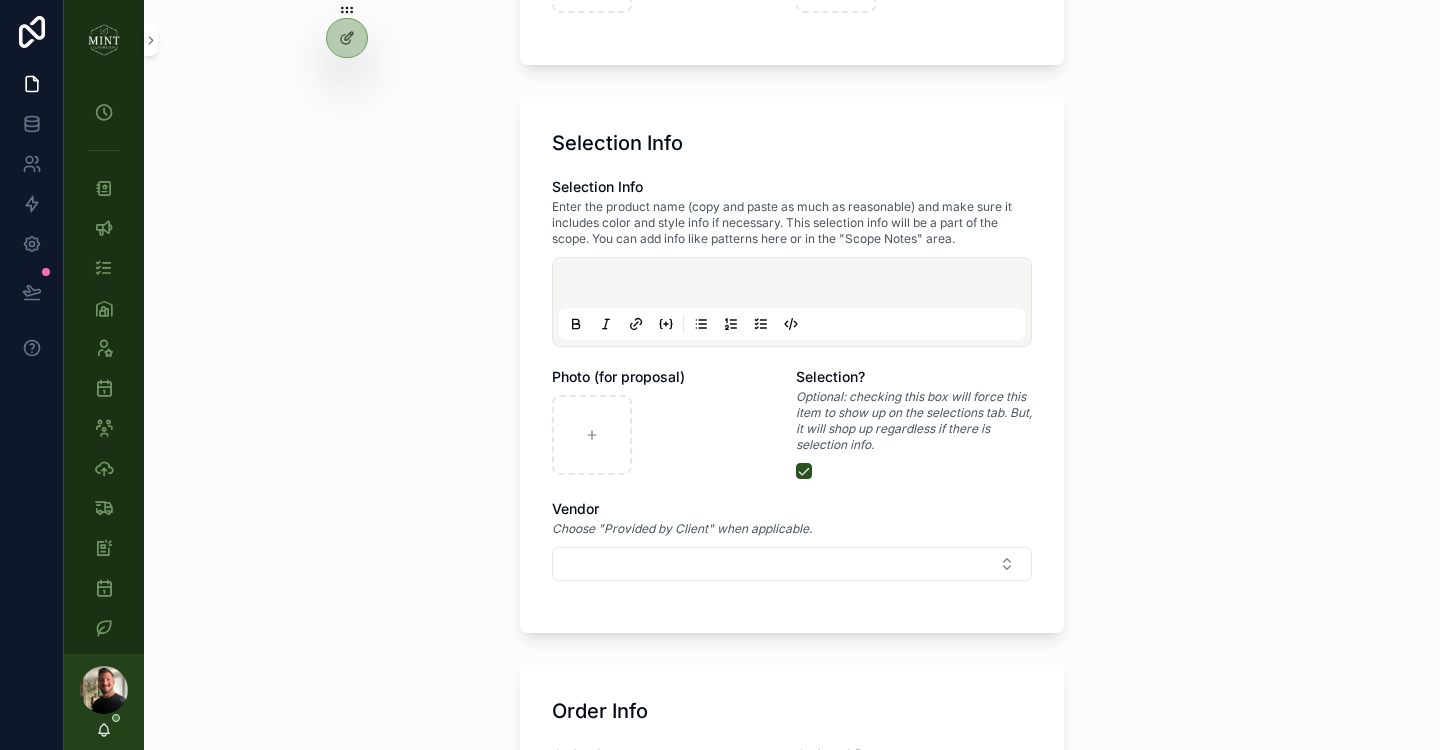 click at bounding box center (796, 286) 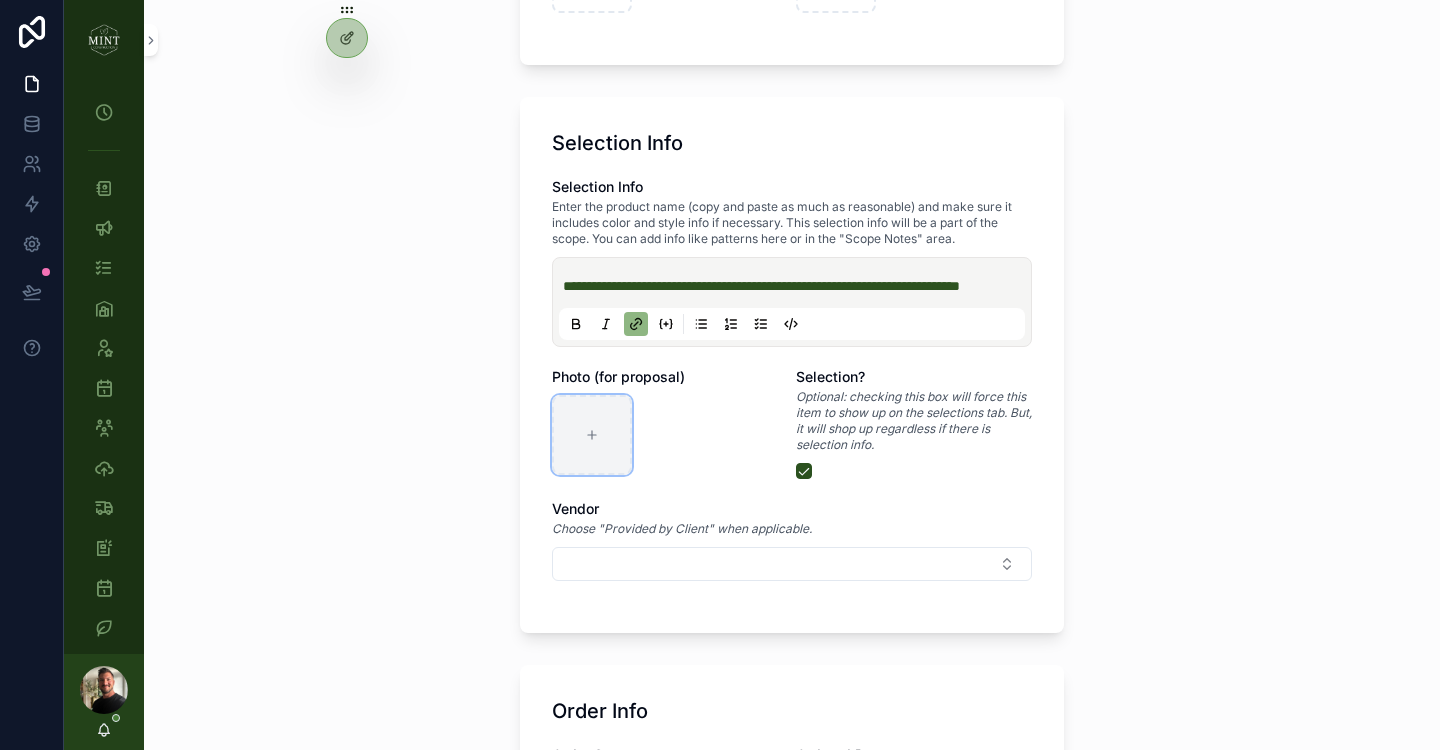 click 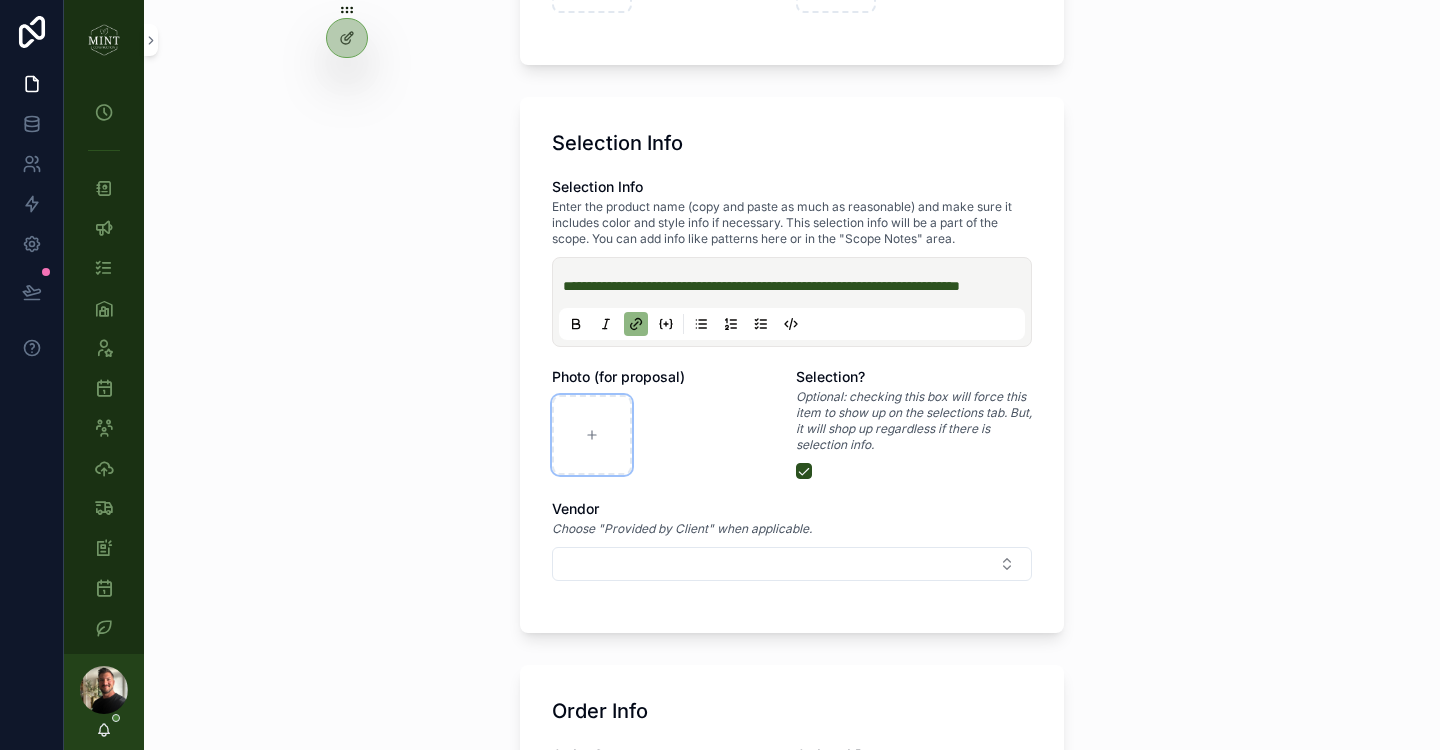 type on "**********" 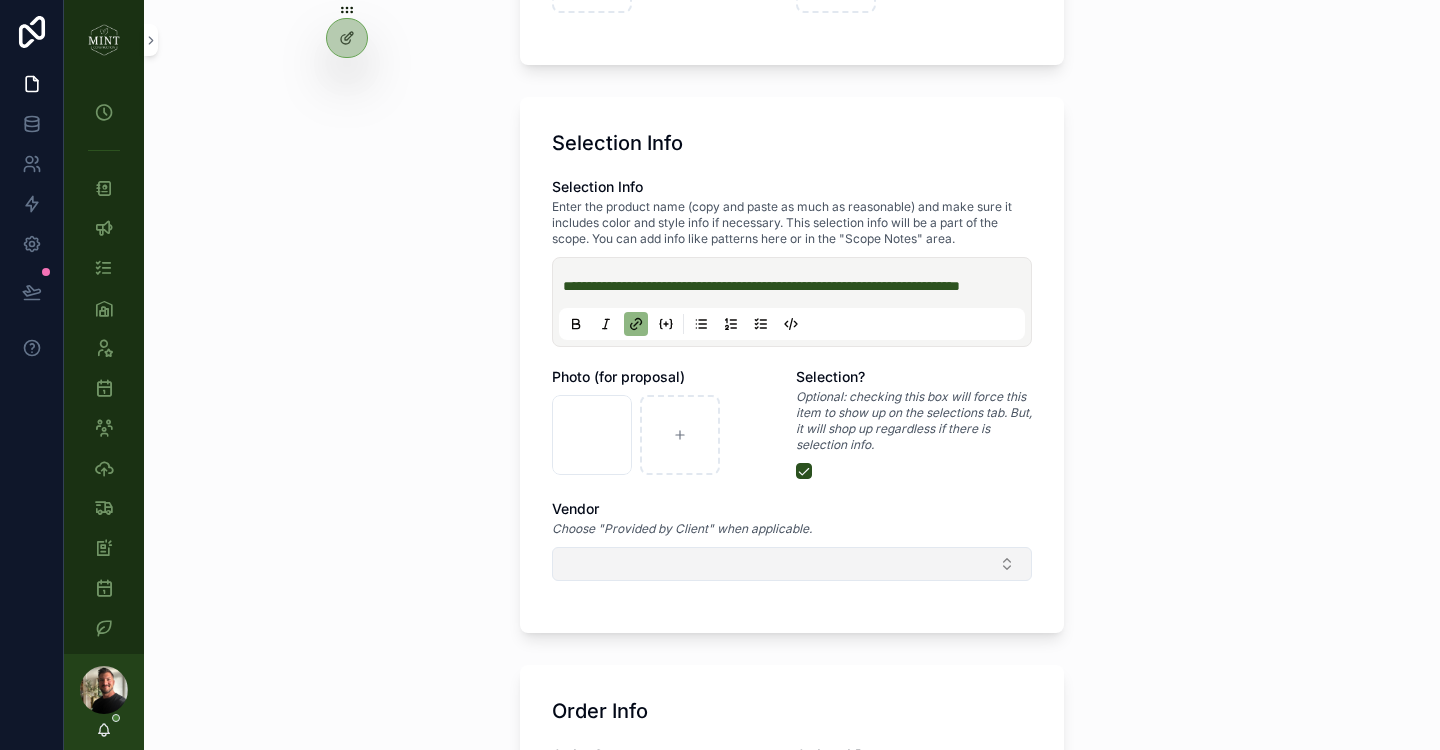 click at bounding box center [792, 564] 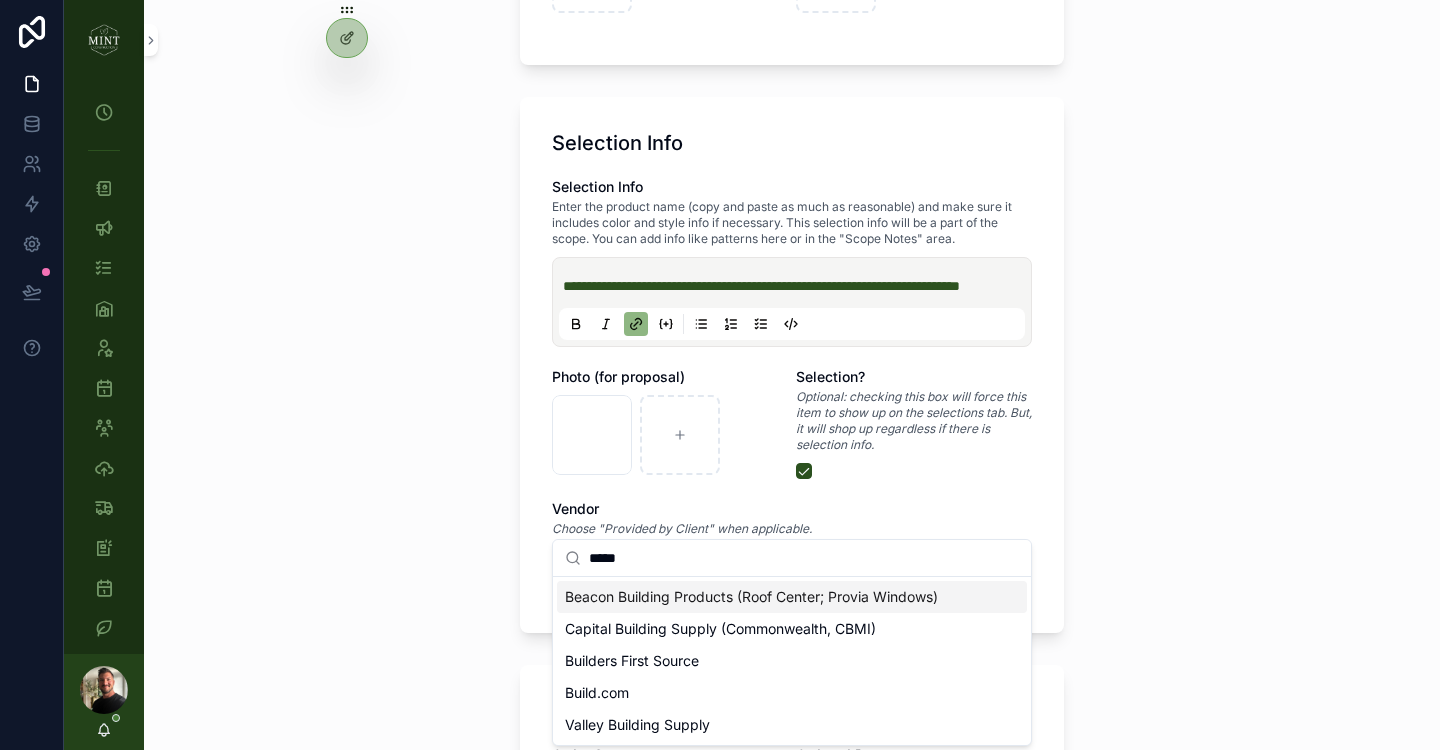 scroll, scrollTop: 1425, scrollLeft: 0, axis: vertical 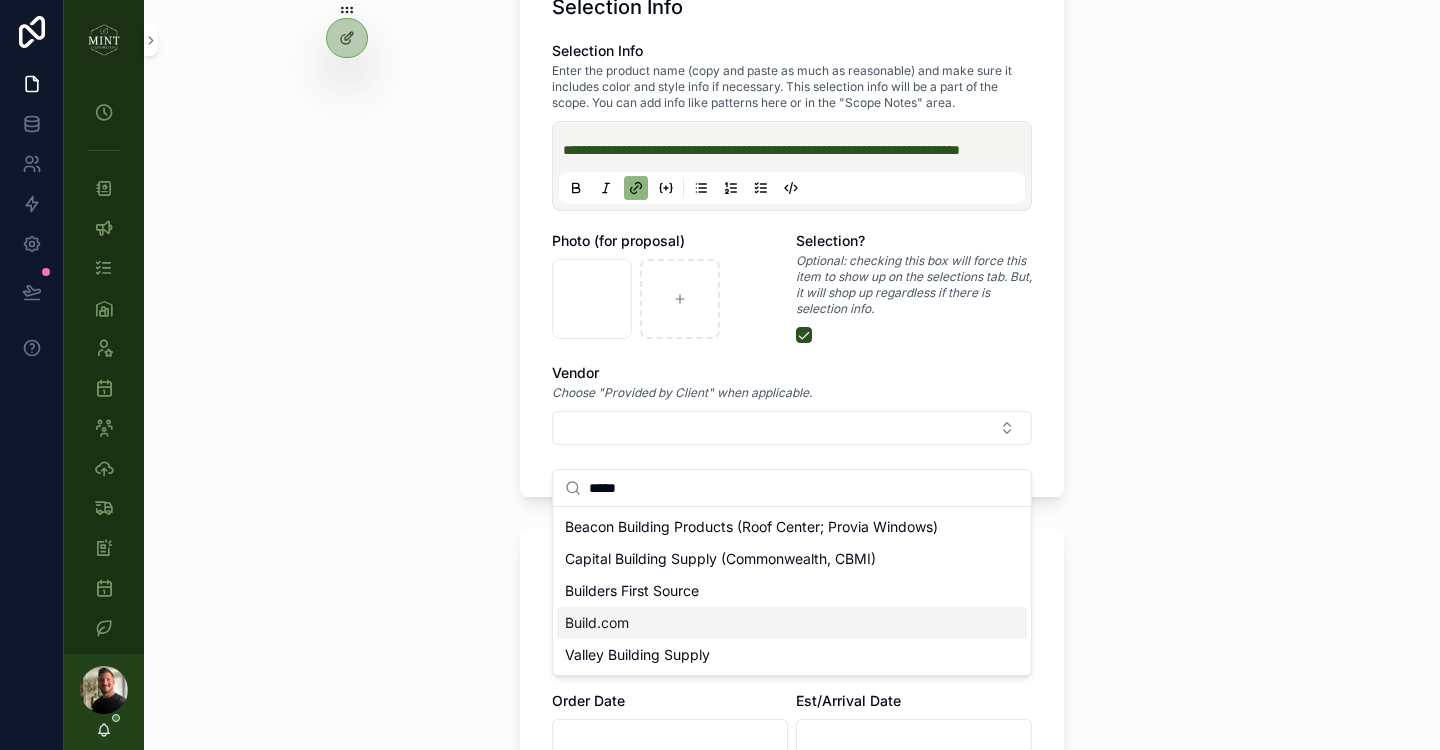 type on "*****" 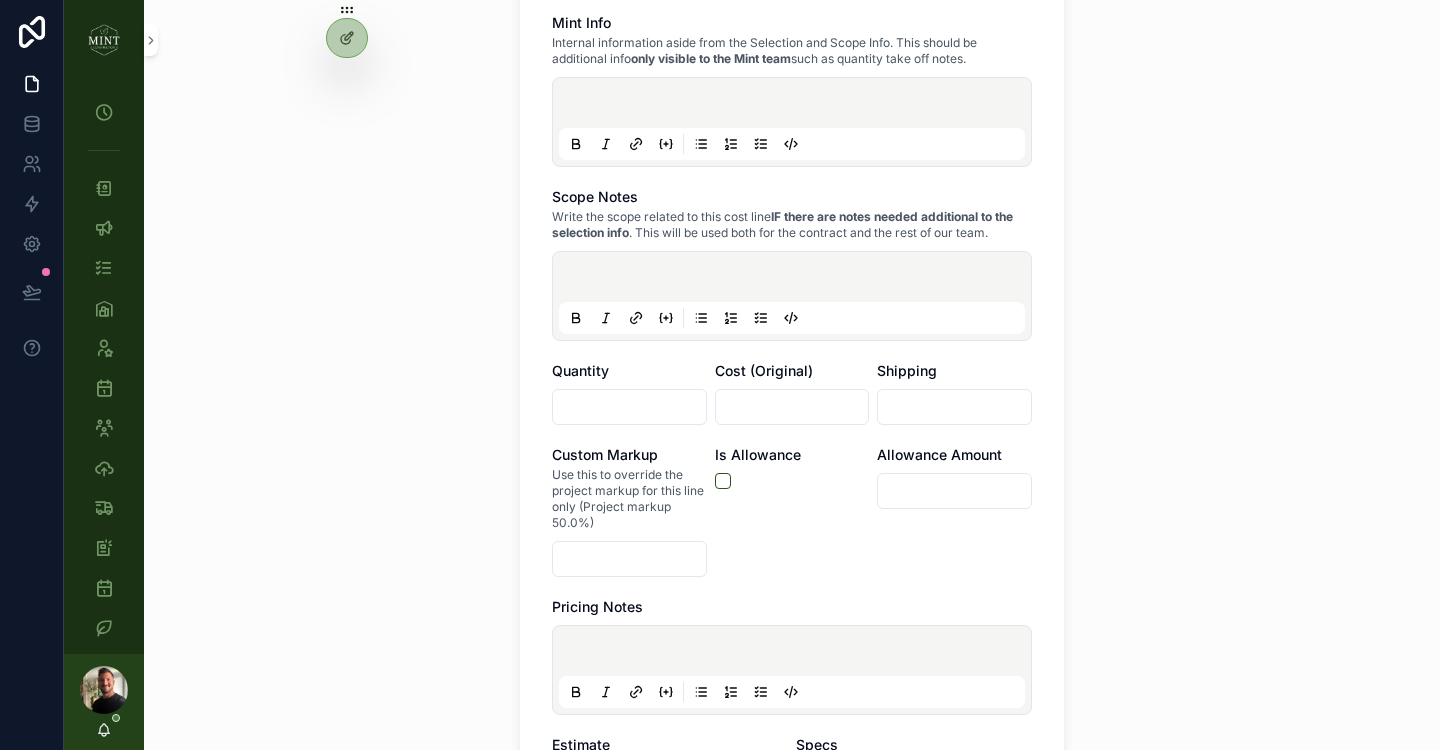 scroll, scrollTop: 430, scrollLeft: 0, axis: vertical 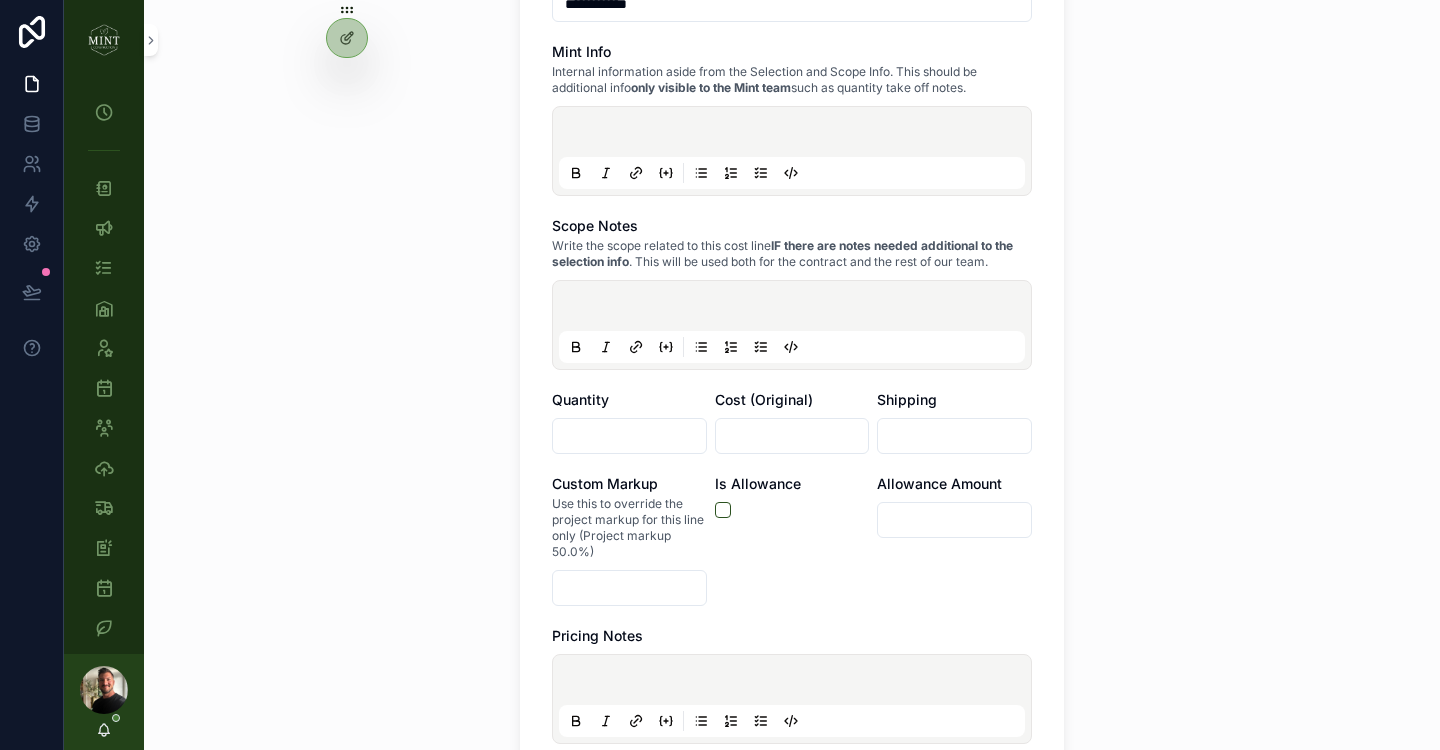 click at bounding box center (629, 436) 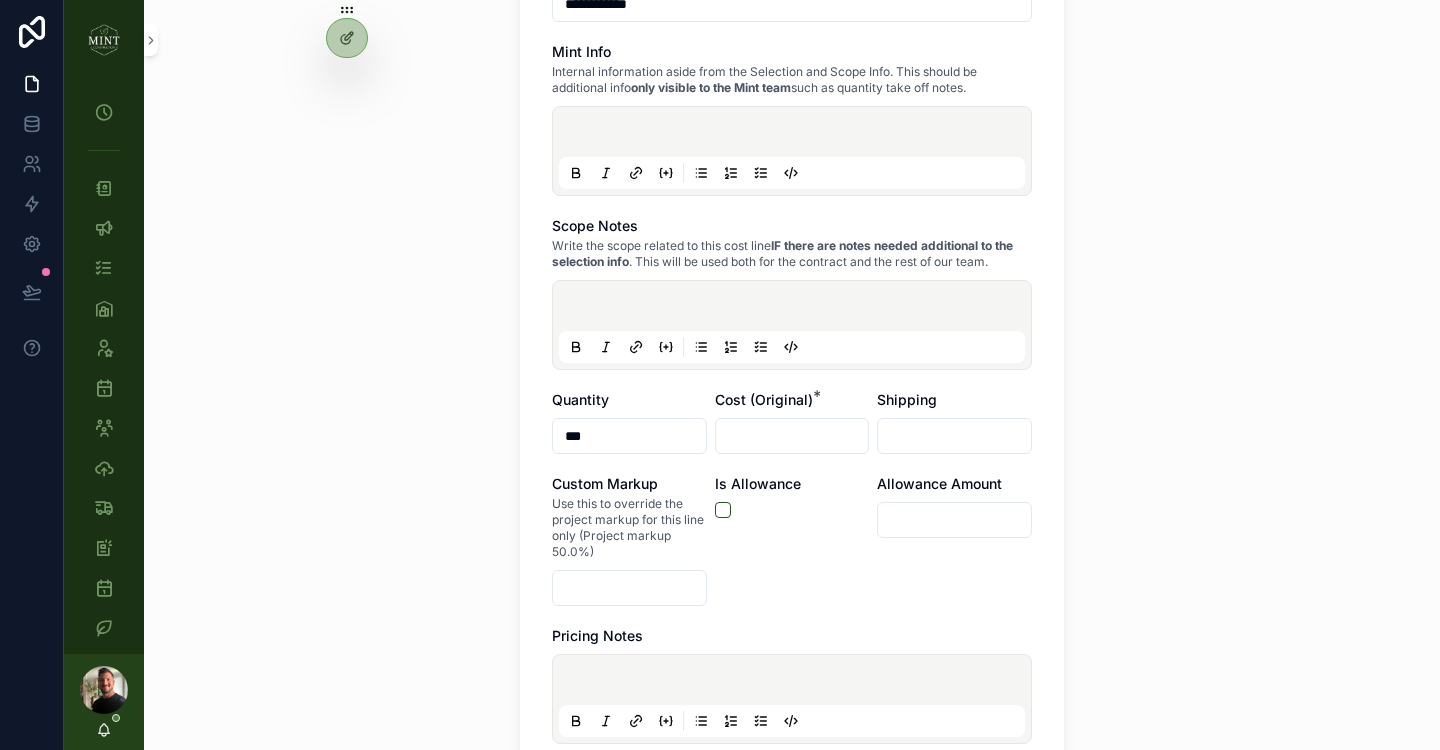 type on "***" 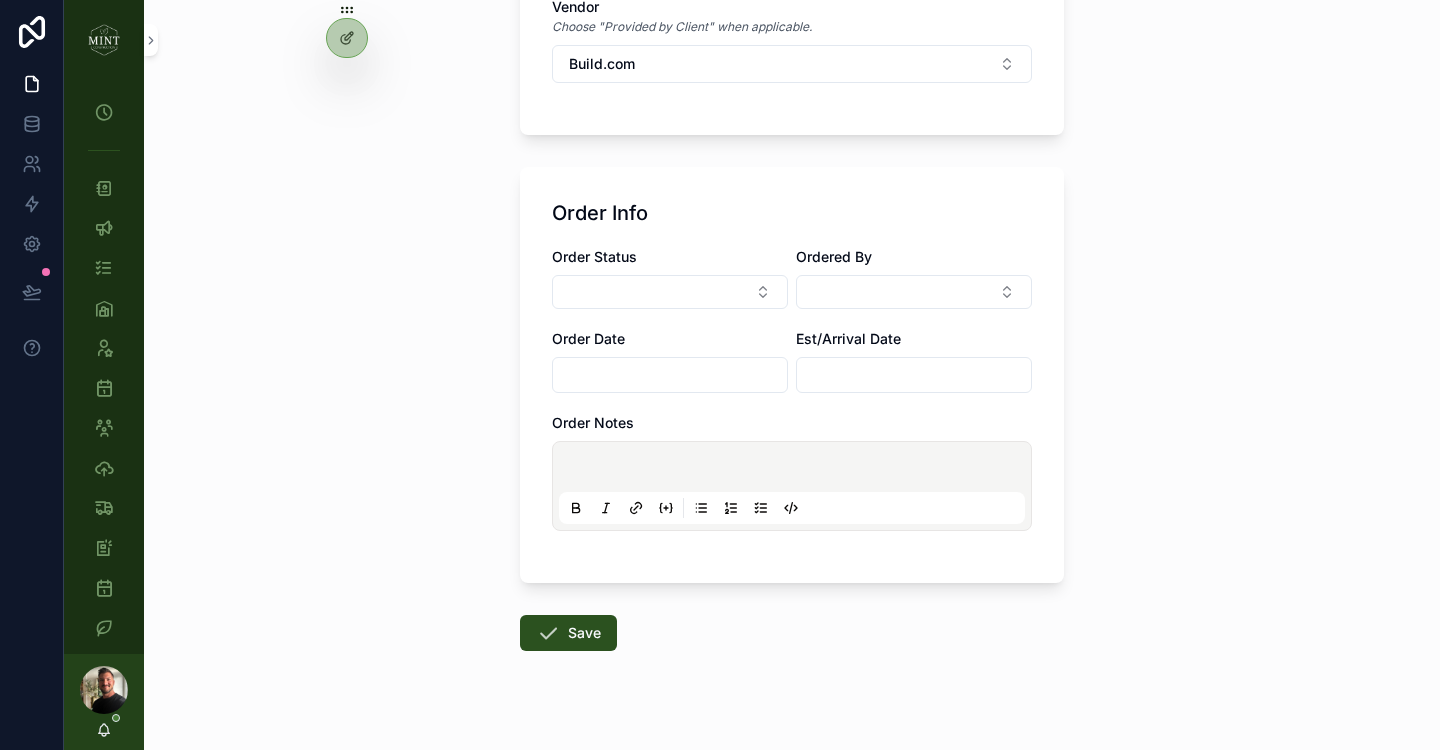 scroll, scrollTop: 1807, scrollLeft: 0, axis: vertical 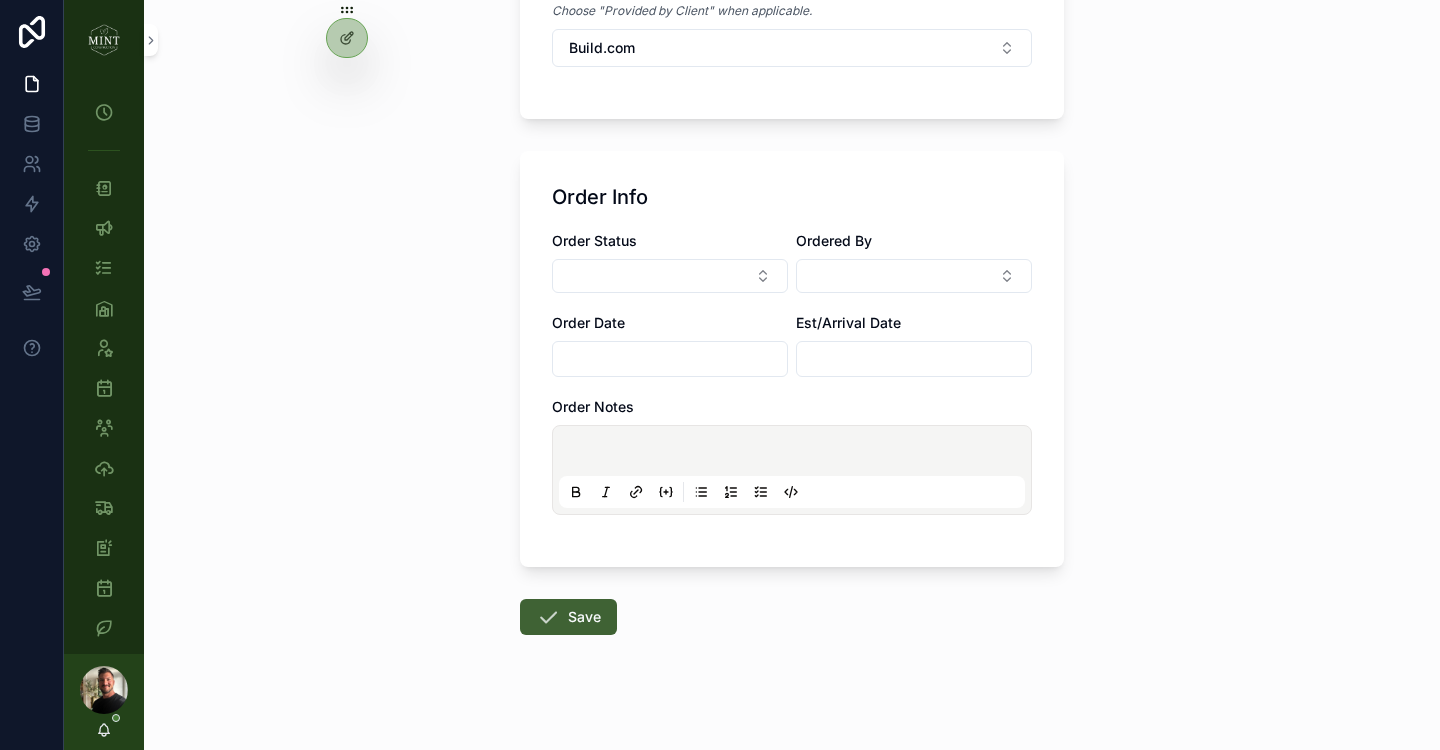 type on "*******" 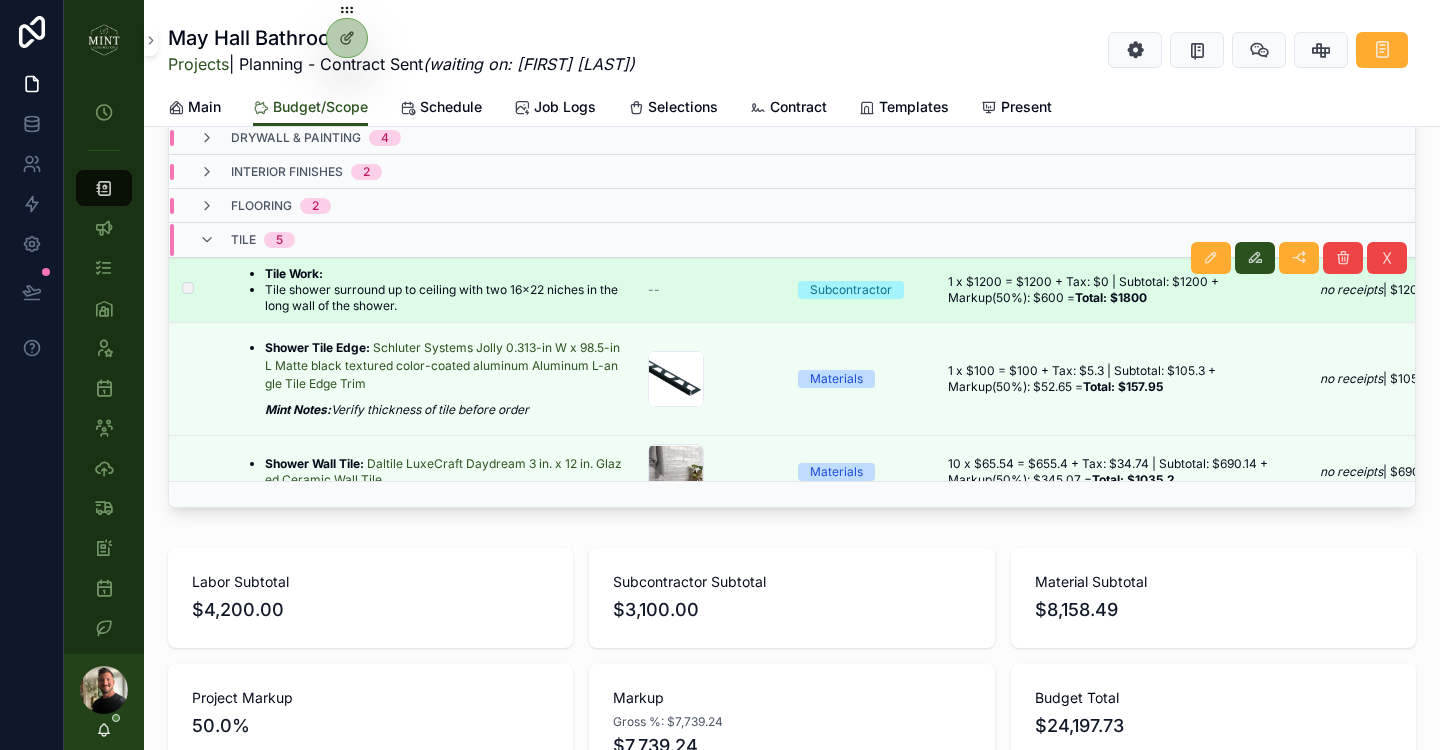 scroll, scrollTop: 551, scrollLeft: 0, axis: vertical 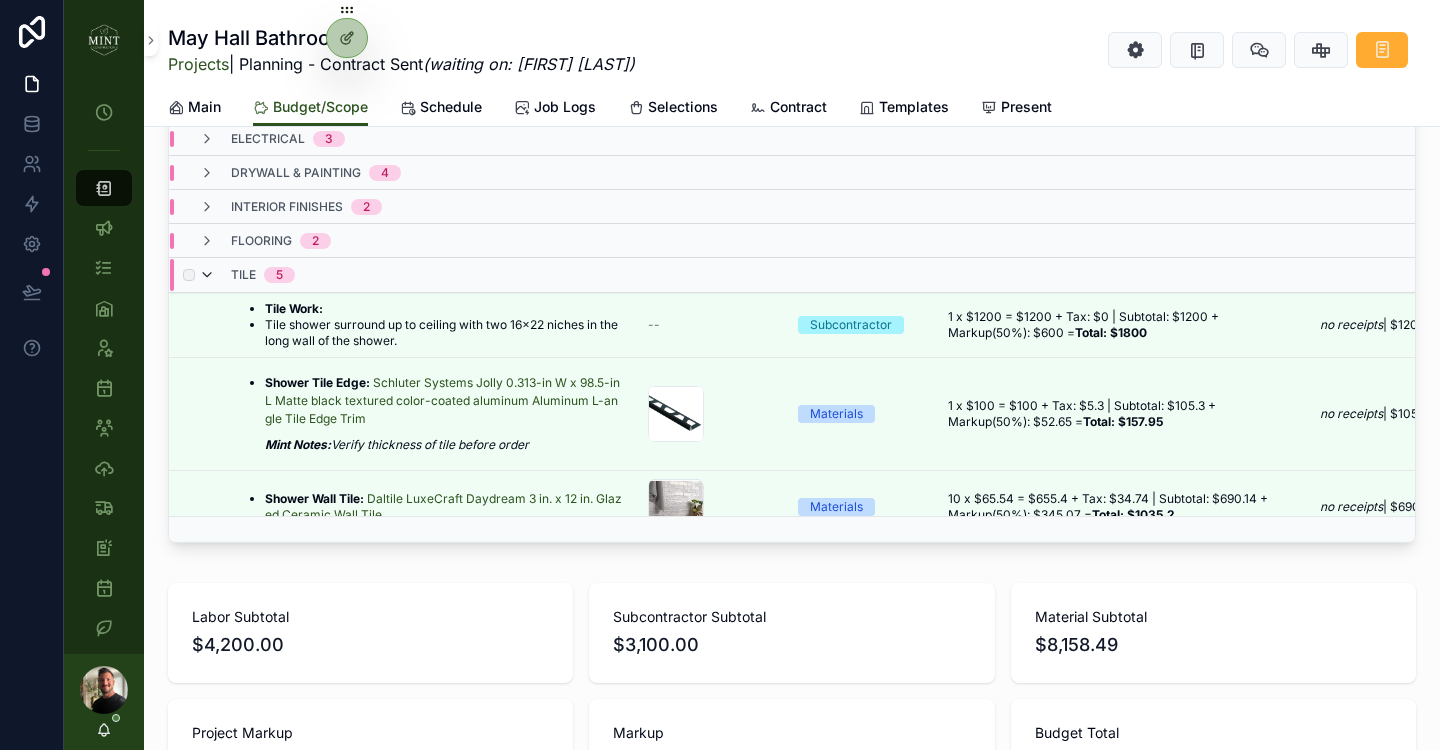 click at bounding box center (207, 275) 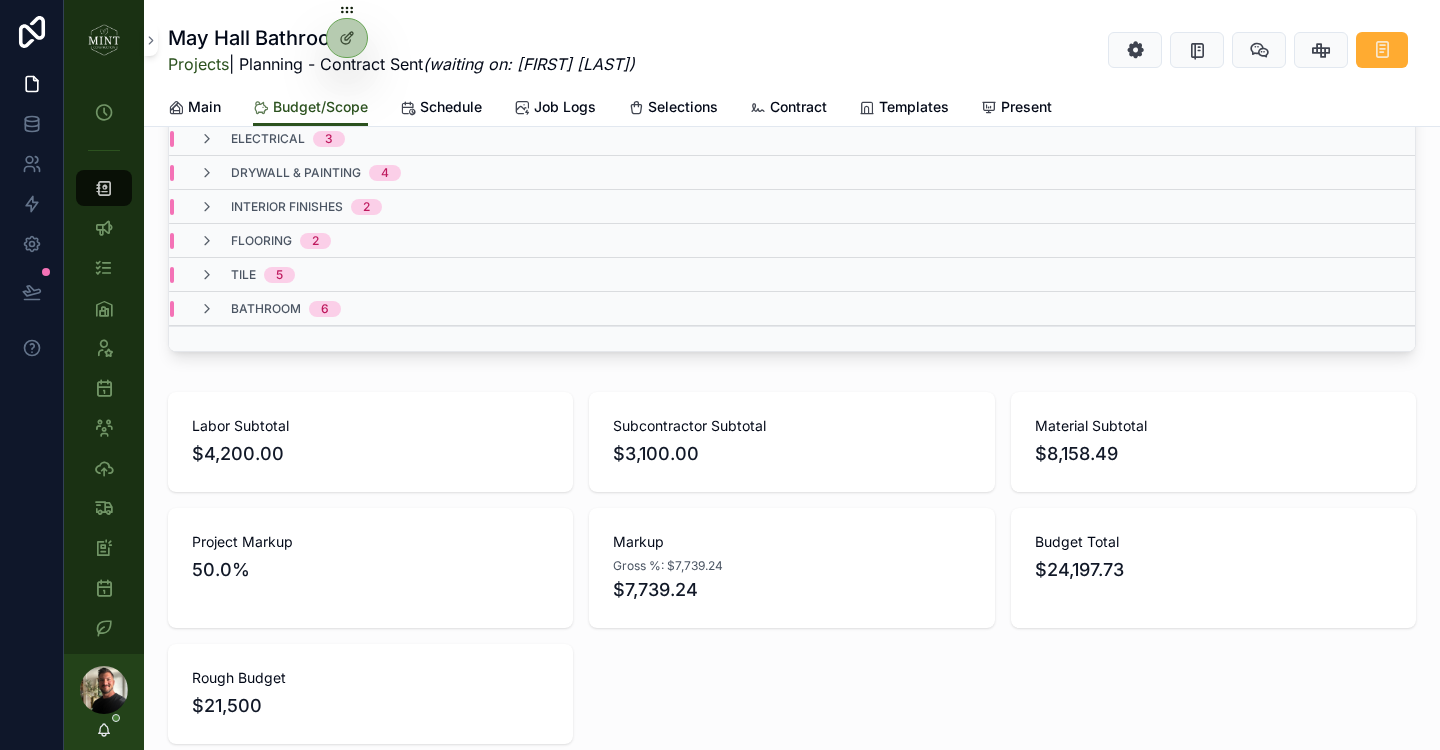 click at bounding box center (207, 275) 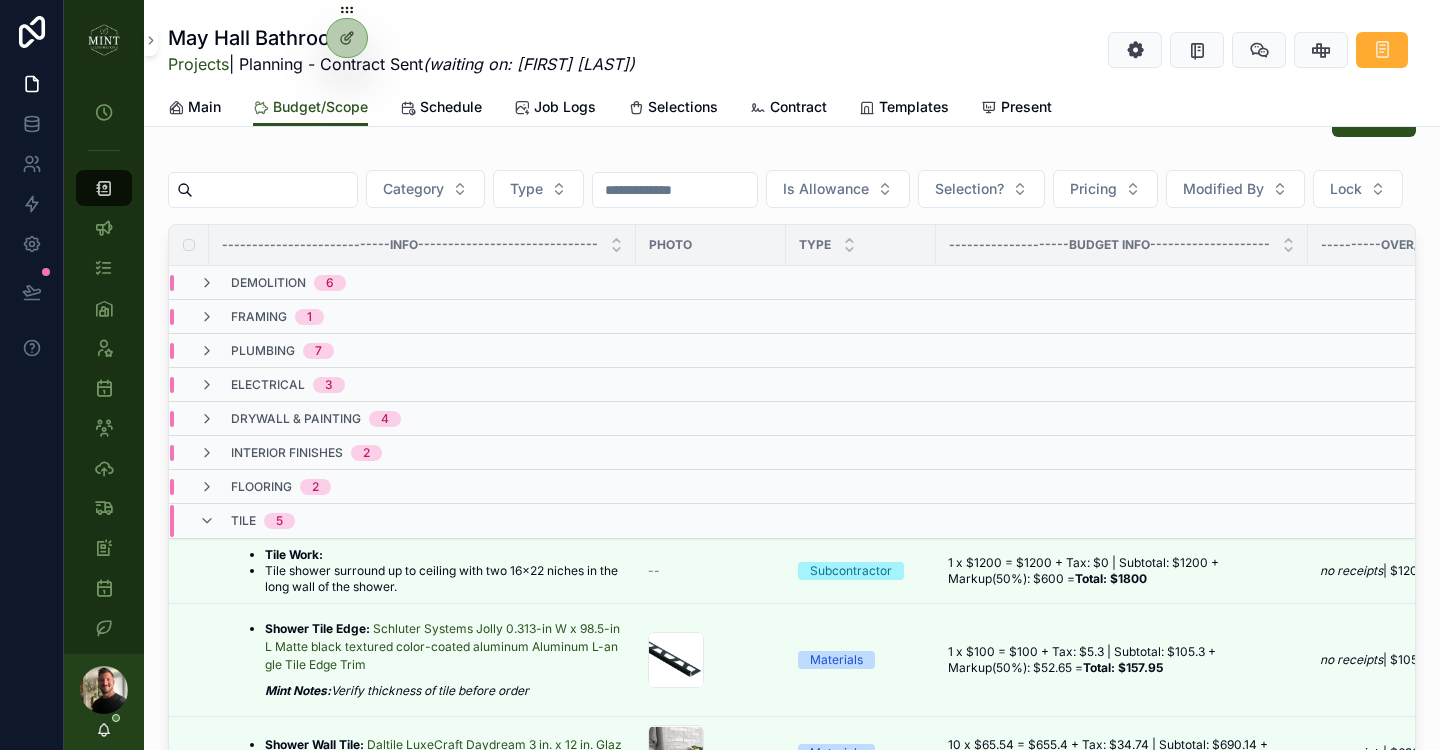 scroll, scrollTop: 269, scrollLeft: 0, axis: vertical 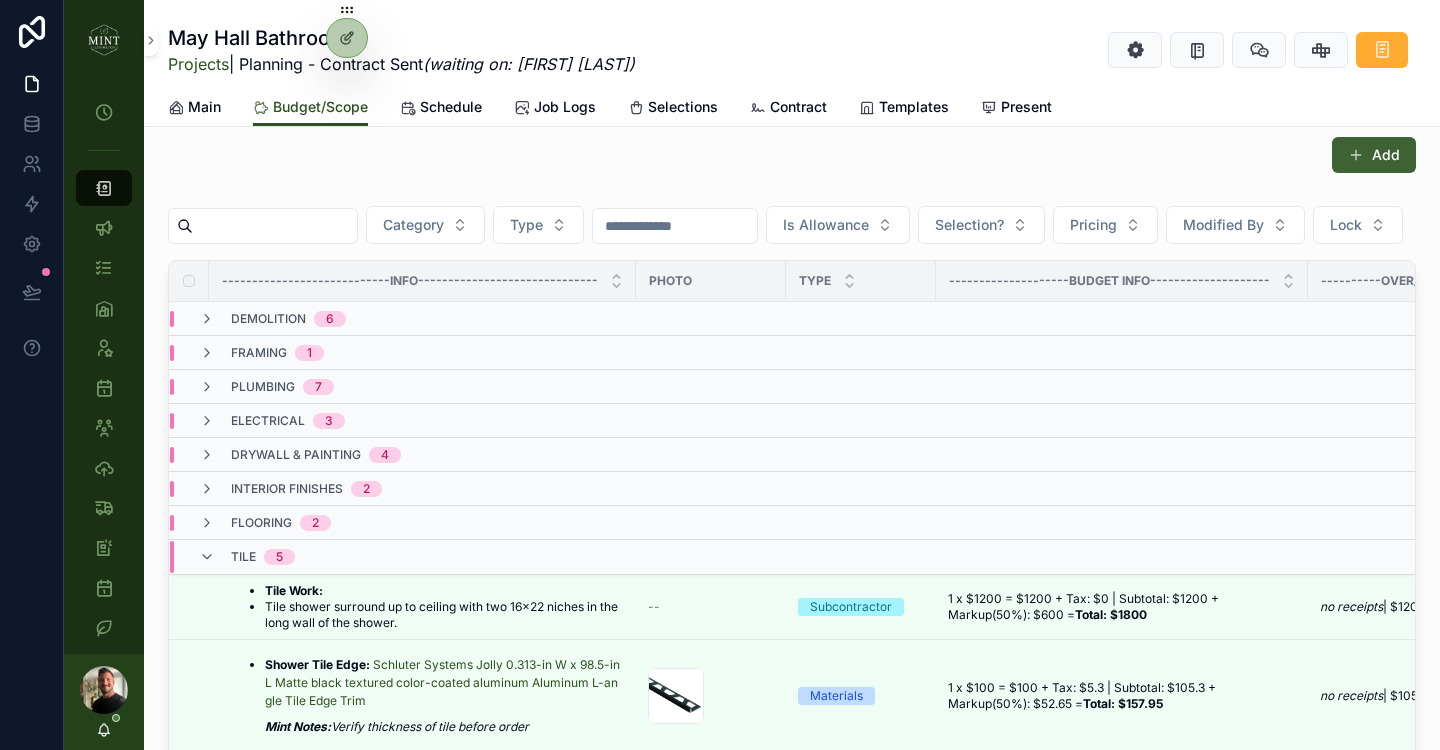 click on "Add" at bounding box center [1374, 155] 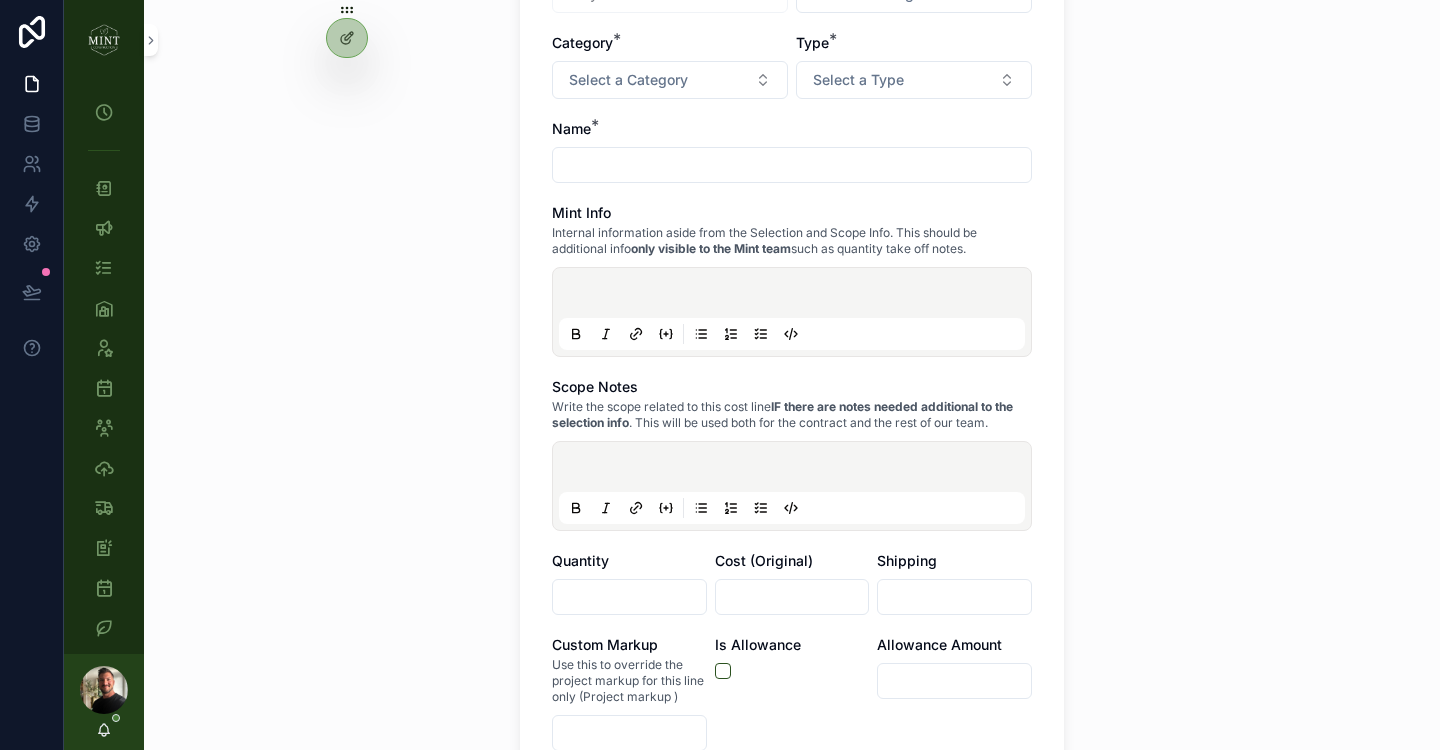 scroll, scrollTop: 0, scrollLeft: 0, axis: both 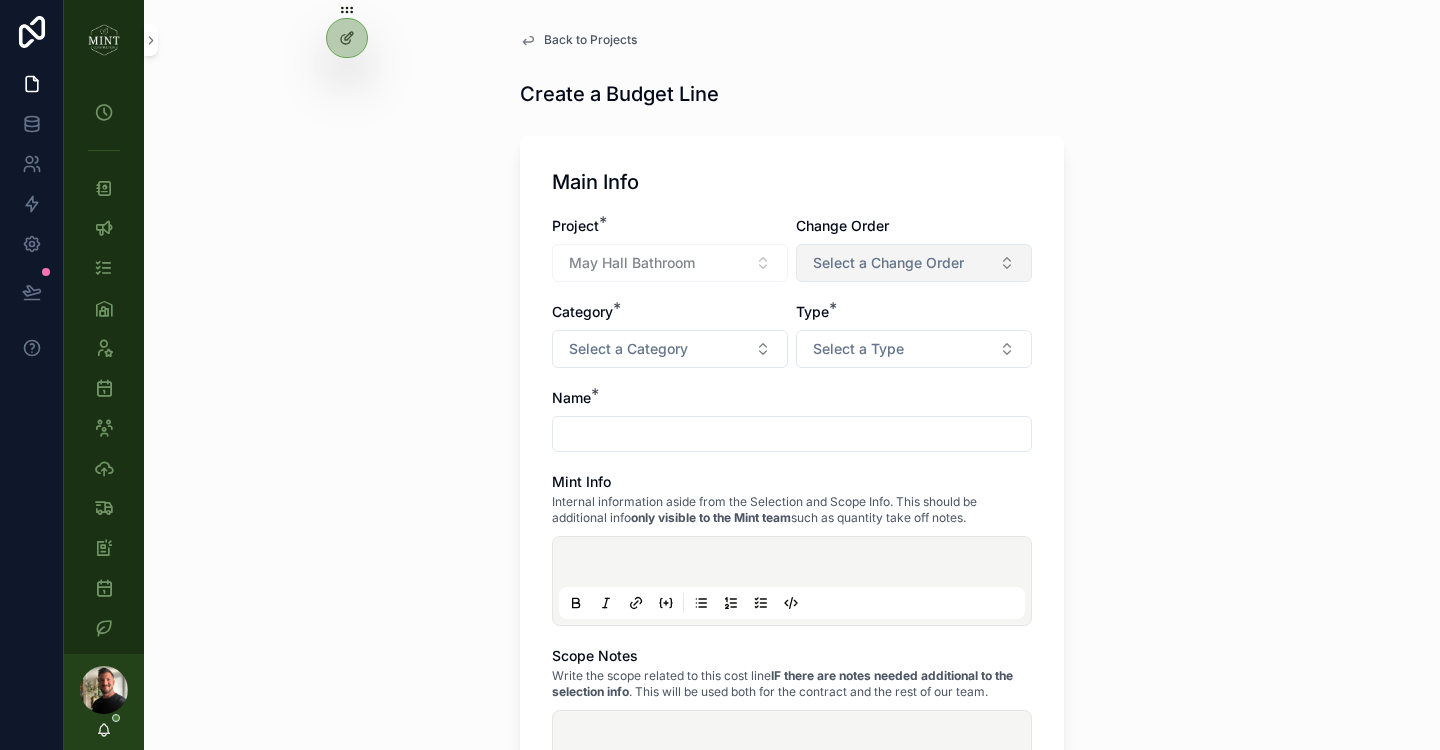click on "Select a Change Order" at bounding box center [914, 263] 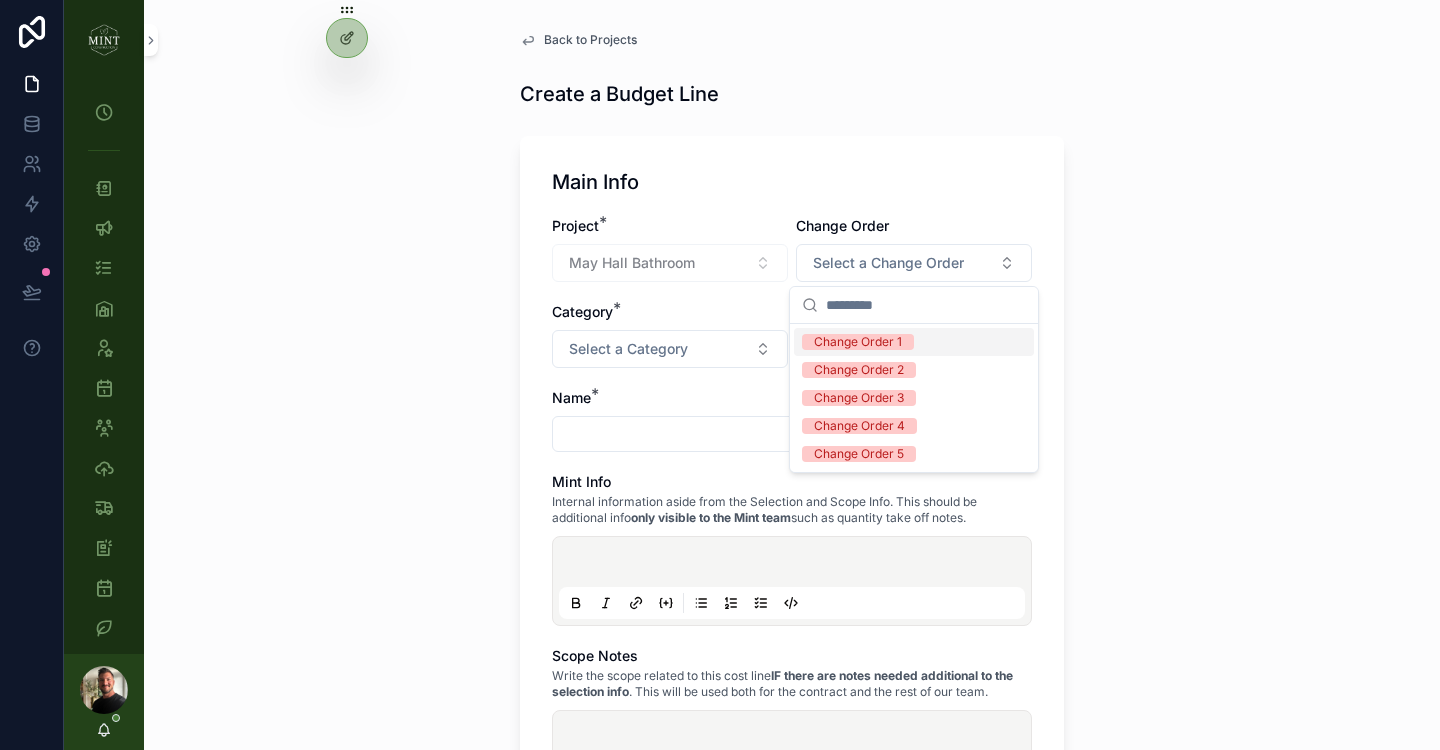 click on "Change Order 1" at bounding box center (914, 342) 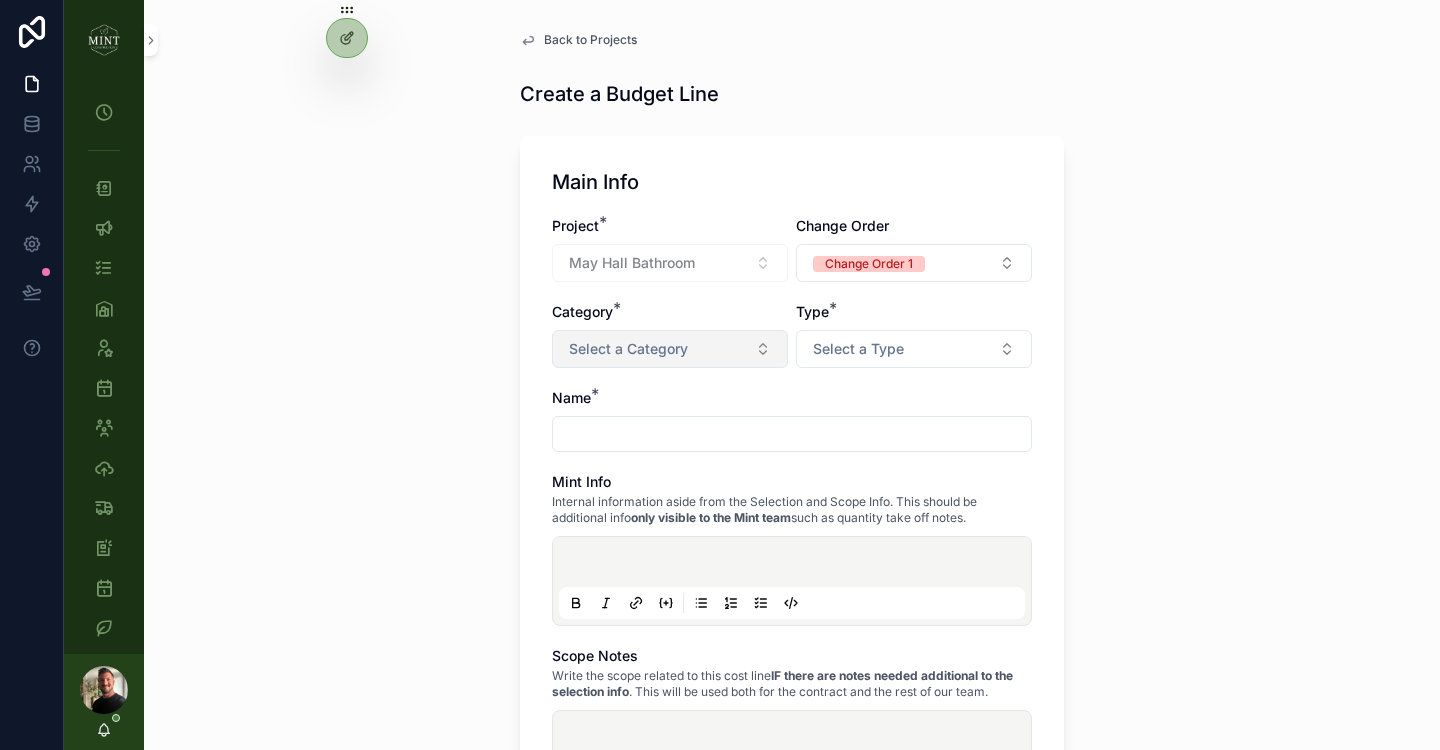 click on "Select a Category" at bounding box center (670, 349) 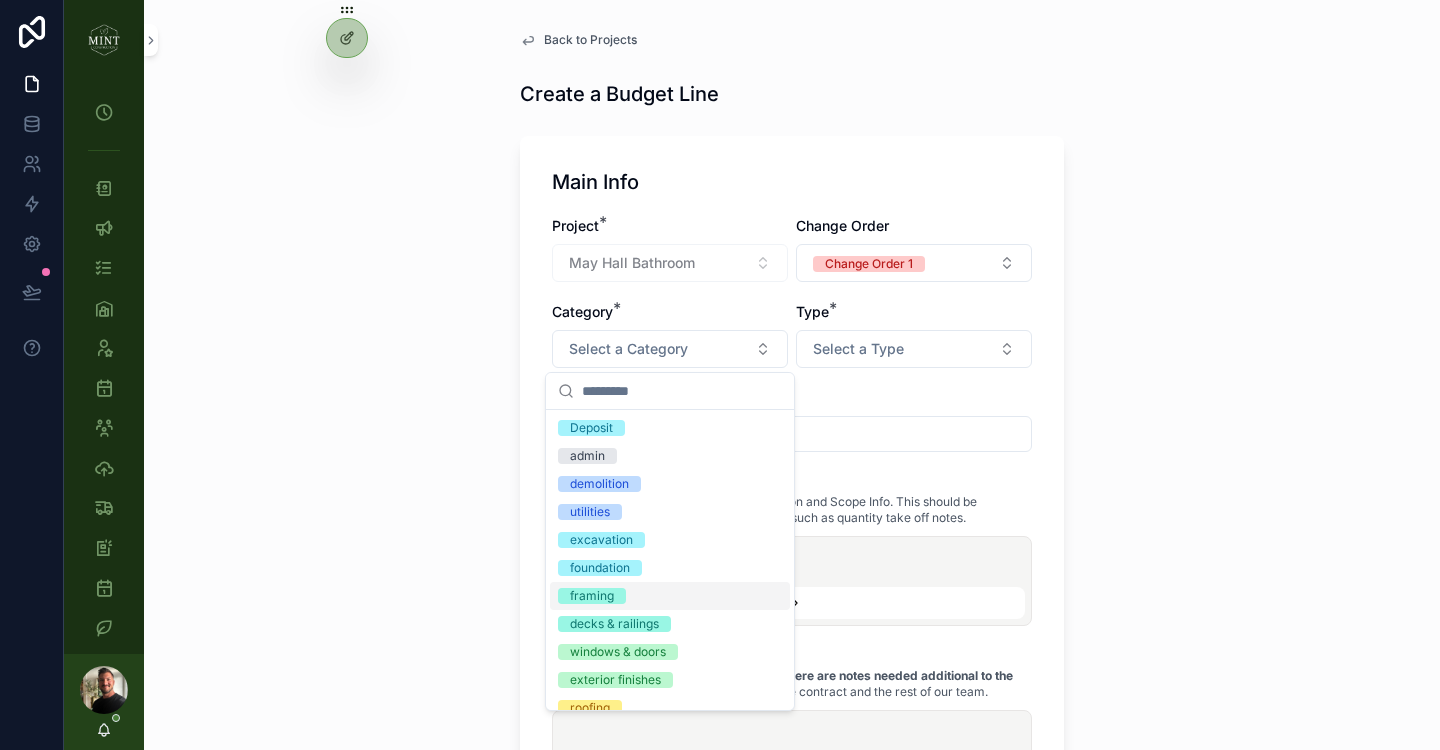 scroll, scrollTop: 324, scrollLeft: 0, axis: vertical 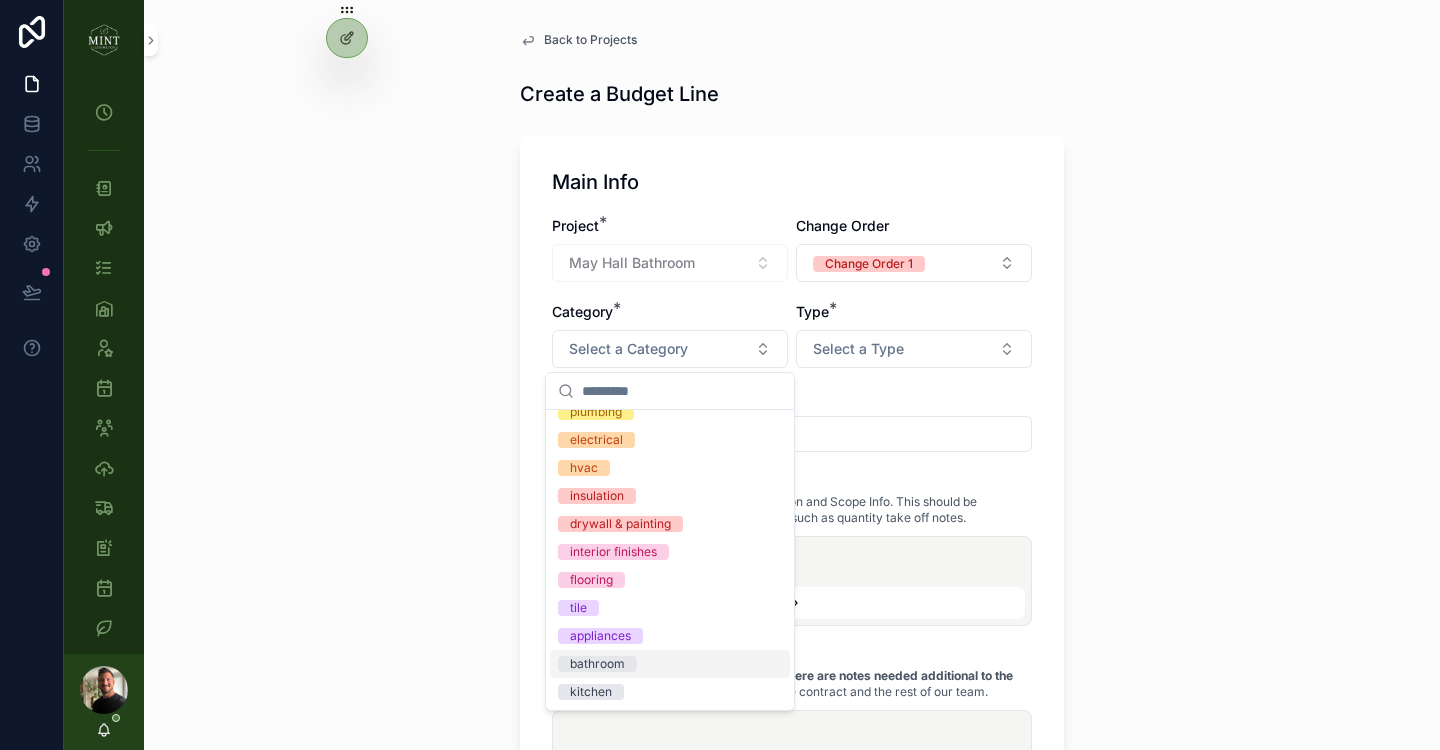 click on "bathroom" at bounding box center (597, 664) 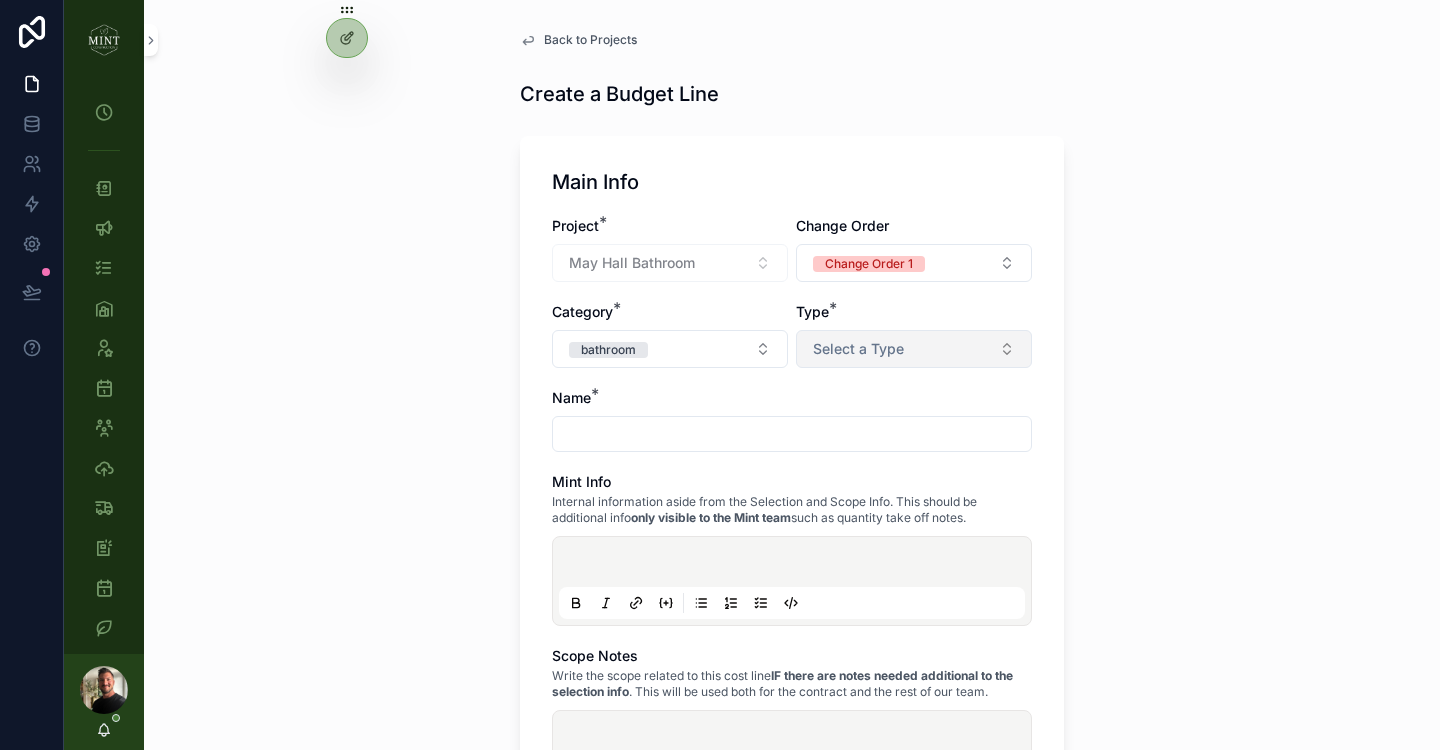 click on "Select a Type" at bounding box center [914, 349] 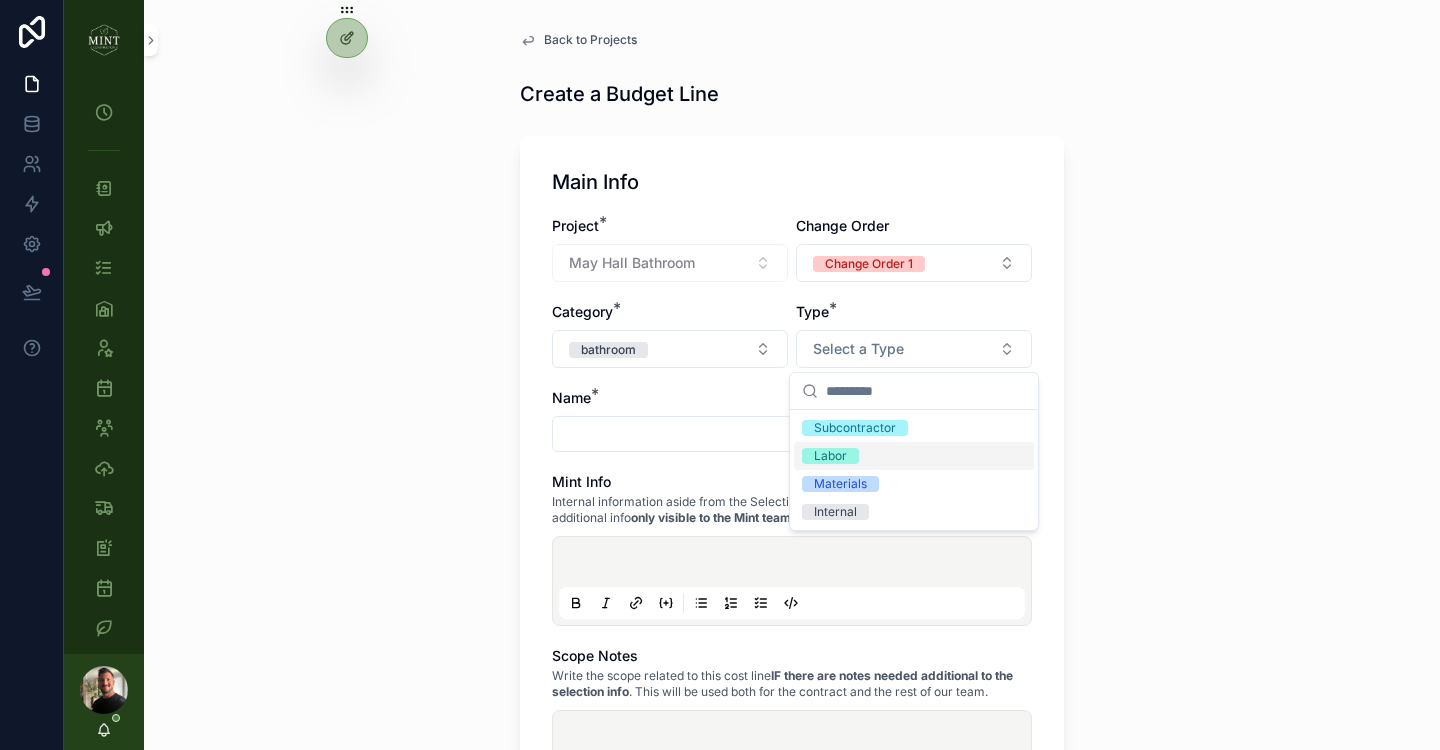 click on "Labor" at bounding box center [914, 456] 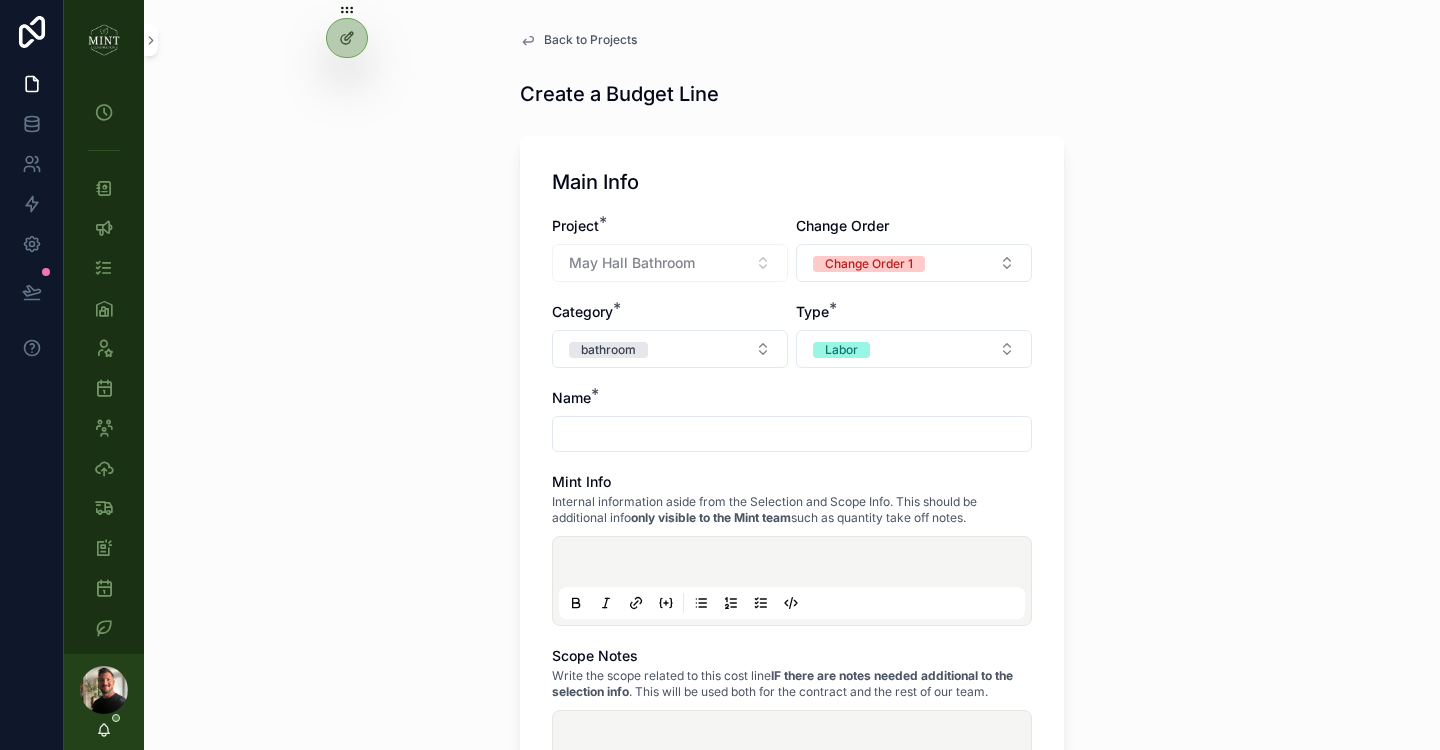 click at bounding box center [792, 434] 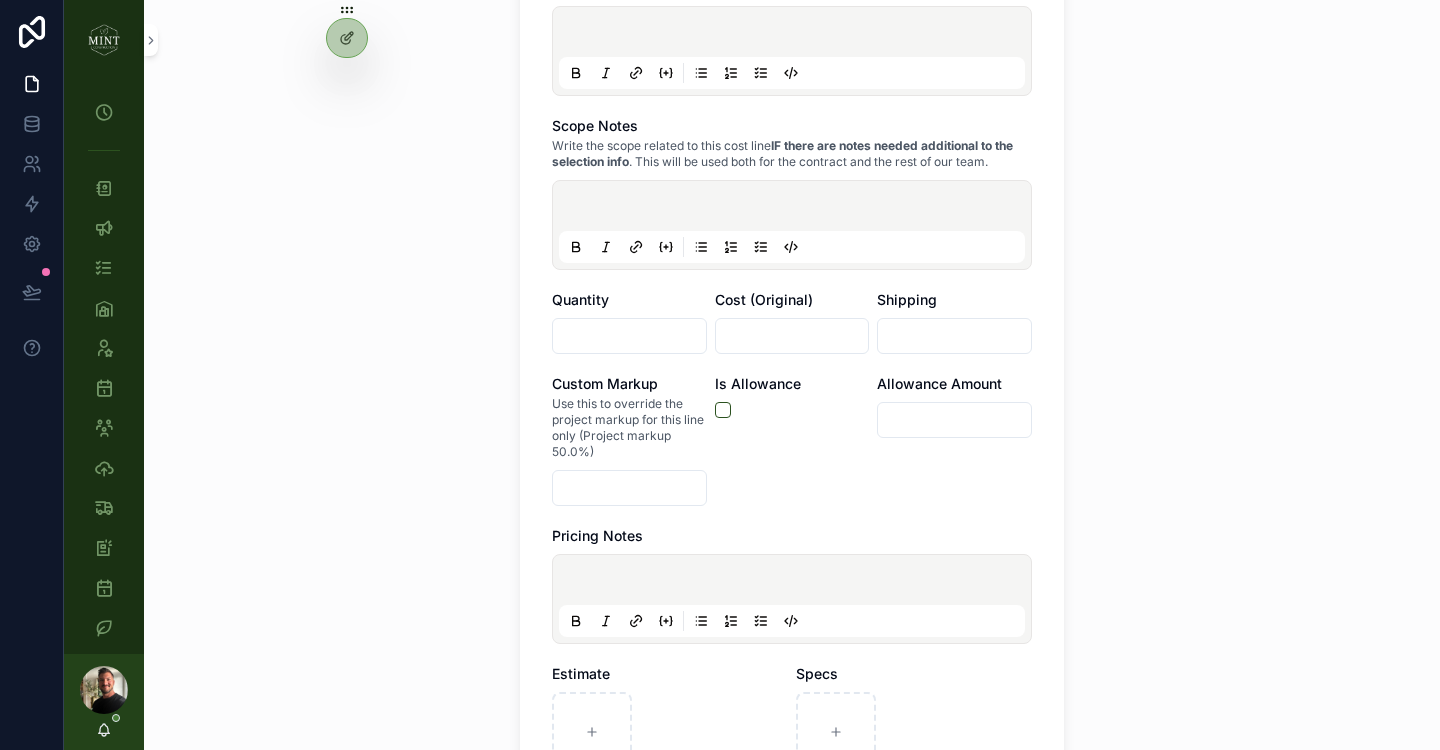 scroll, scrollTop: 549, scrollLeft: 0, axis: vertical 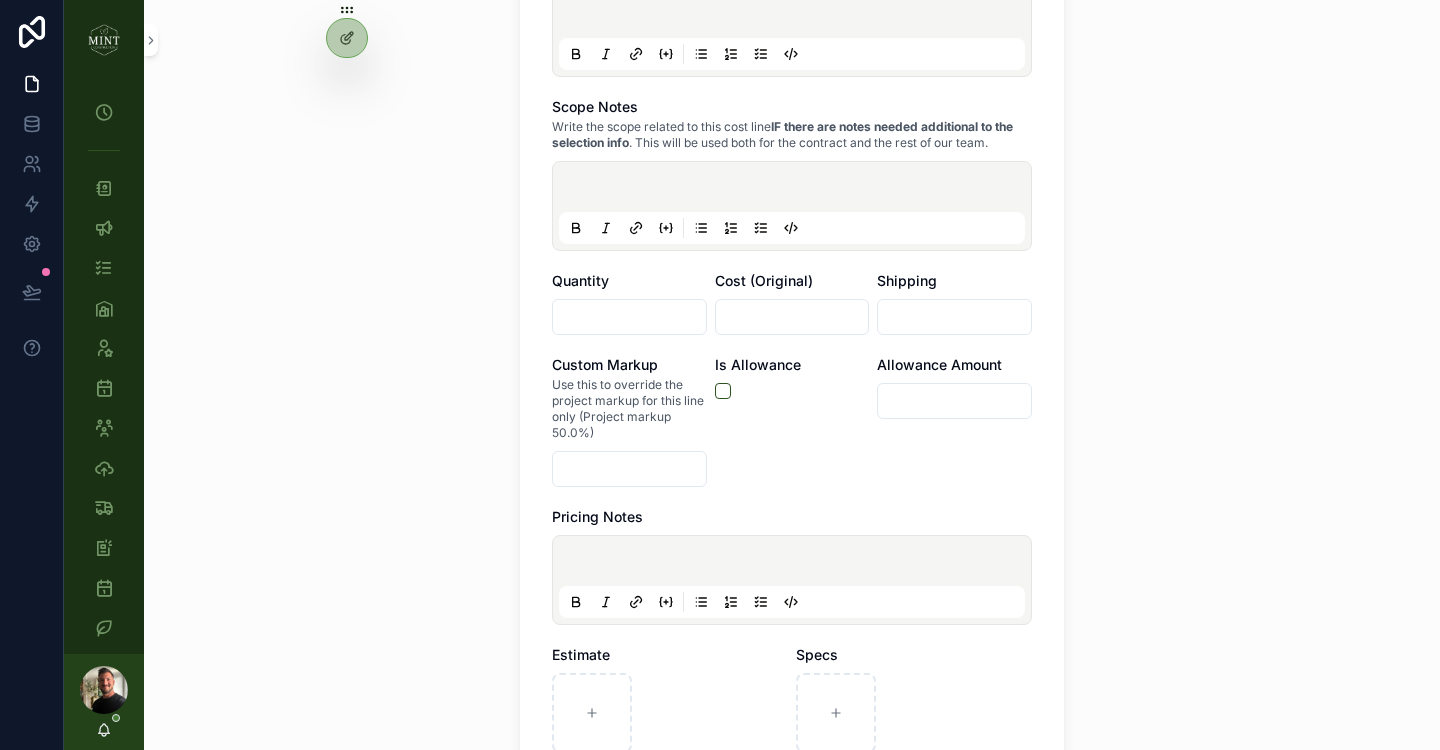 type on "**********" 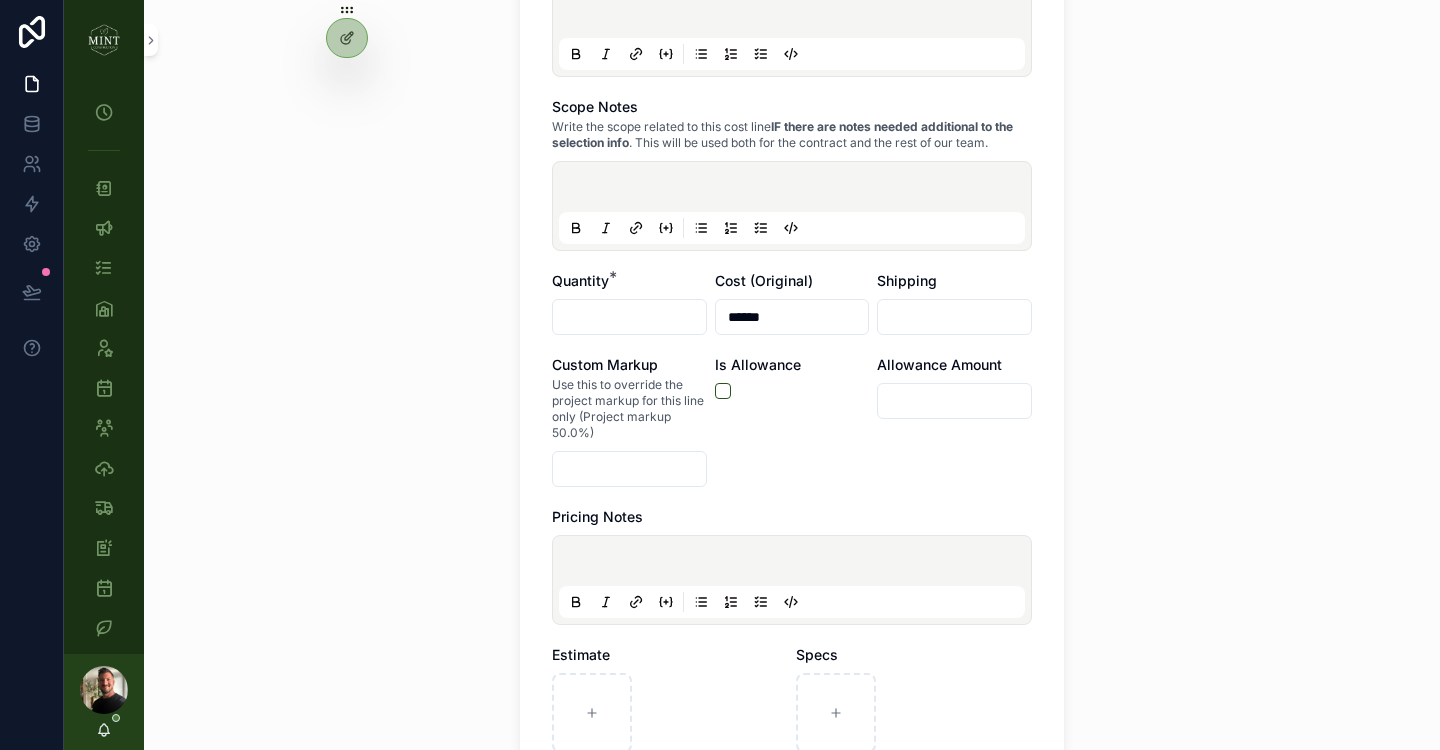 type on "******" 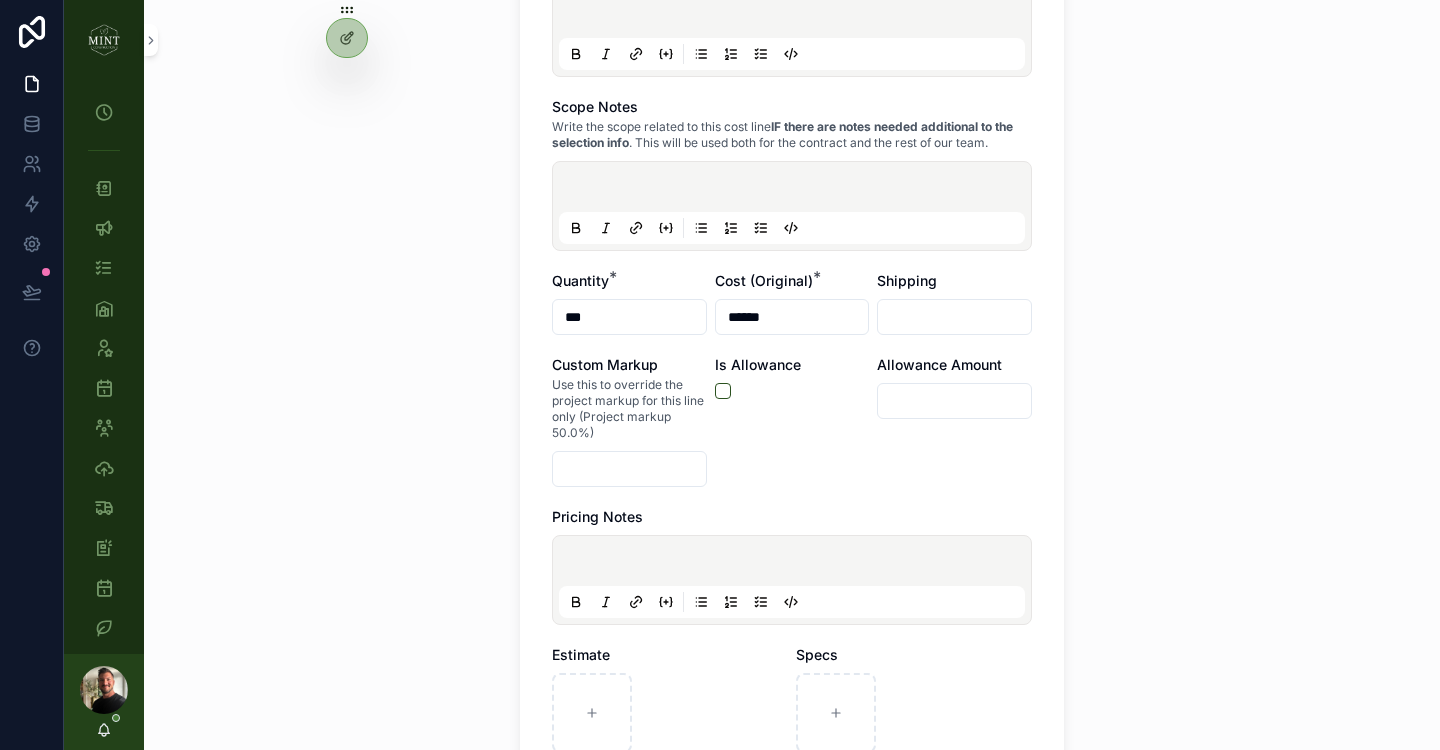 type on "***" 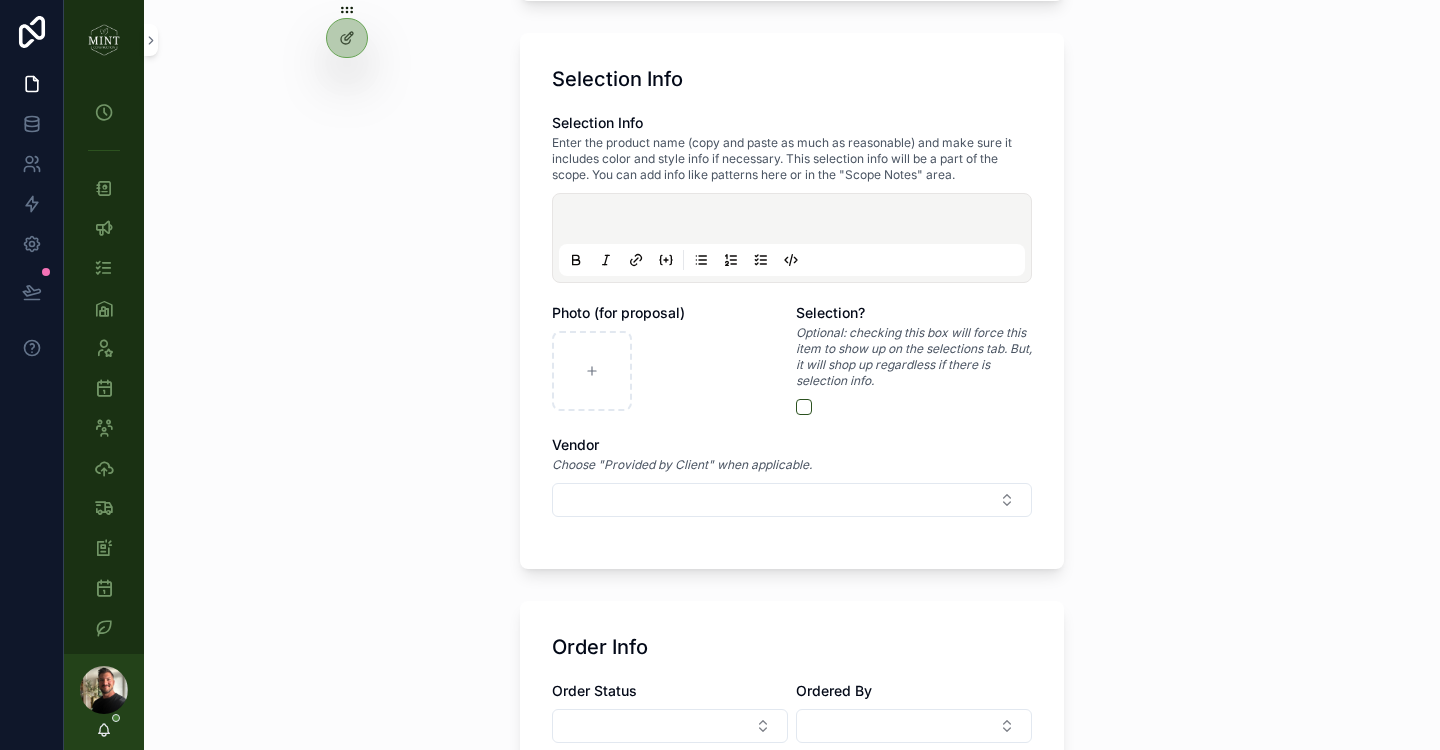 scroll, scrollTop: 1816, scrollLeft: 0, axis: vertical 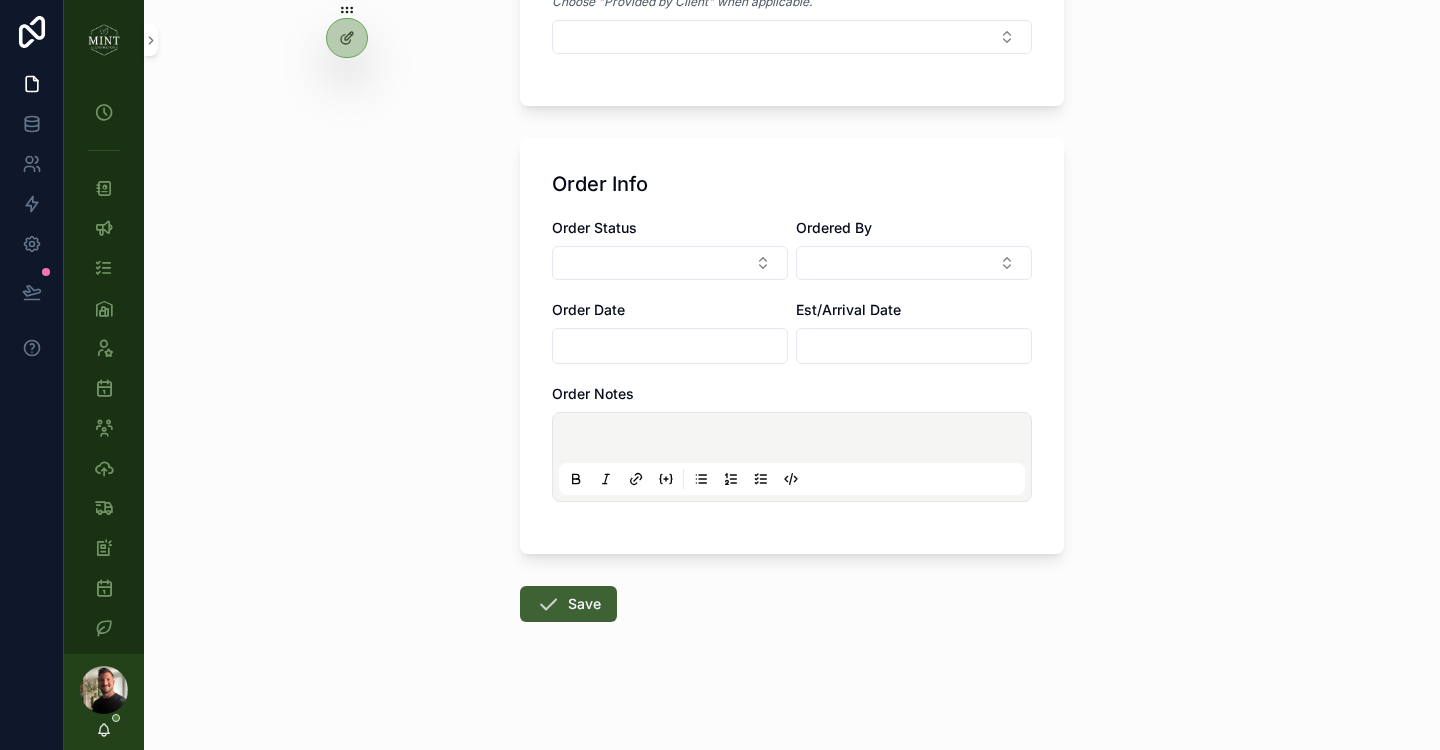 click on "Save" at bounding box center [568, 604] 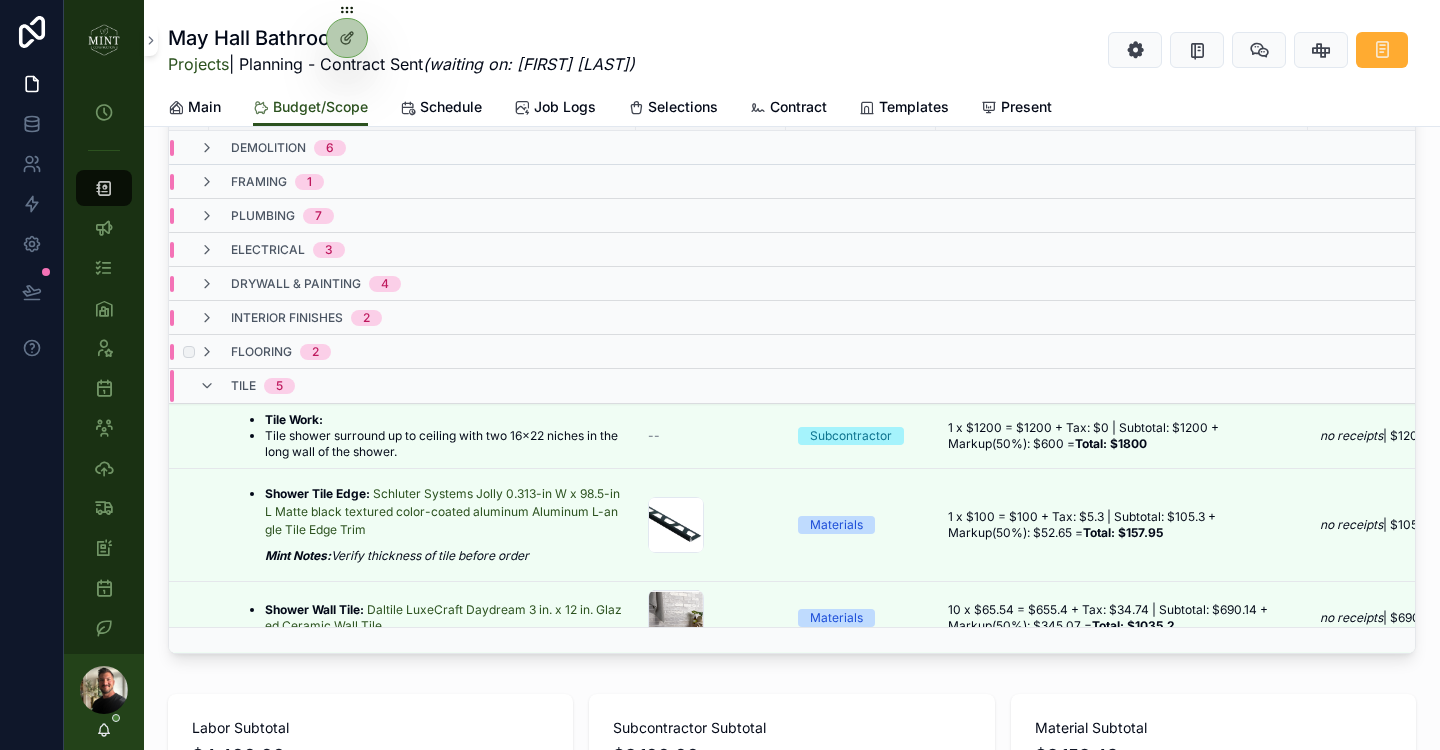 scroll, scrollTop: 528, scrollLeft: 0, axis: vertical 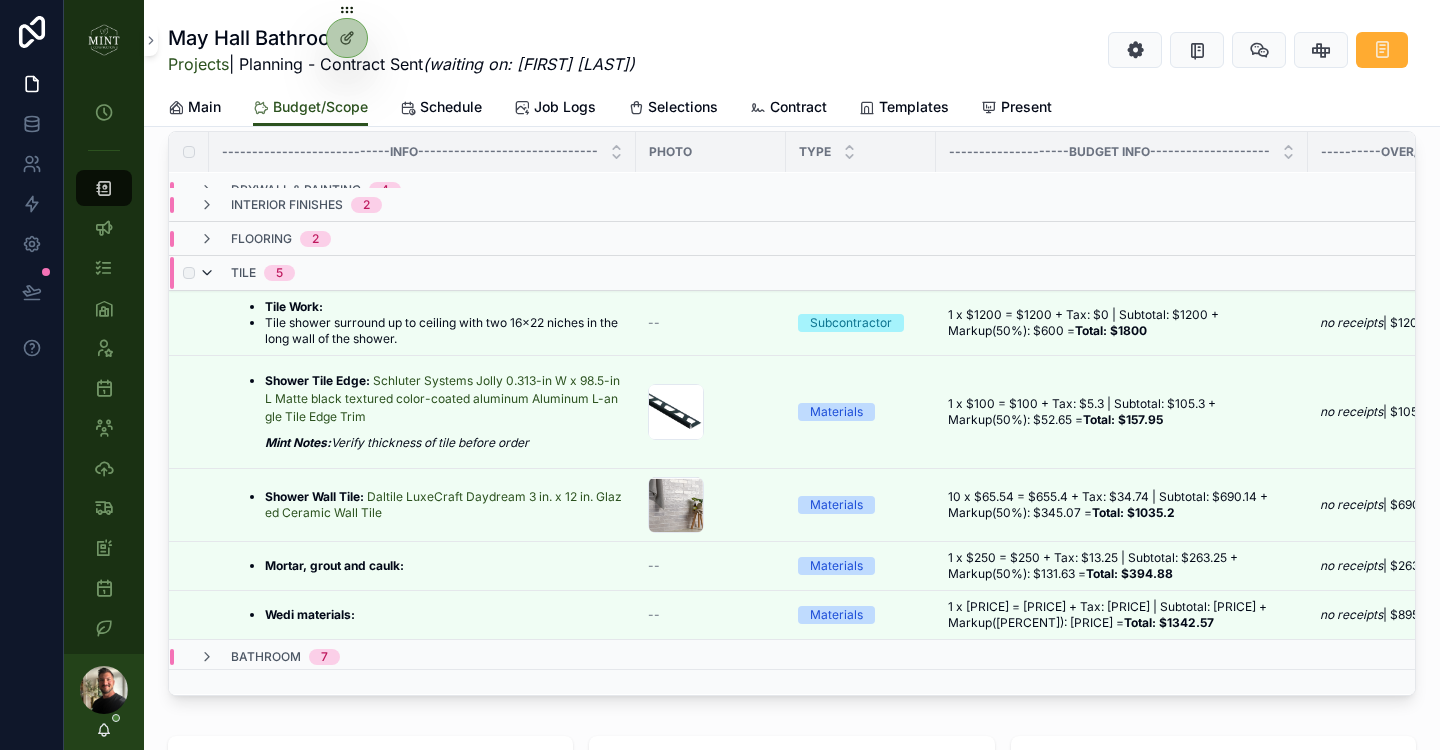 click at bounding box center (207, 273) 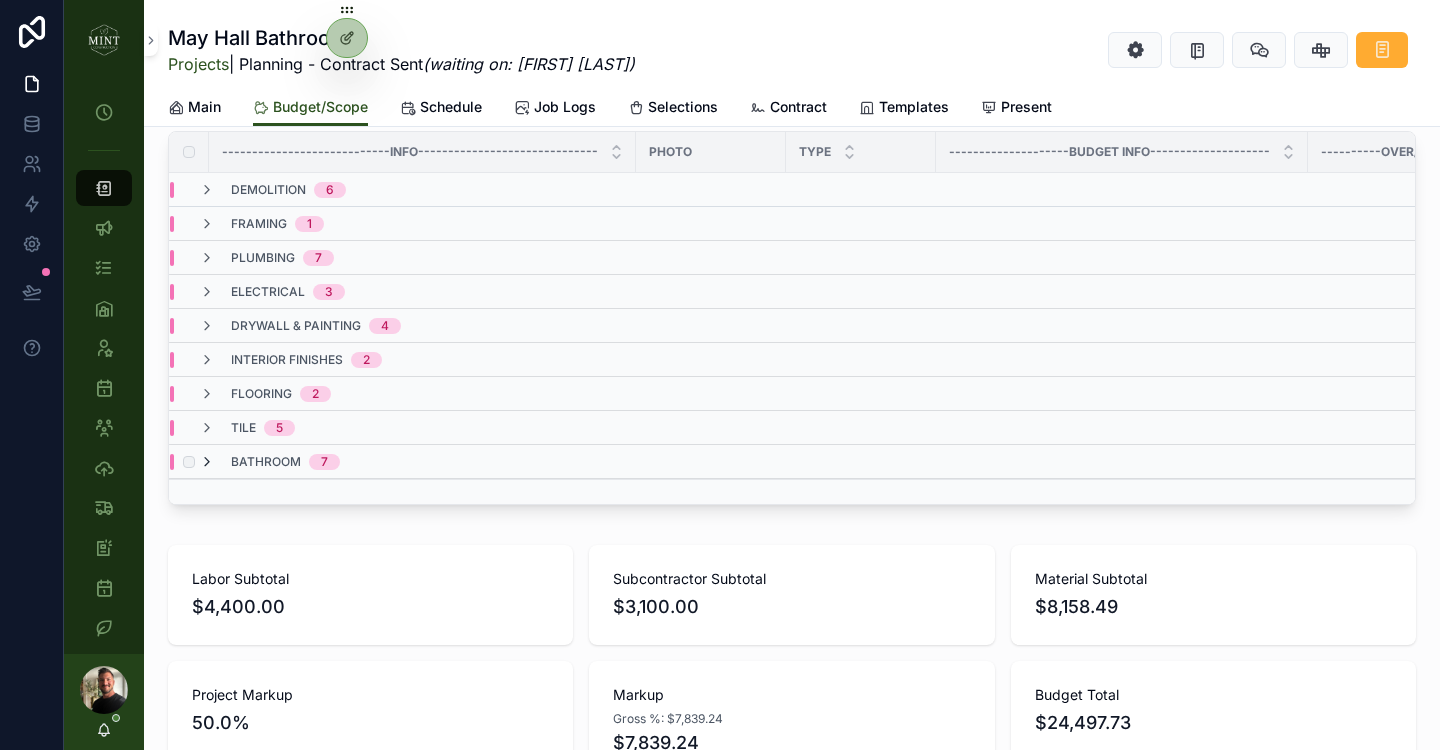 click at bounding box center [207, 462] 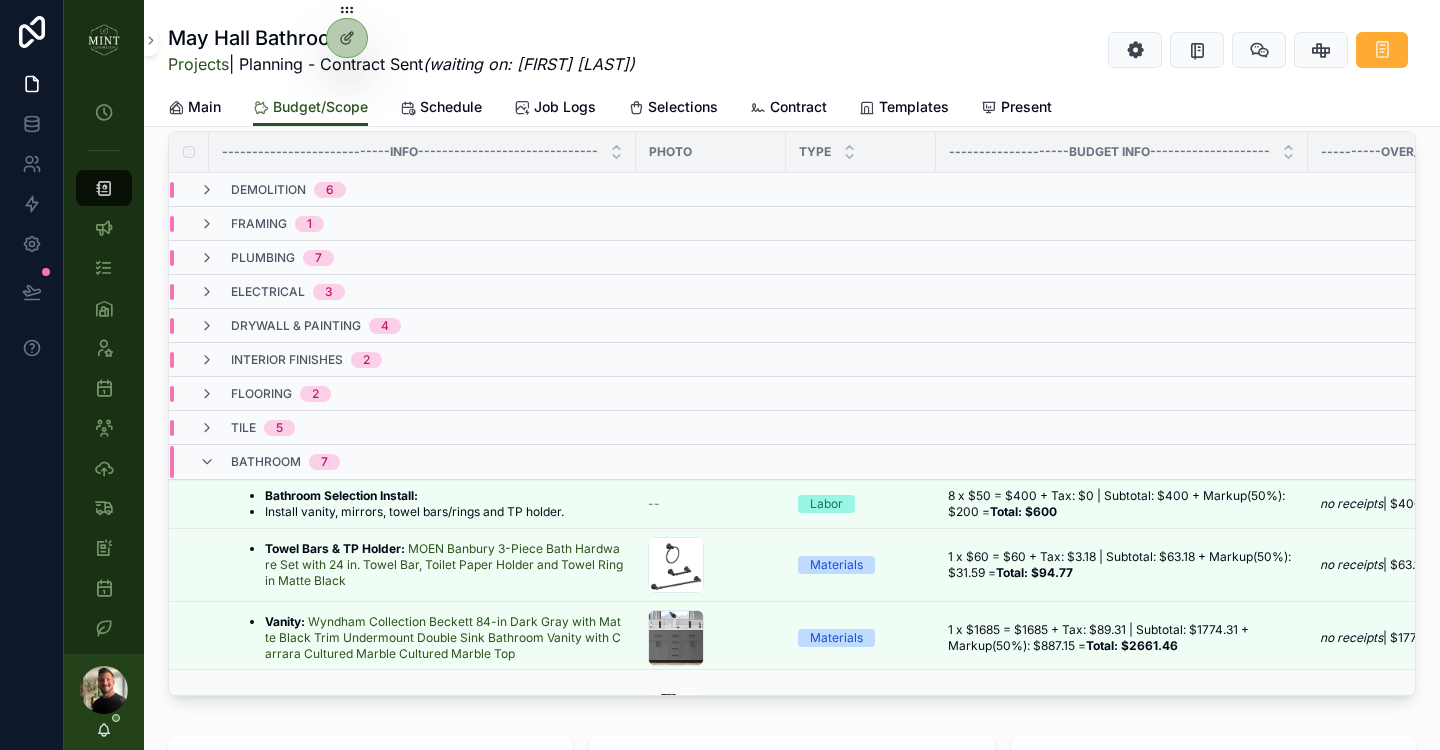 scroll, scrollTop: 269, scrollLeft: 0, axis: vertical 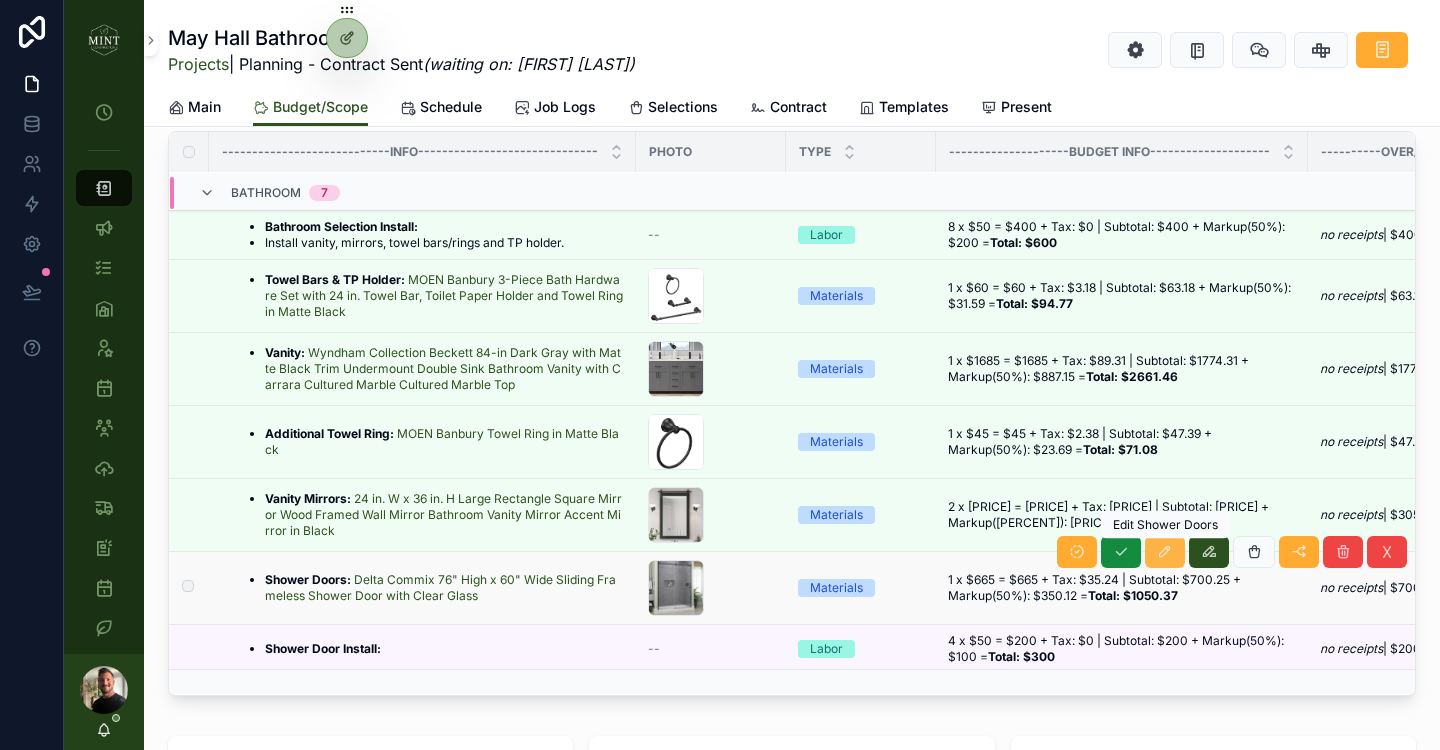 click at bounding box center (1165, 552) 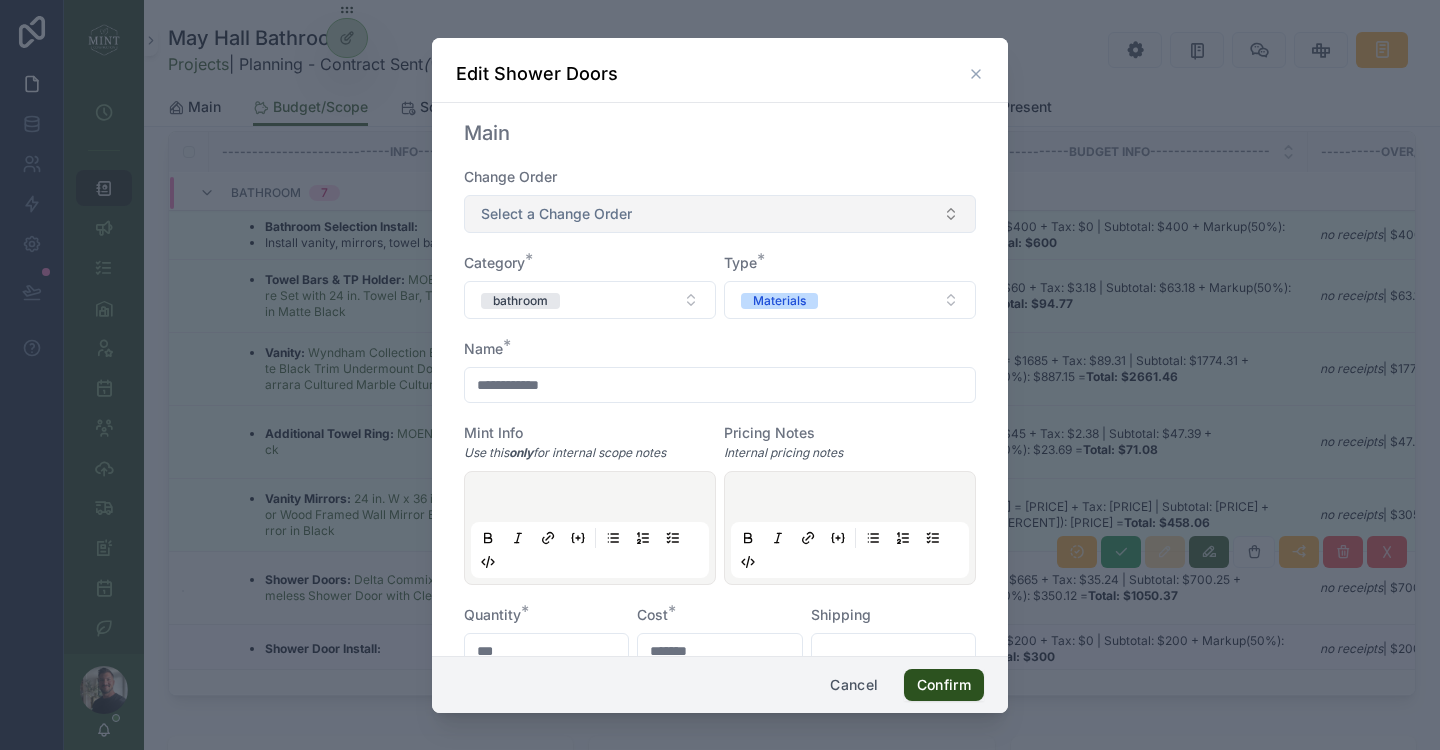 click on "Select a Change Order" at bounding box center [720, 214] 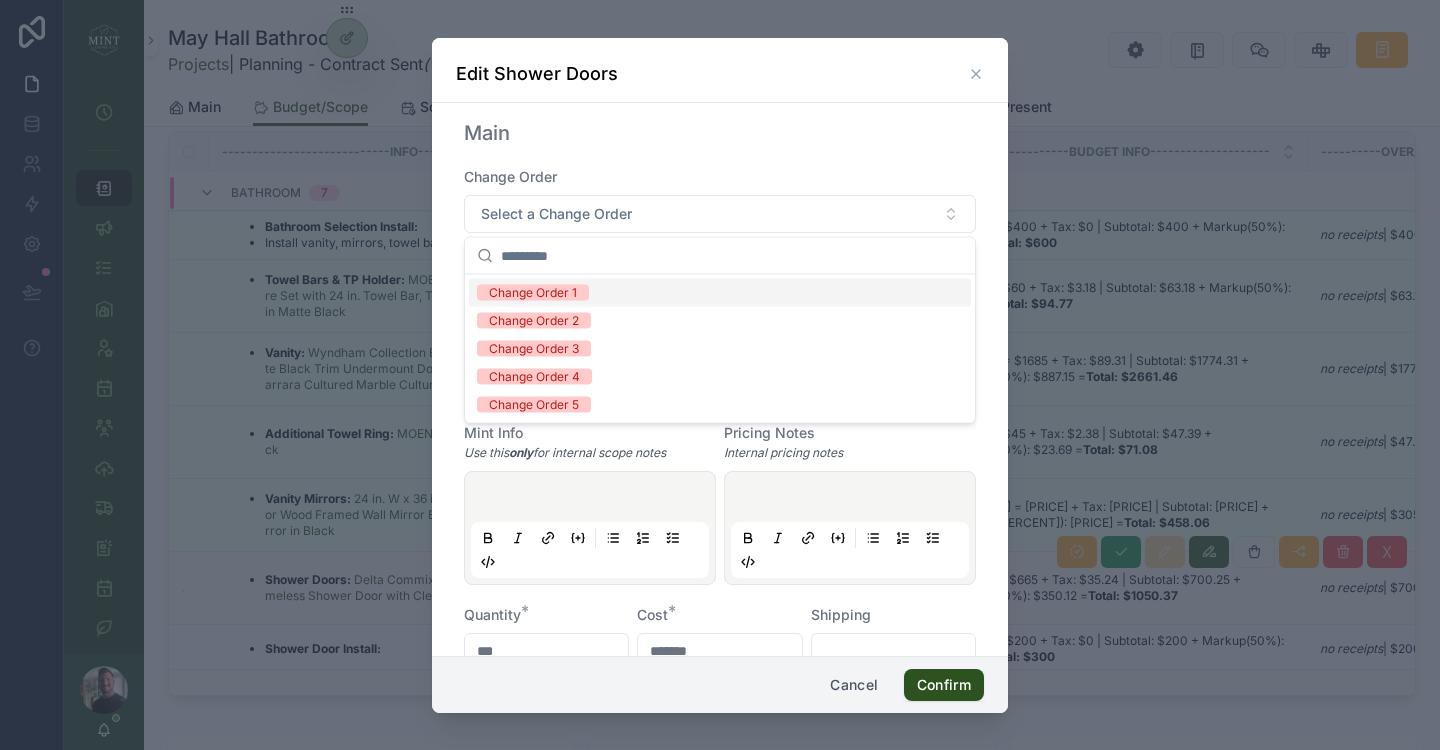 click on "Change Order 1" at bounding box center (720, 293) 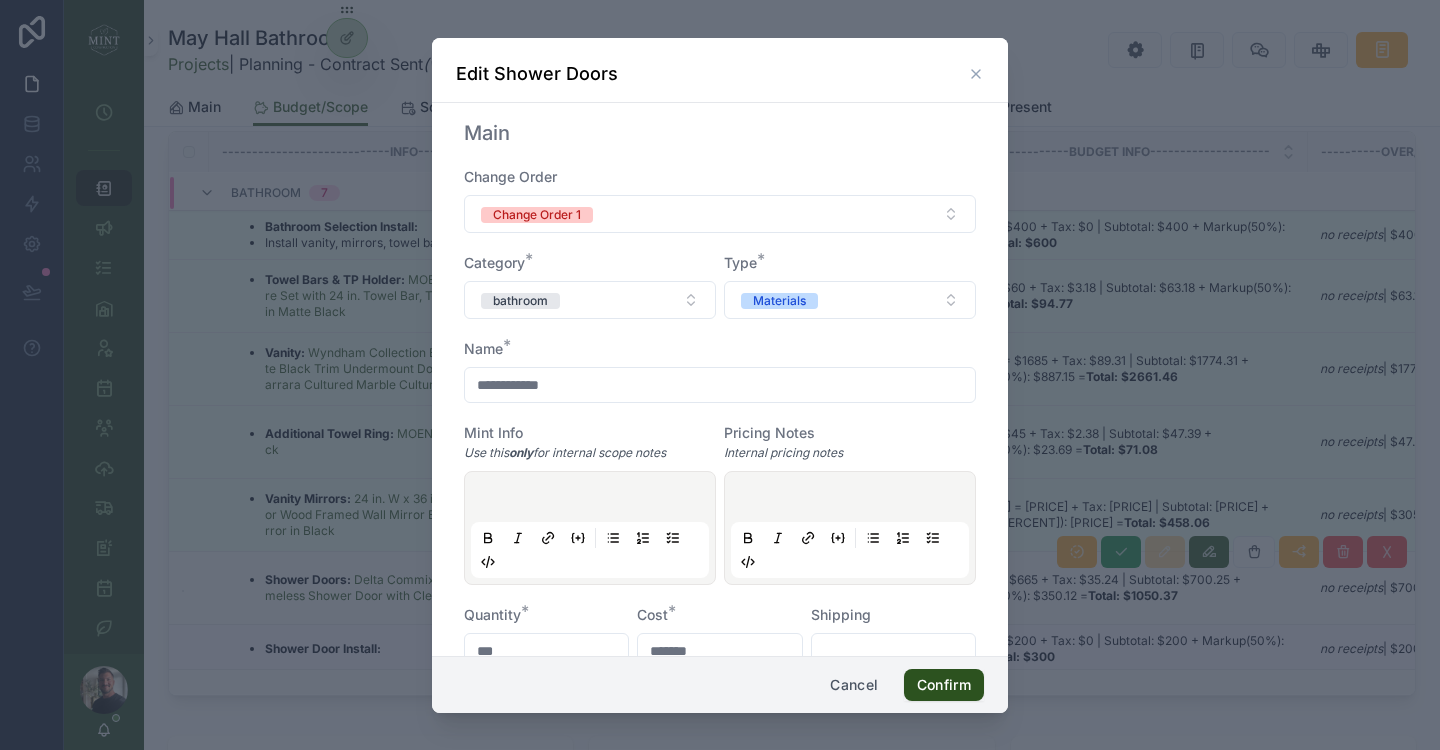 scroll, scrollTop: 78, scrollLeft: 0, axis: vertical 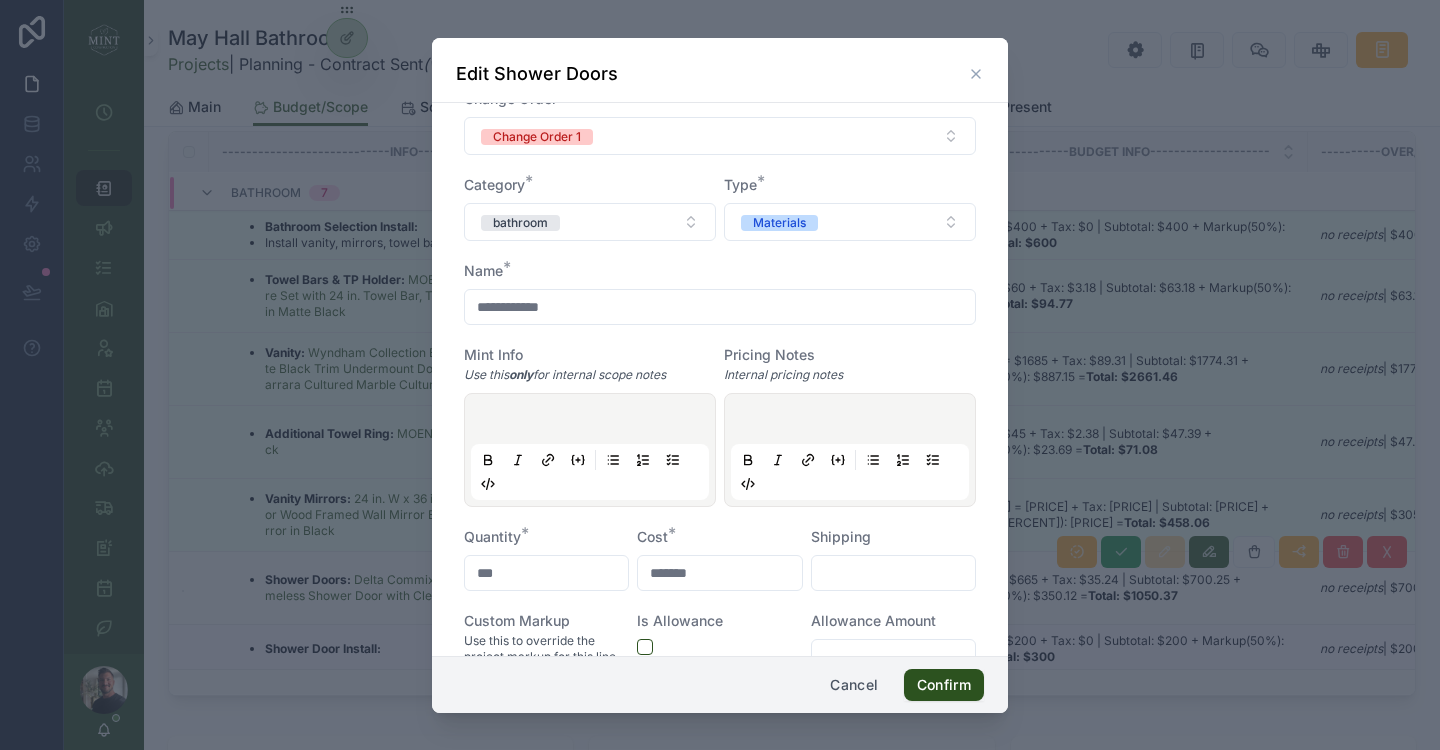 click at bounding box center (893, 573) 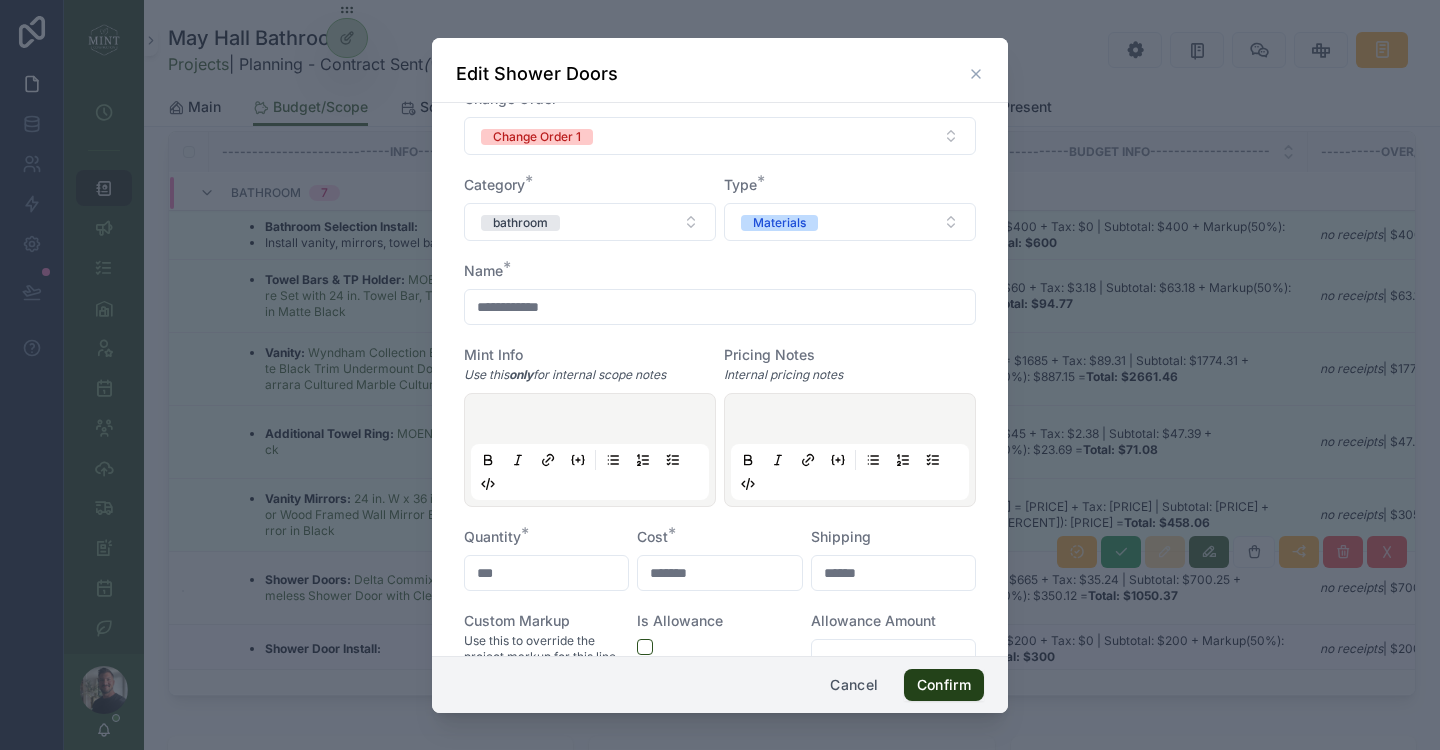 type on "******" 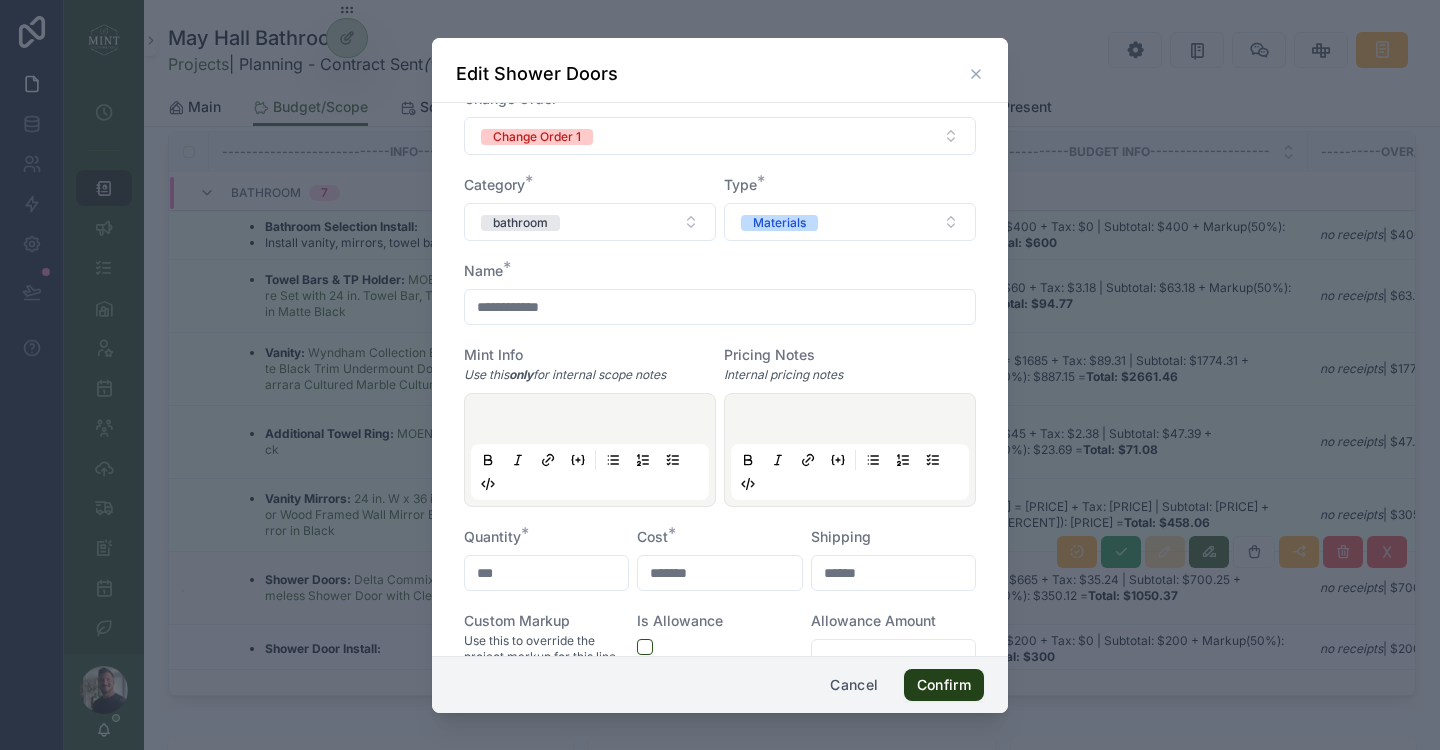 click on "Confirm" at bounding box center (944, 685) 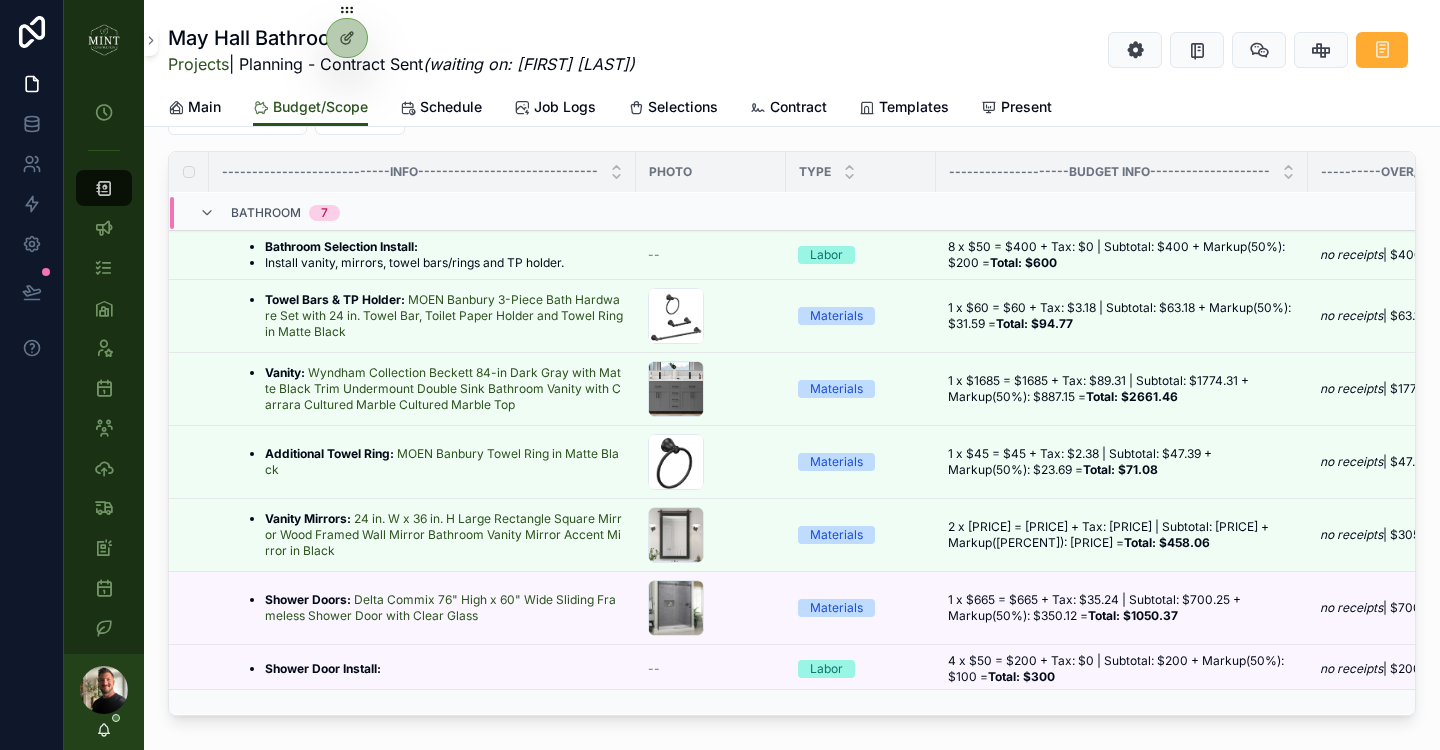 scroll, scrollTop: 548, scrollLeft: 0, axis: vertical 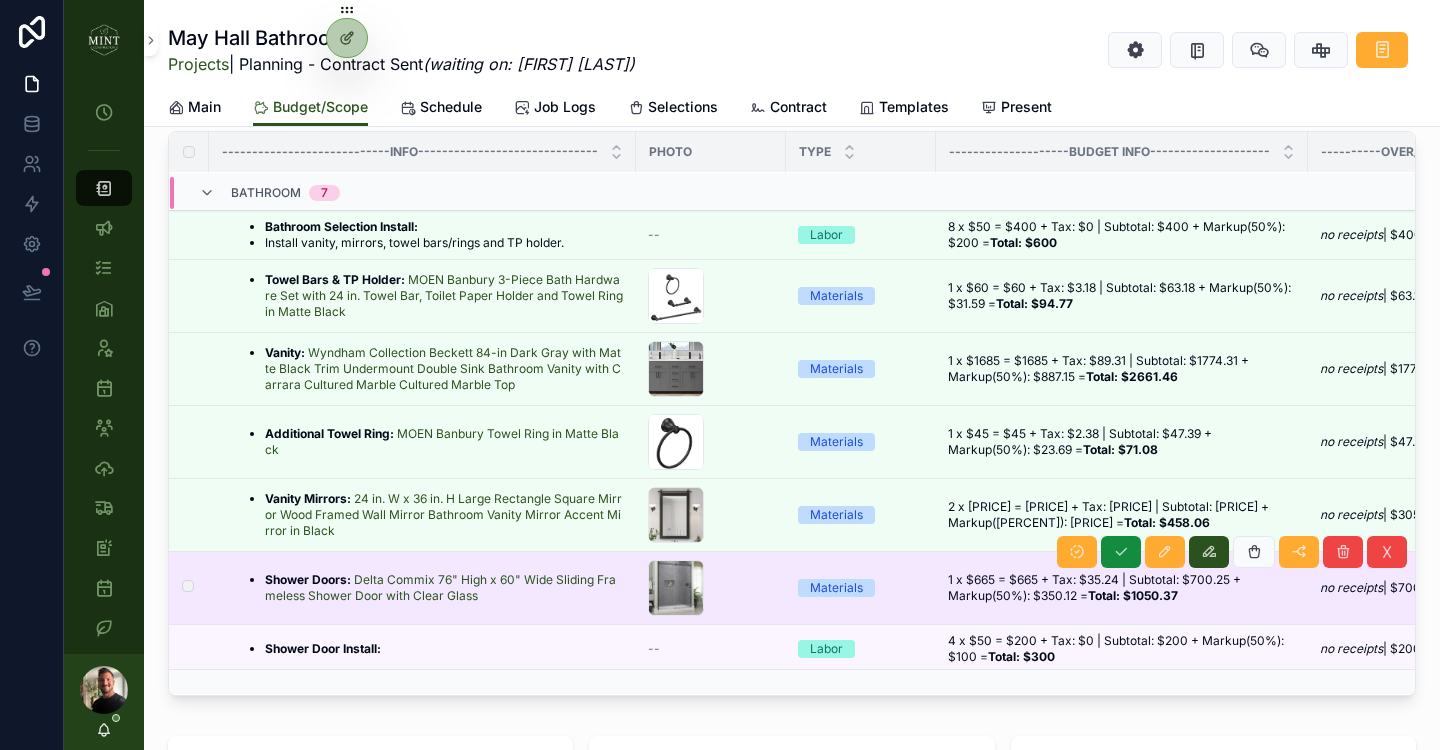 click on "Shower Doors:" at bounding box center (308, 579) 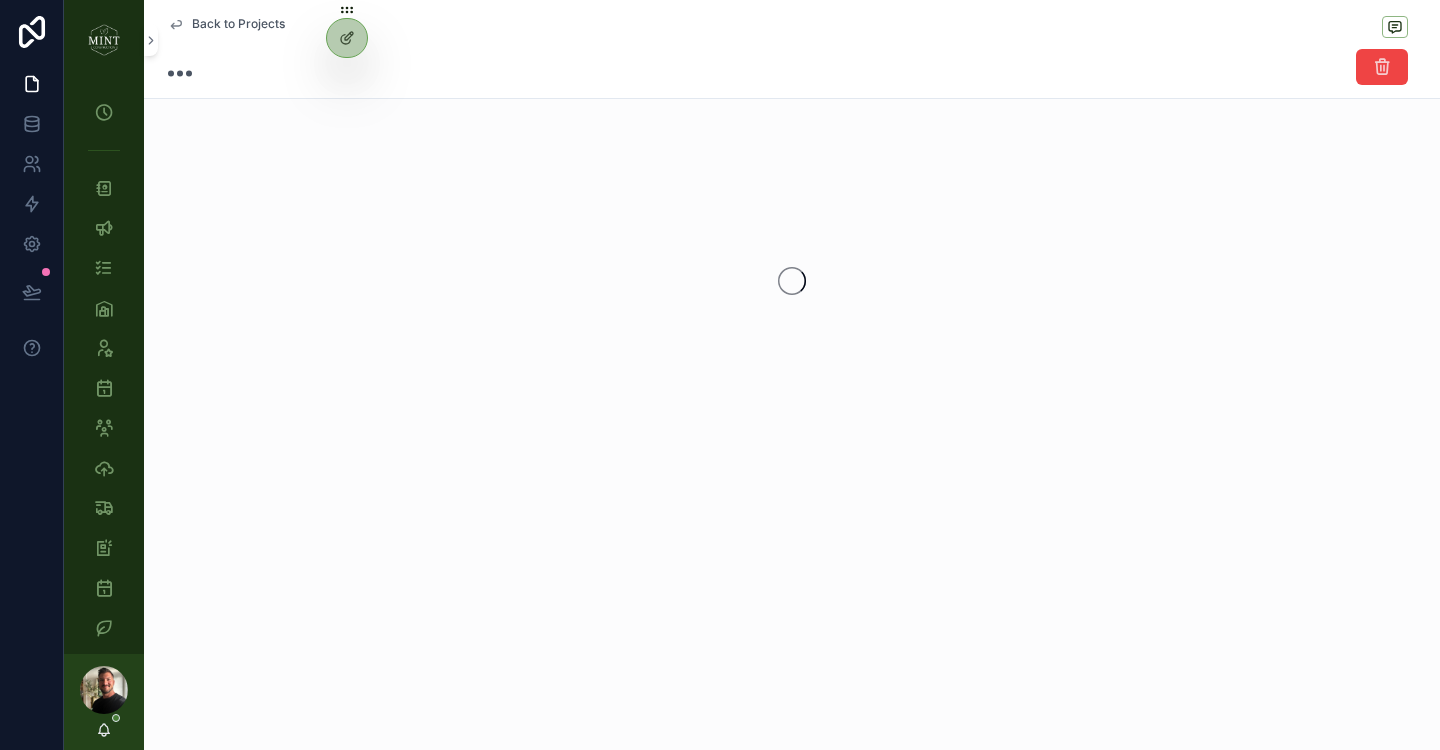 scroll, scrollTop: 0, scrollLeft: 0, axis: both 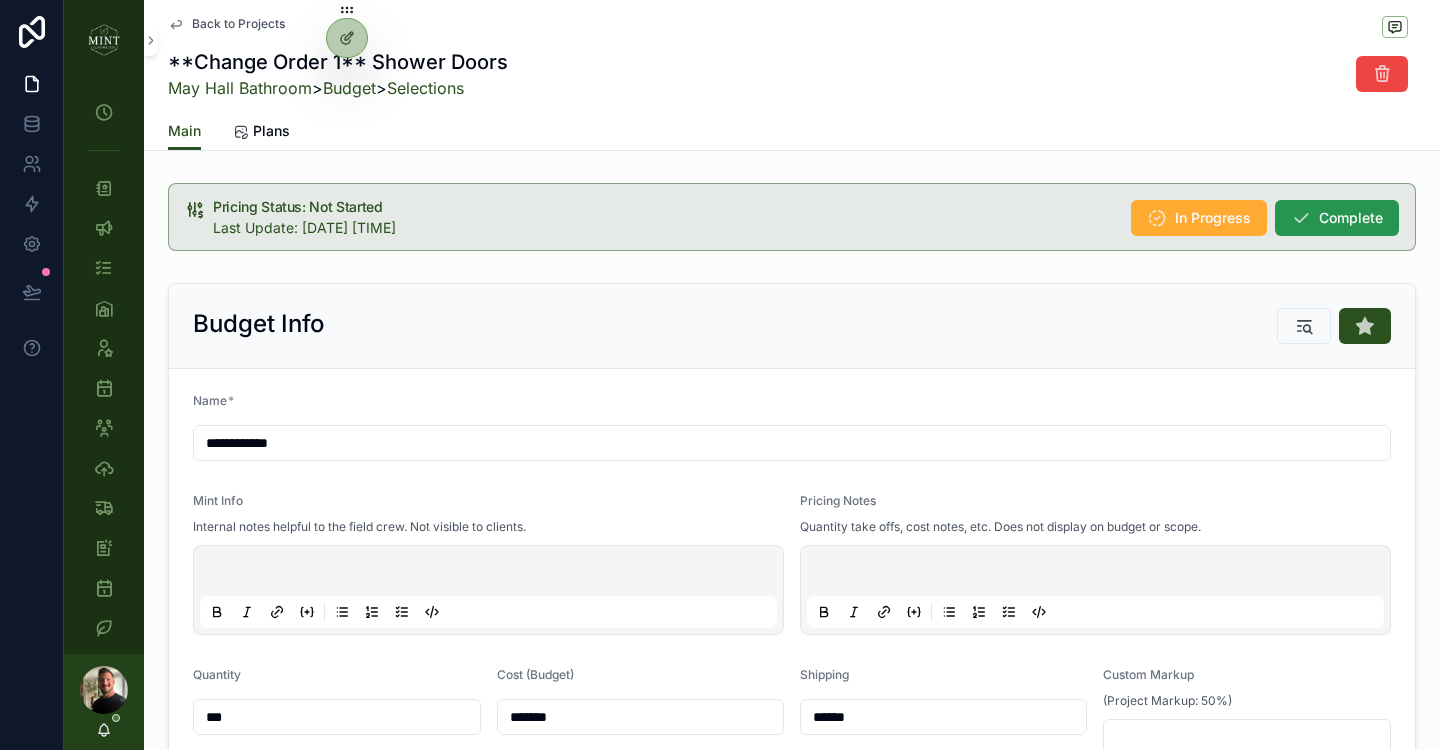 click on "Complete" at bounding box center (1351, 218) 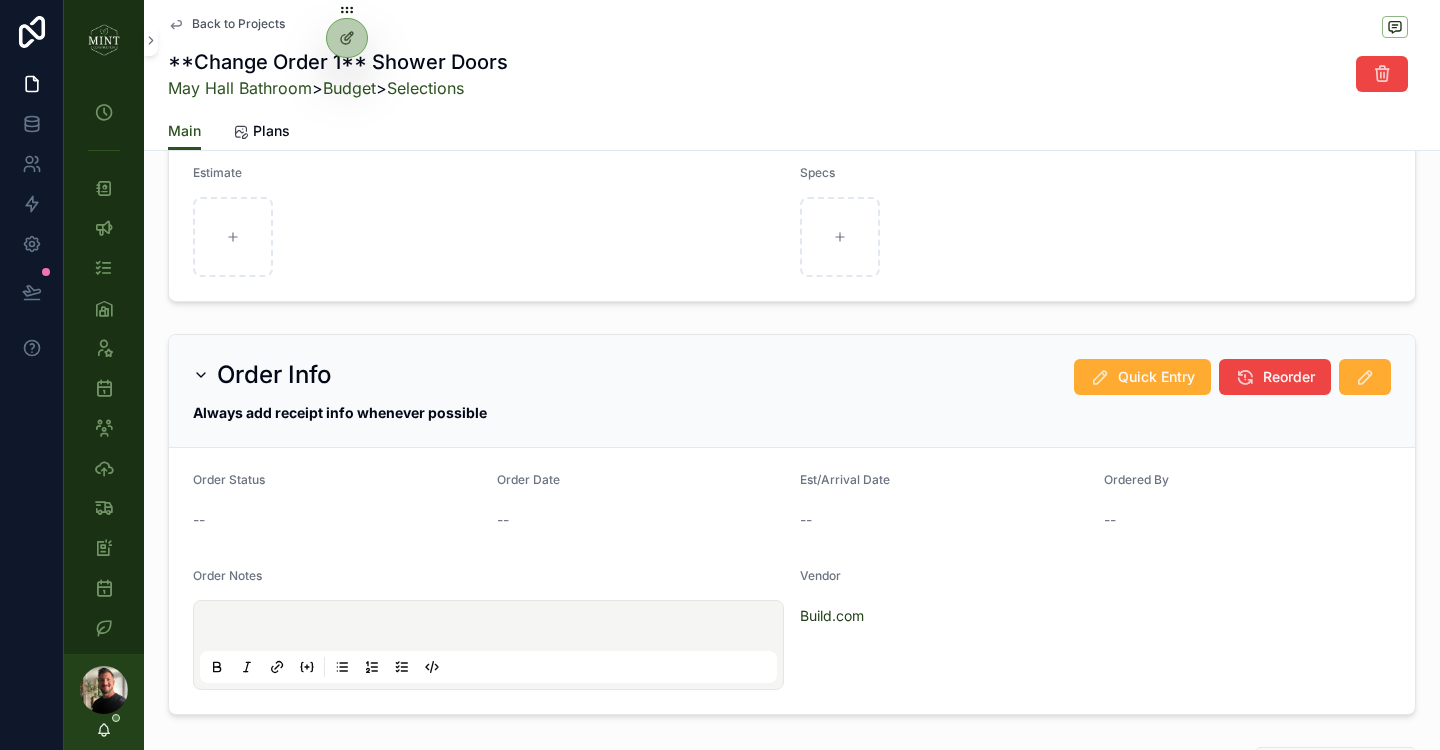 scroll, scrollTop: 1463, scrollLeft: 0, axis: vertical 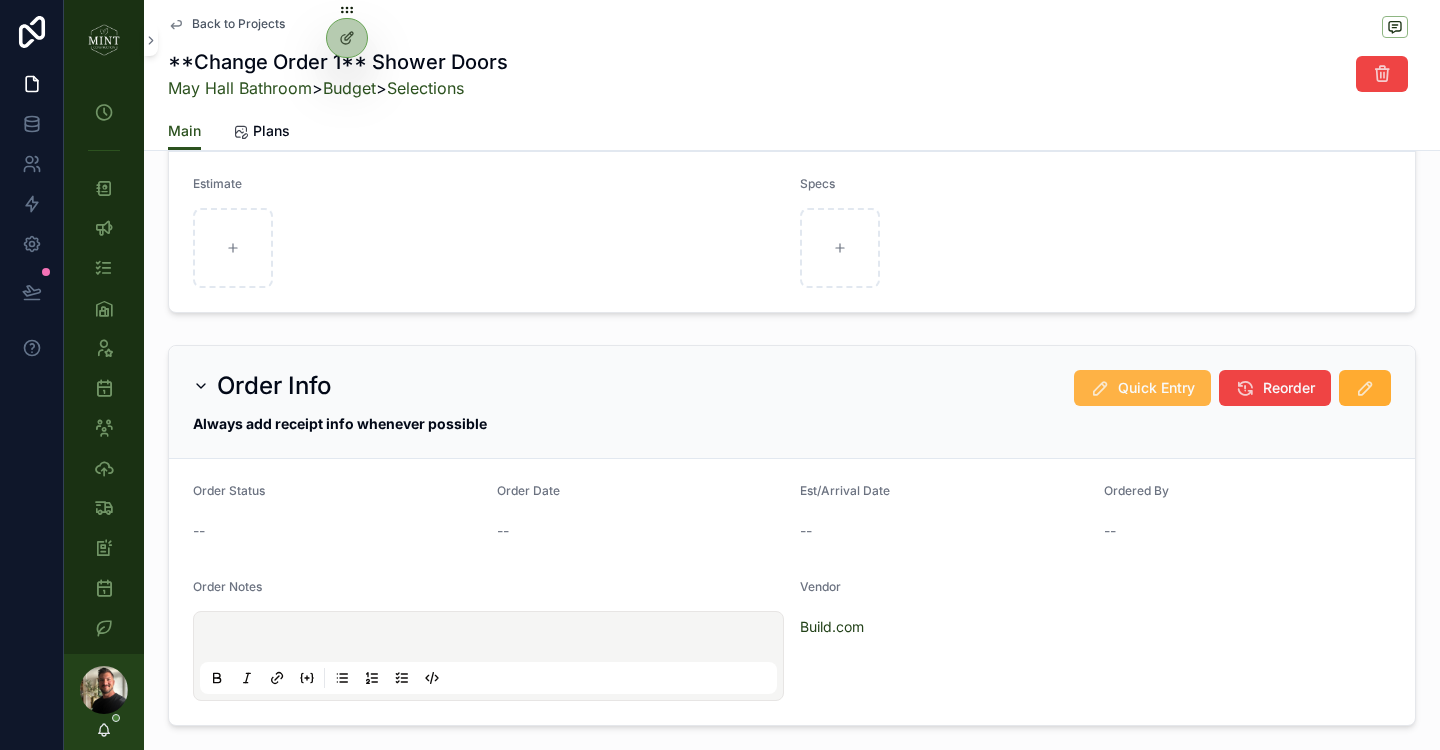 click on "Quick Entry" at bounding box center [1156, 388] 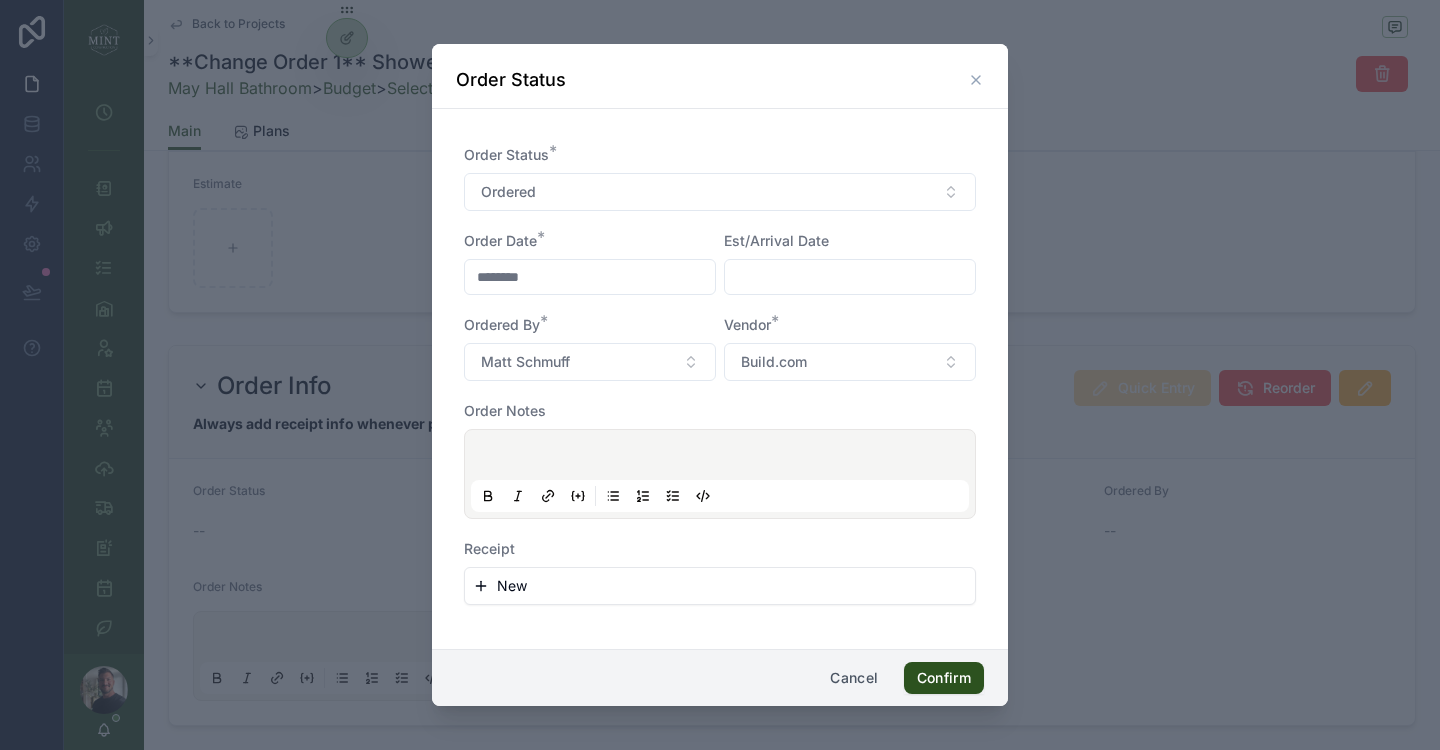 click at bounding box center [850, 277] 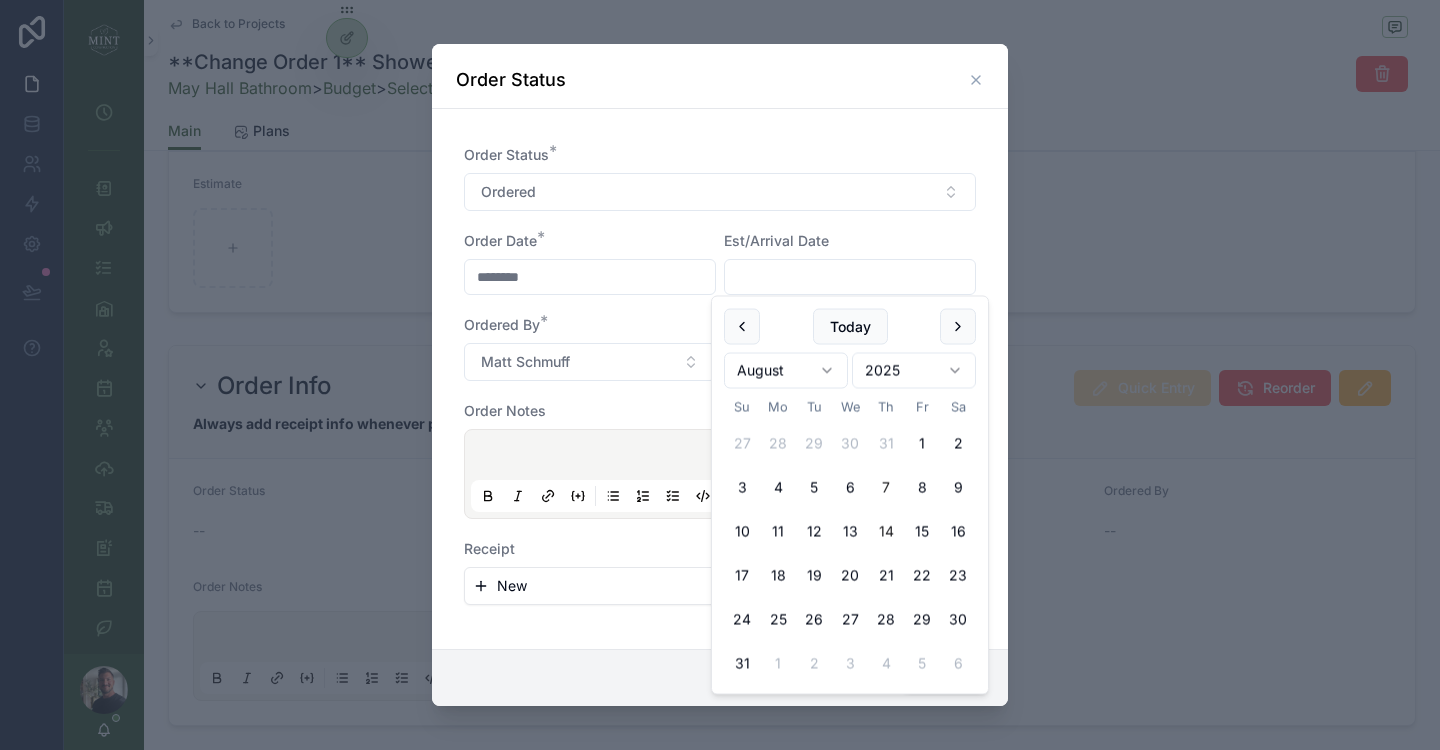 click on "14" at bounding box center [886, 532] 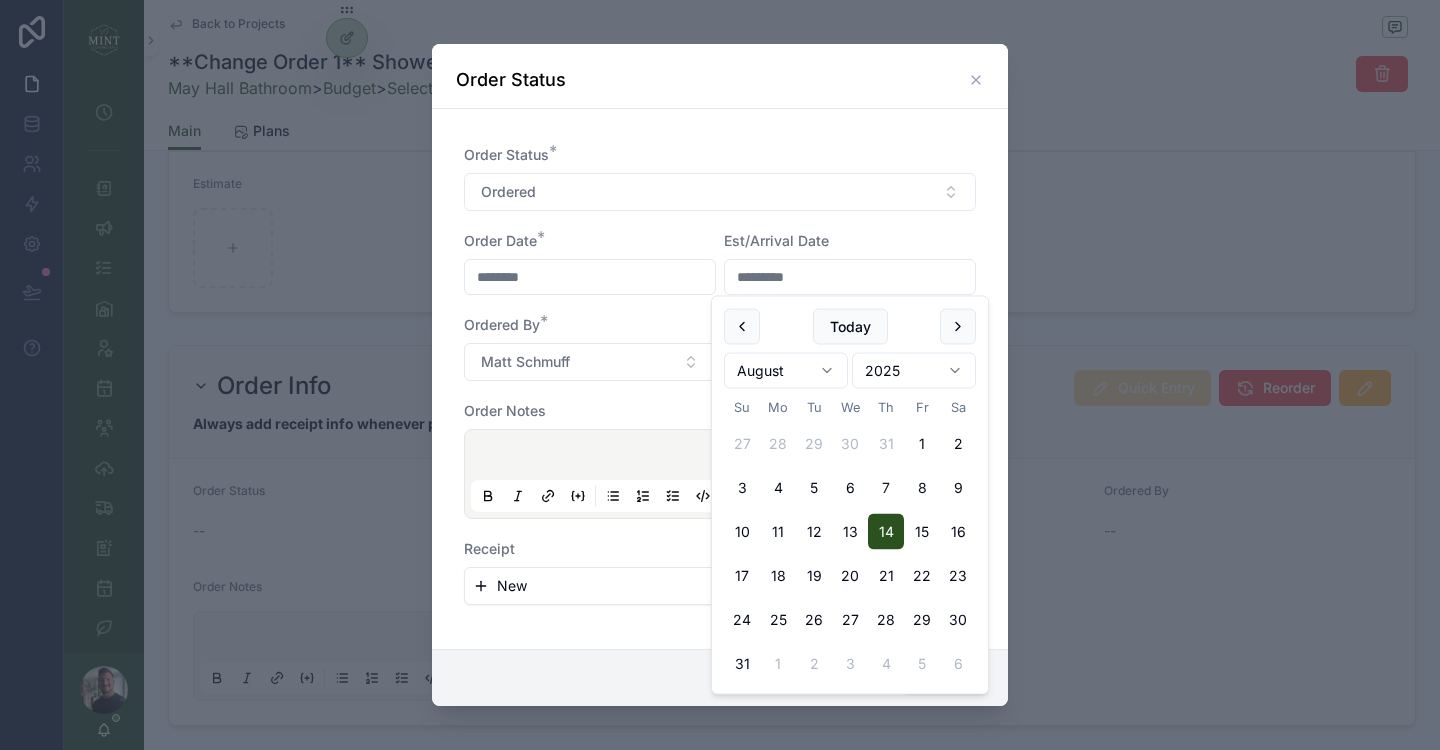 type on "*********" 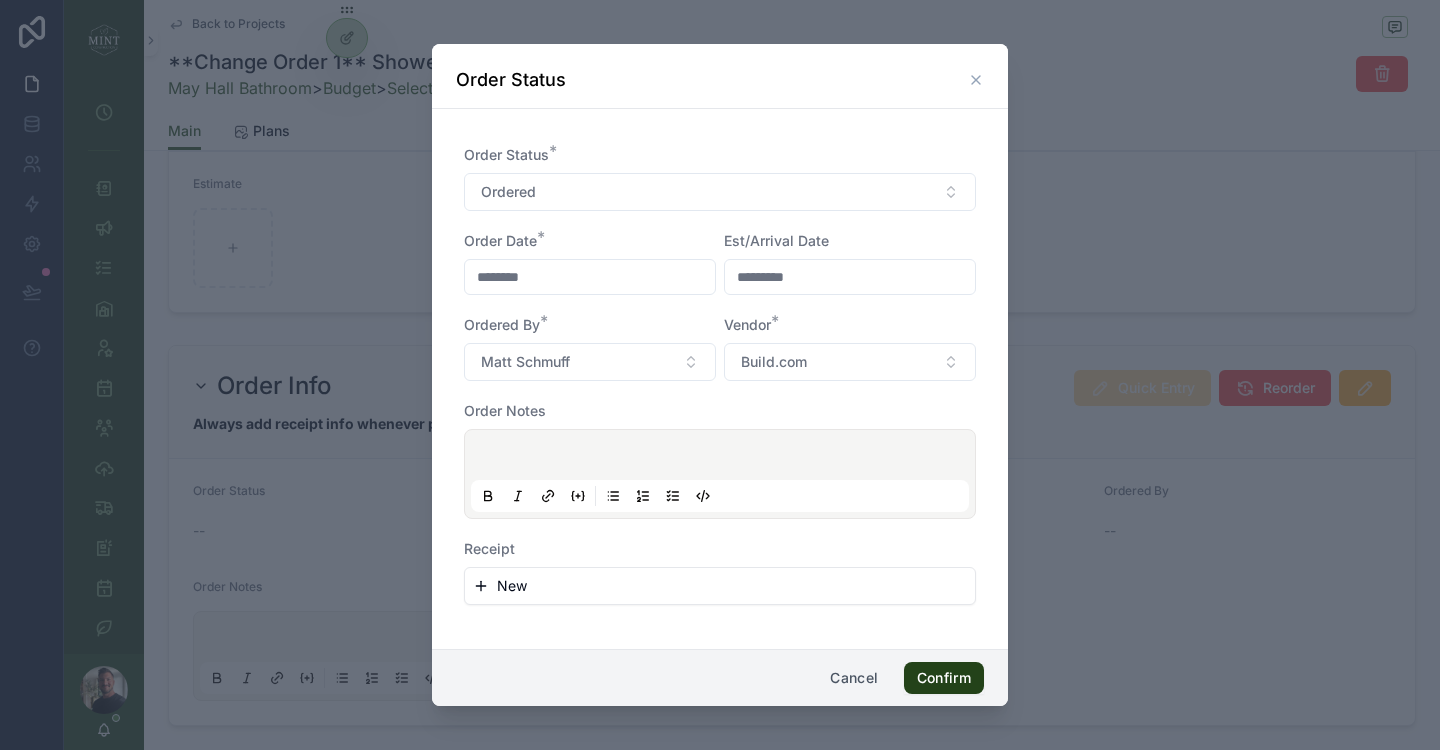 click on "Confirm" at bounding box center [944, 678] 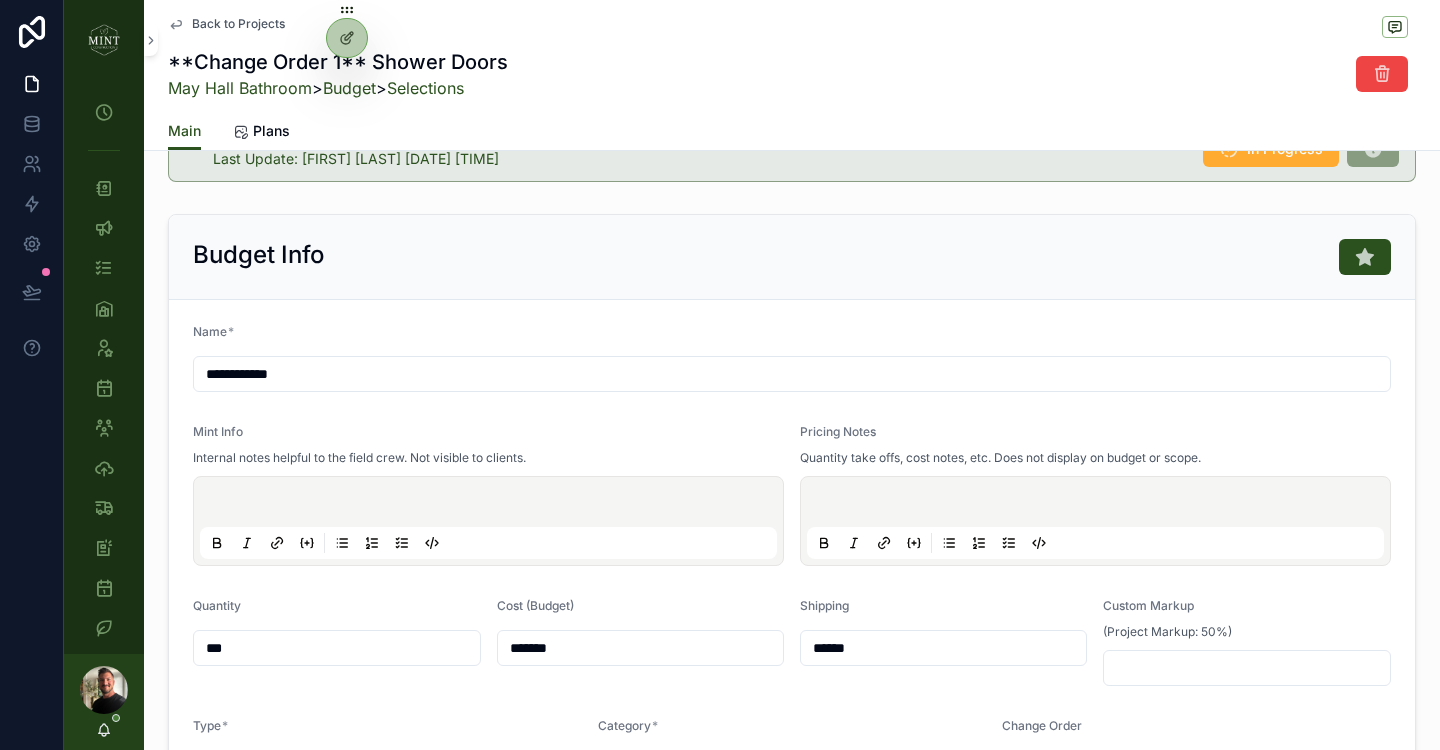 scroll, scrollTop: 0, scrollLeft: 0, axis: both 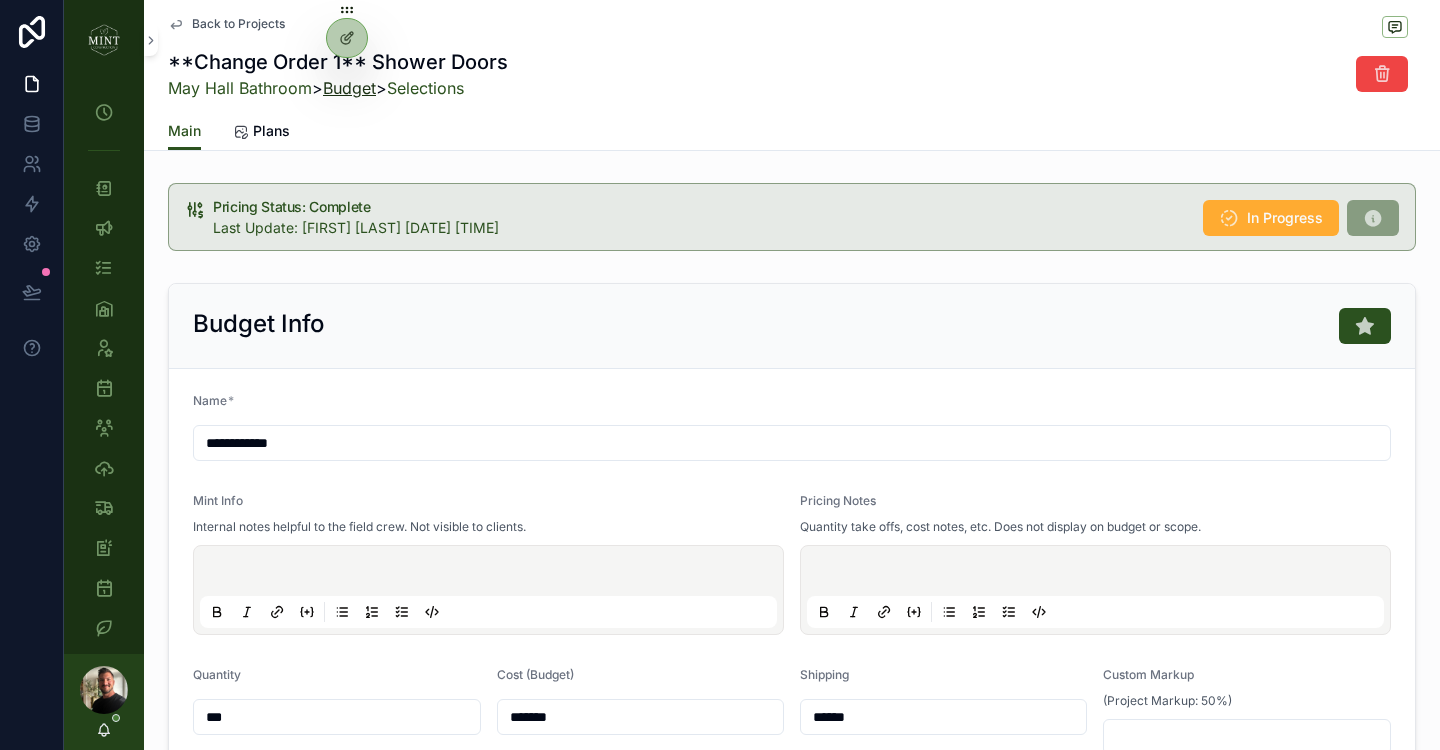 click on "Budget" at bounding box center (349, 88) 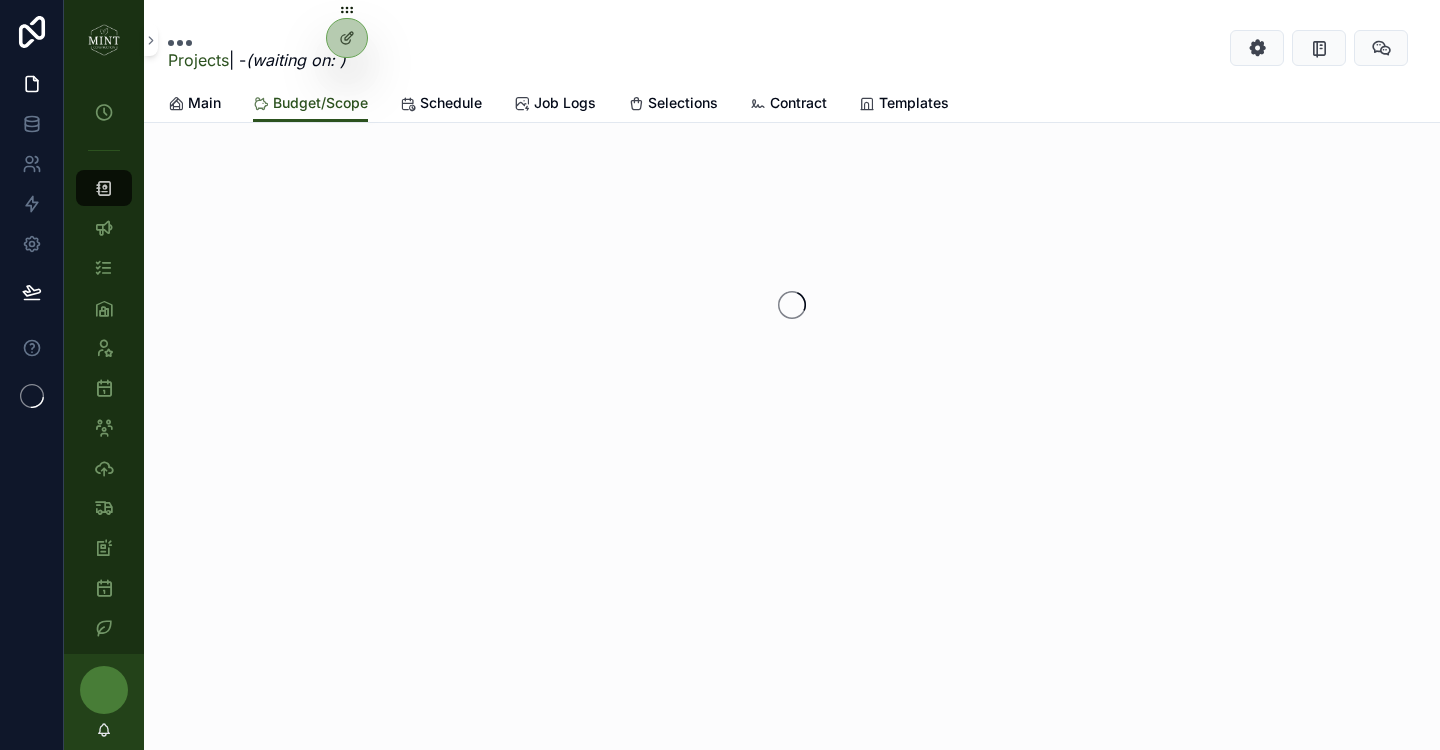 scroll, scrollTop: 0, scrollLeft: 0, axis: both 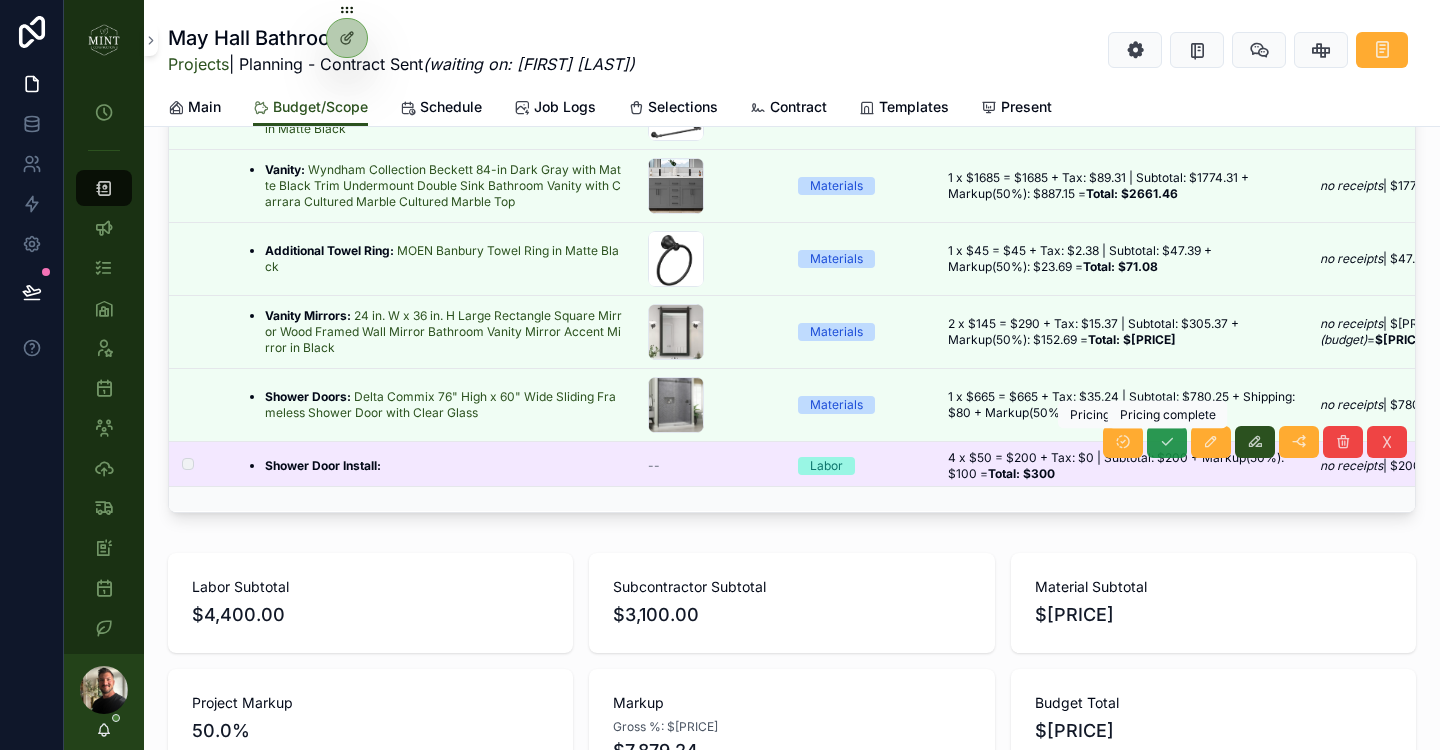 click at bounding box center [1167, 442] 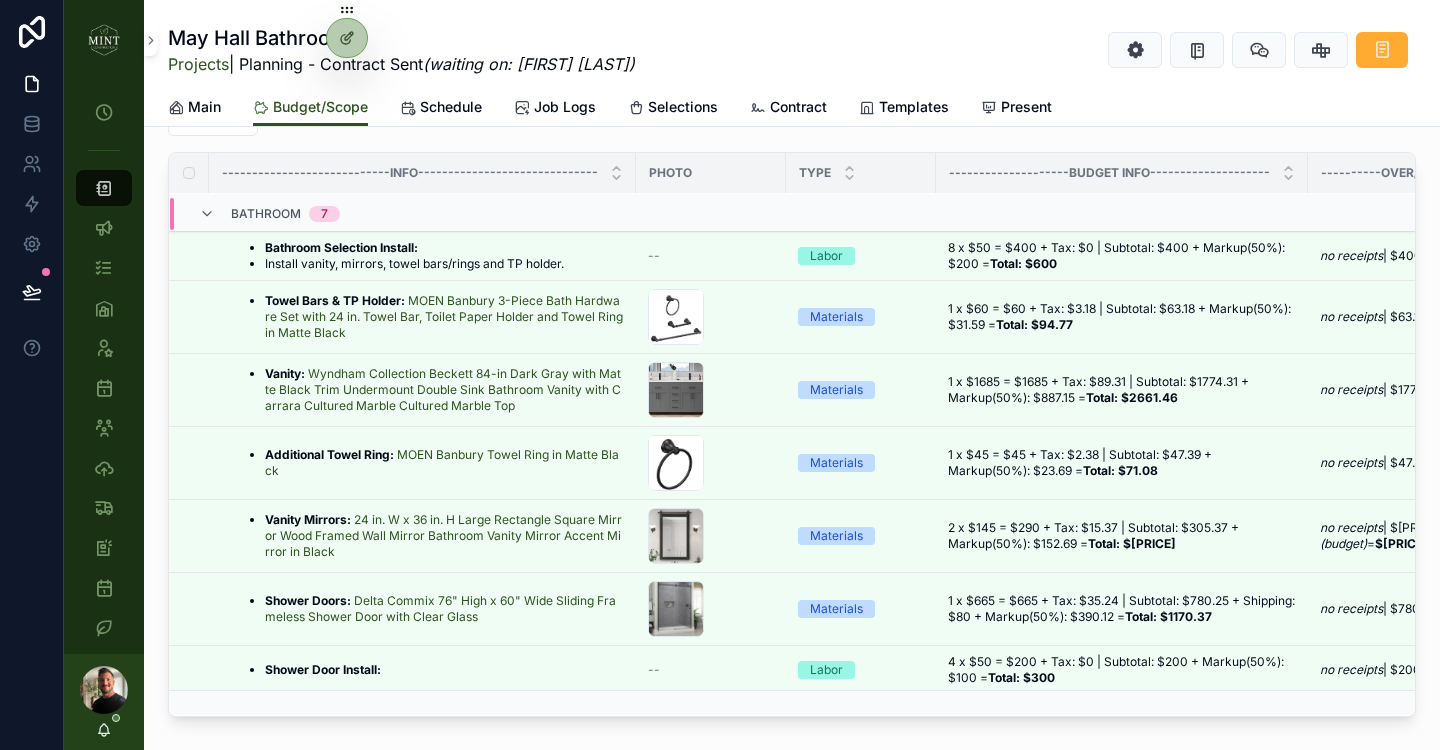 scroll, scrollTop: 529, scrollLeft: 0, axis: vertical 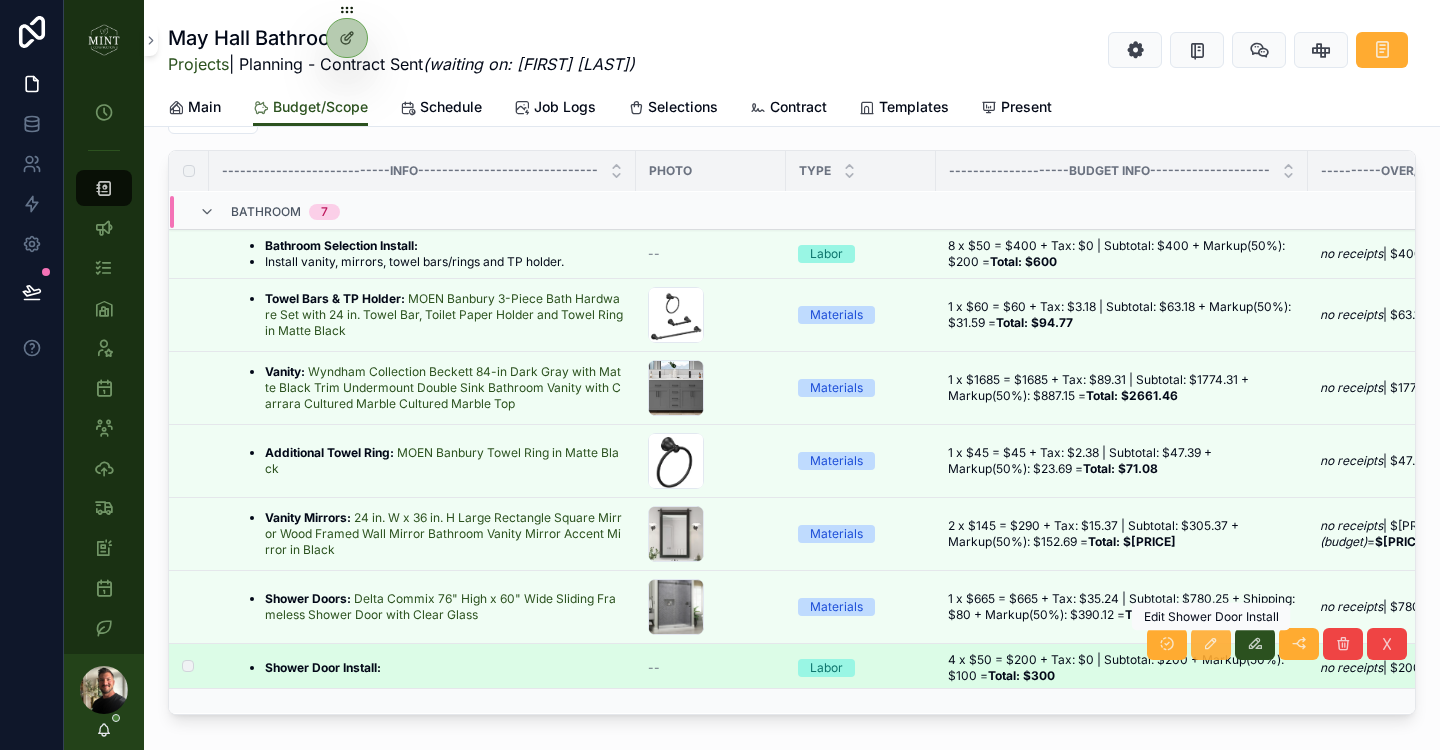 click at bounding box center (1211, 644) 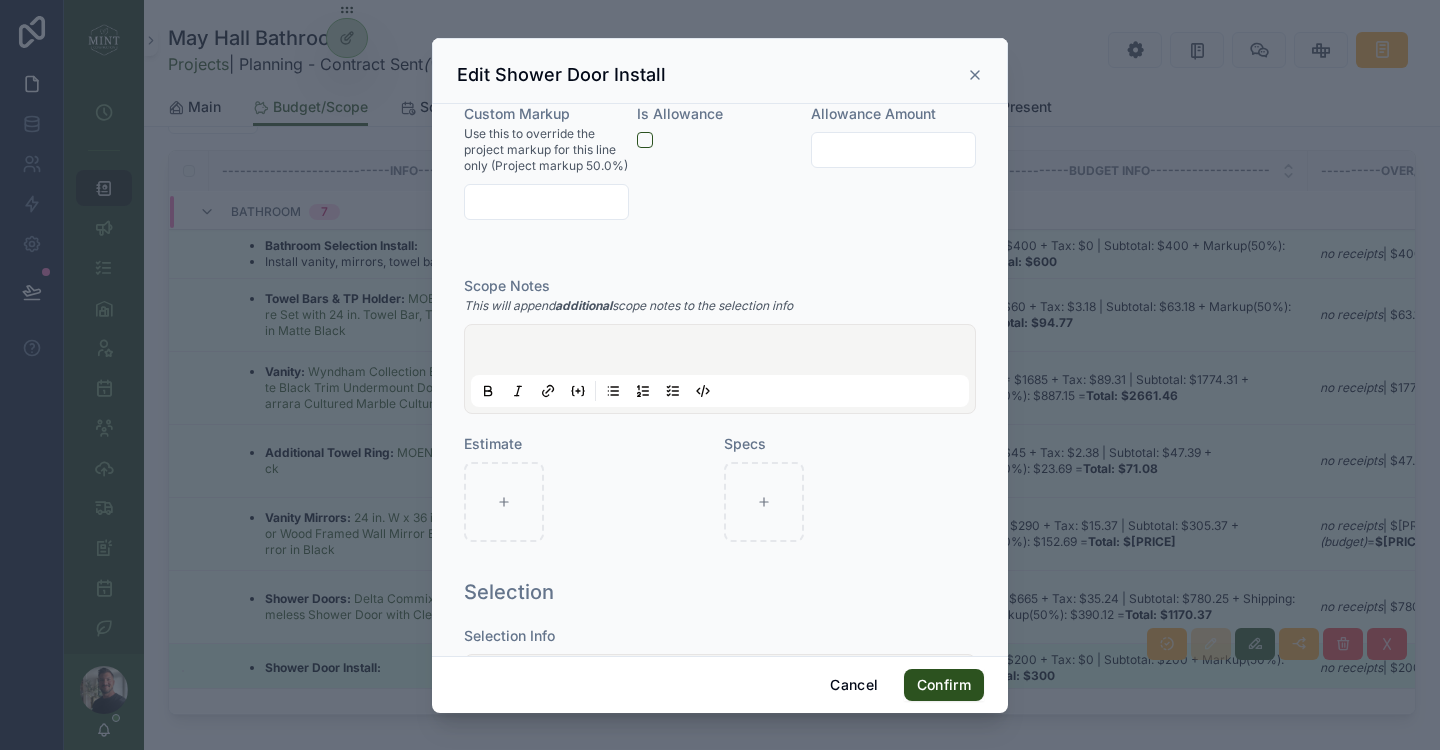 scroll, scrollTop: 638, scrollLeft: 0, axis: vertical 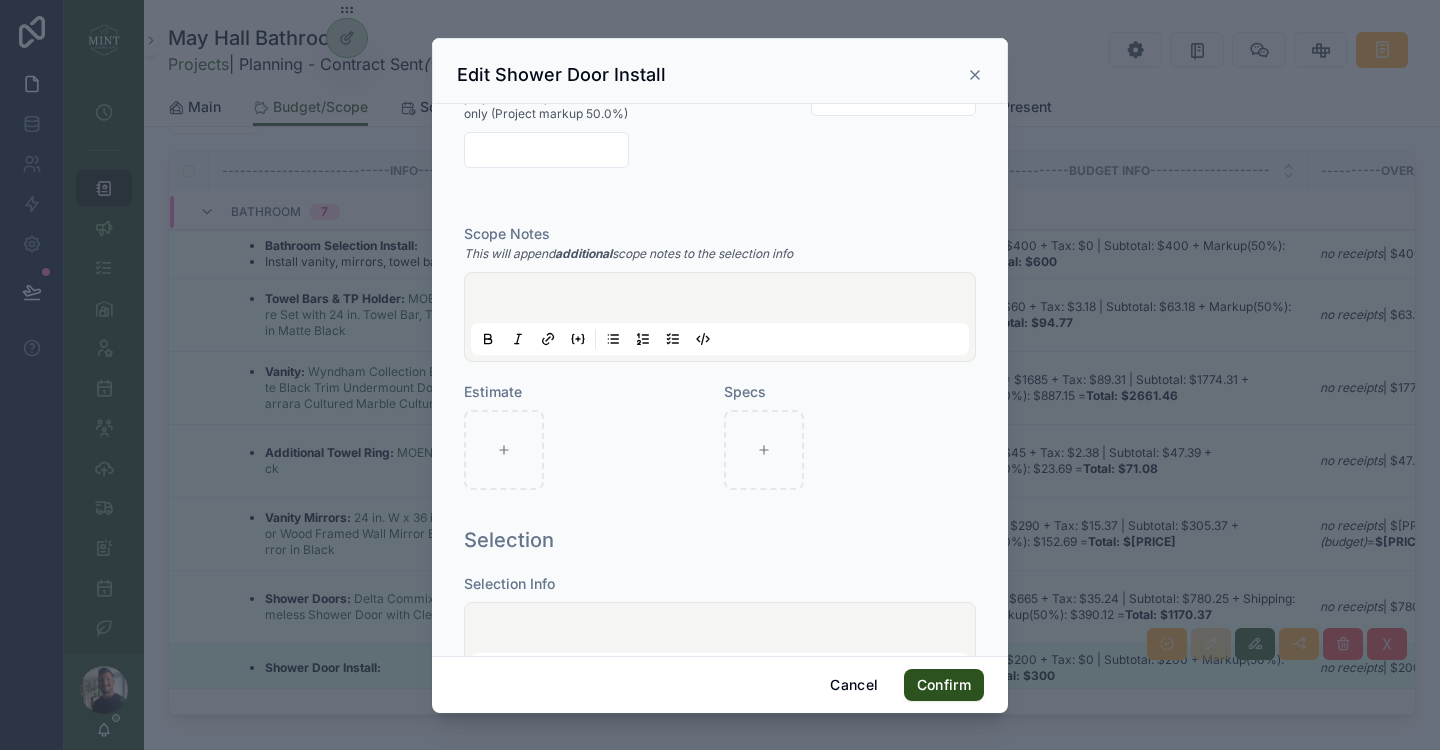 click at bounding box center (724, 301) 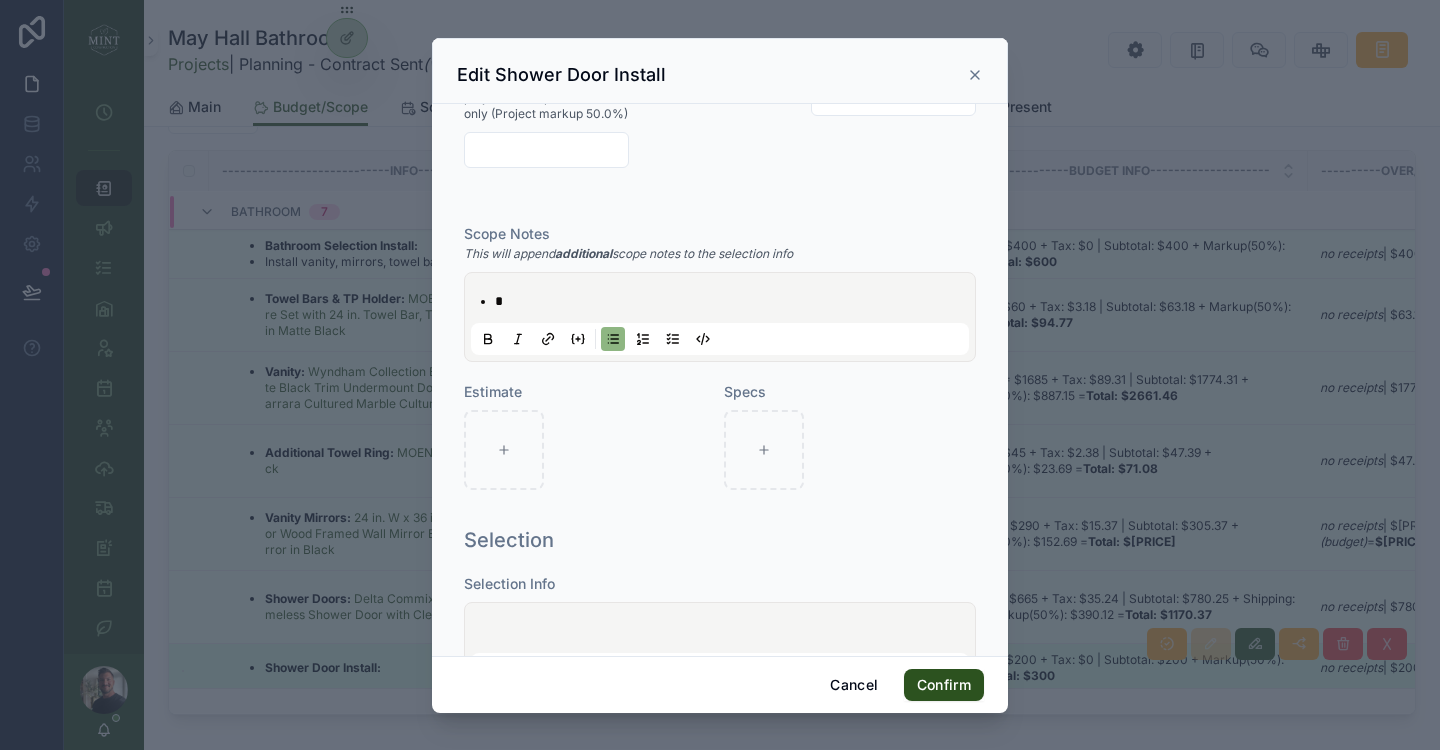 type 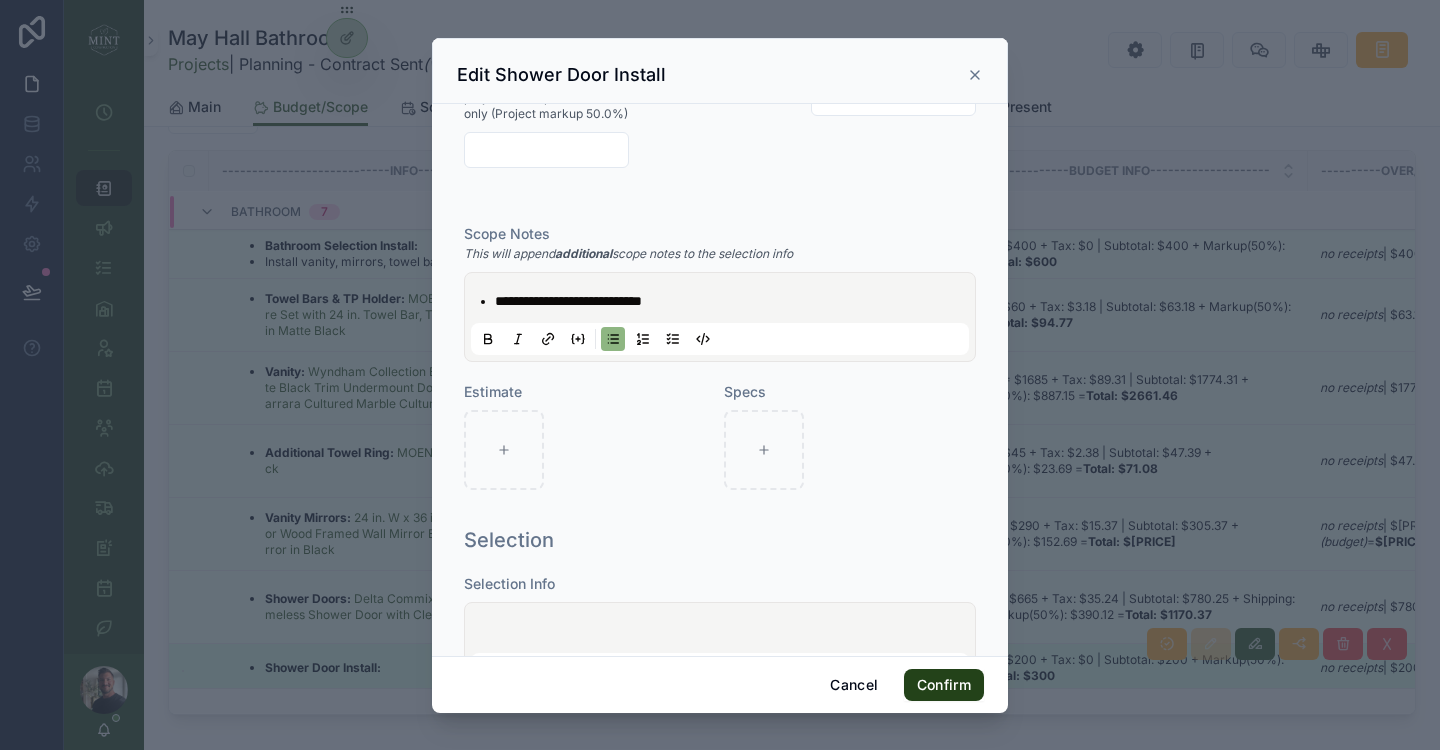 click on "Confirm" at bounding box center (944, 685) 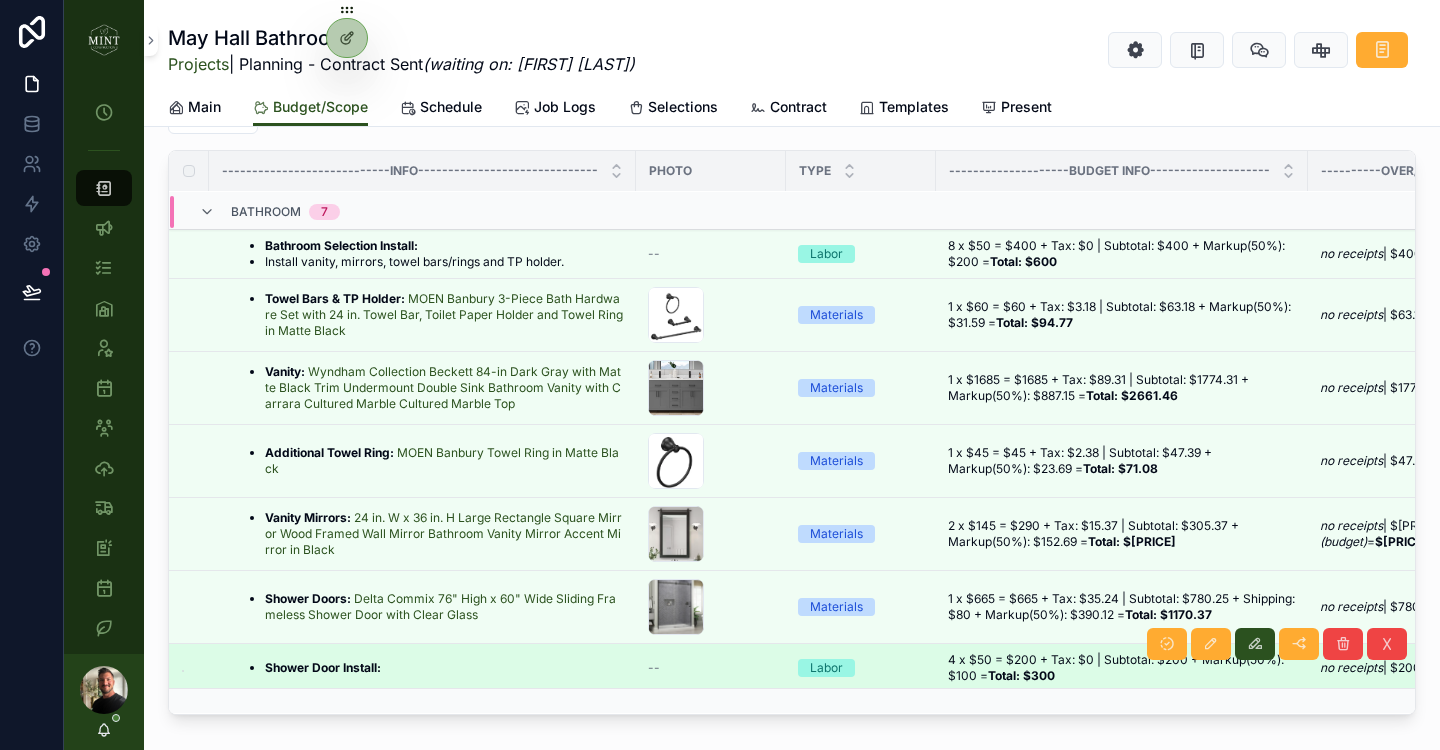 click at bounding box center [104, 40] 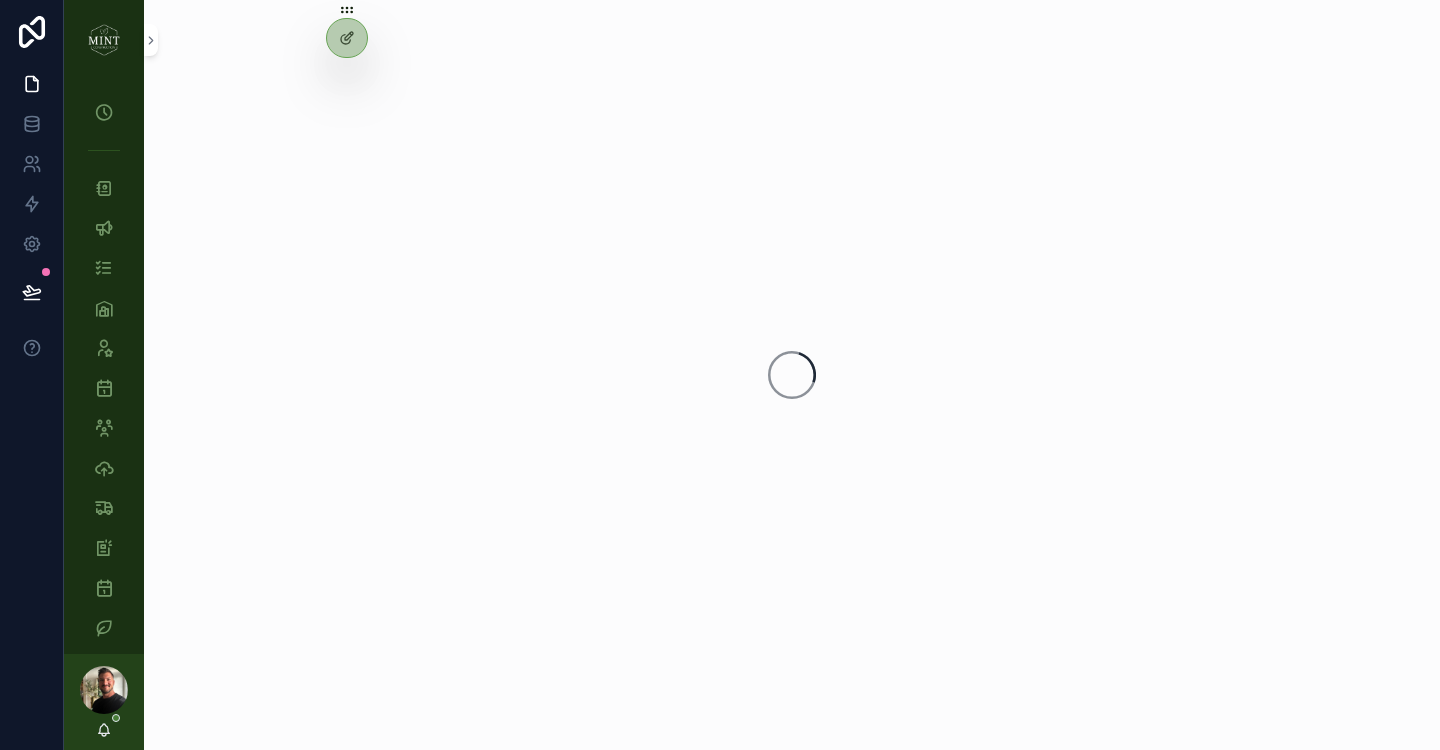 scroll, scrollTop: 0, scrollLeft: 0, axis: both 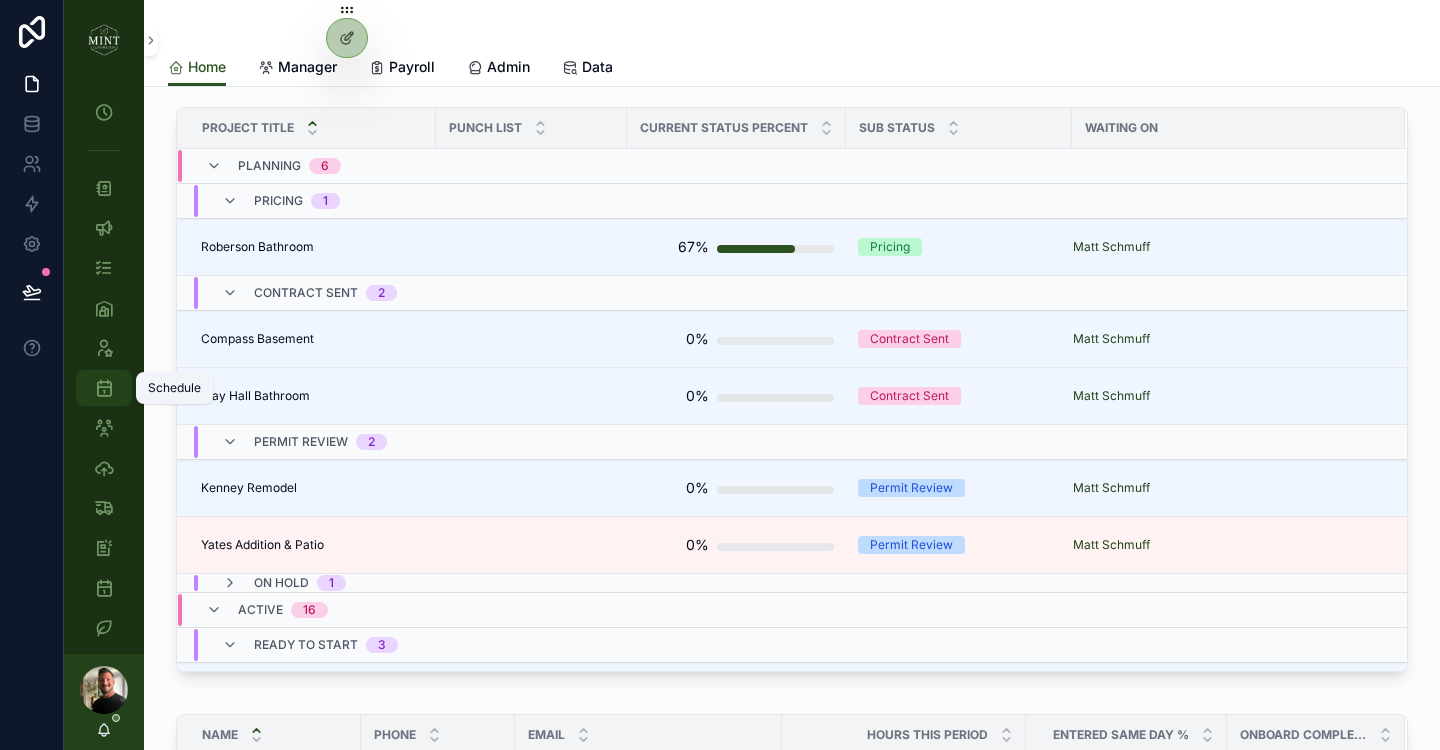 click at bounding box center [104, 388] 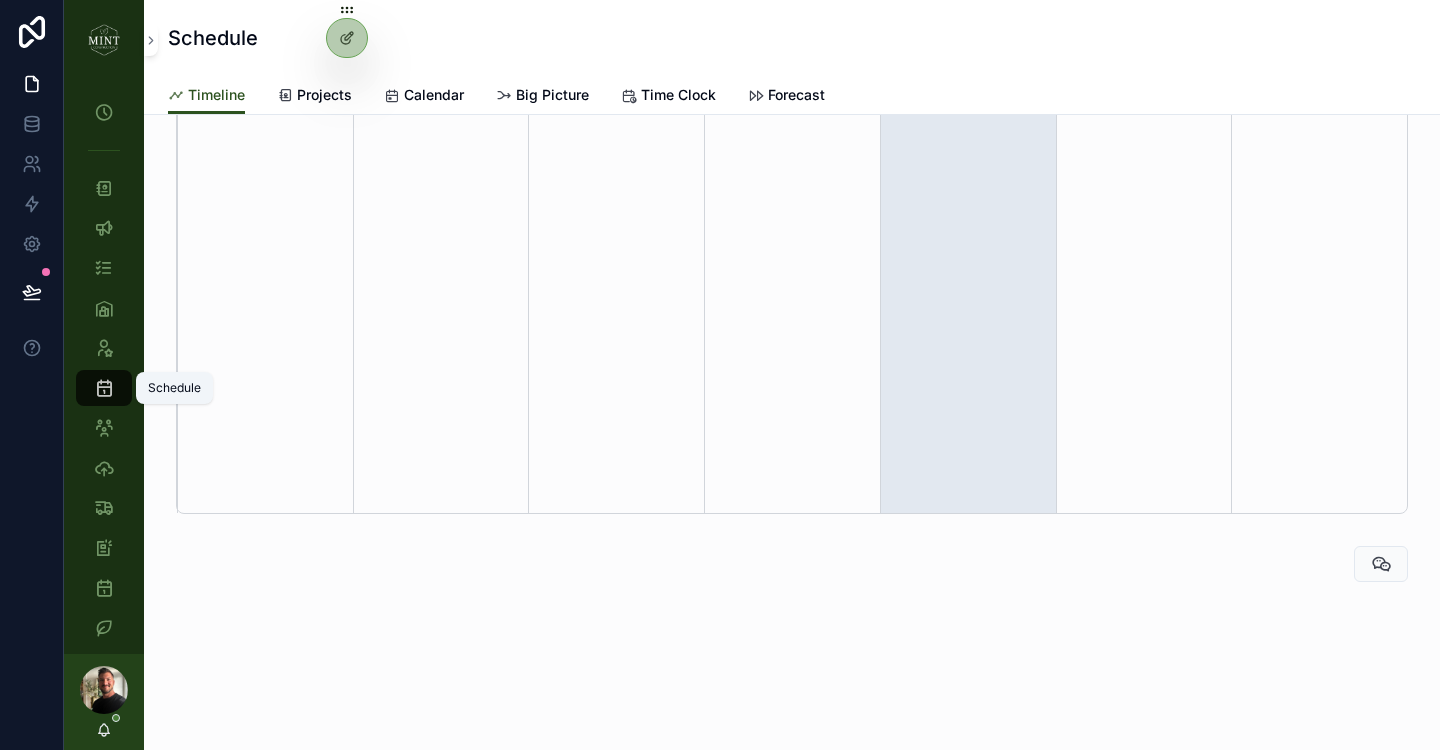 scroll, scrollTop: 0, scrollLeft: 0, axis: both 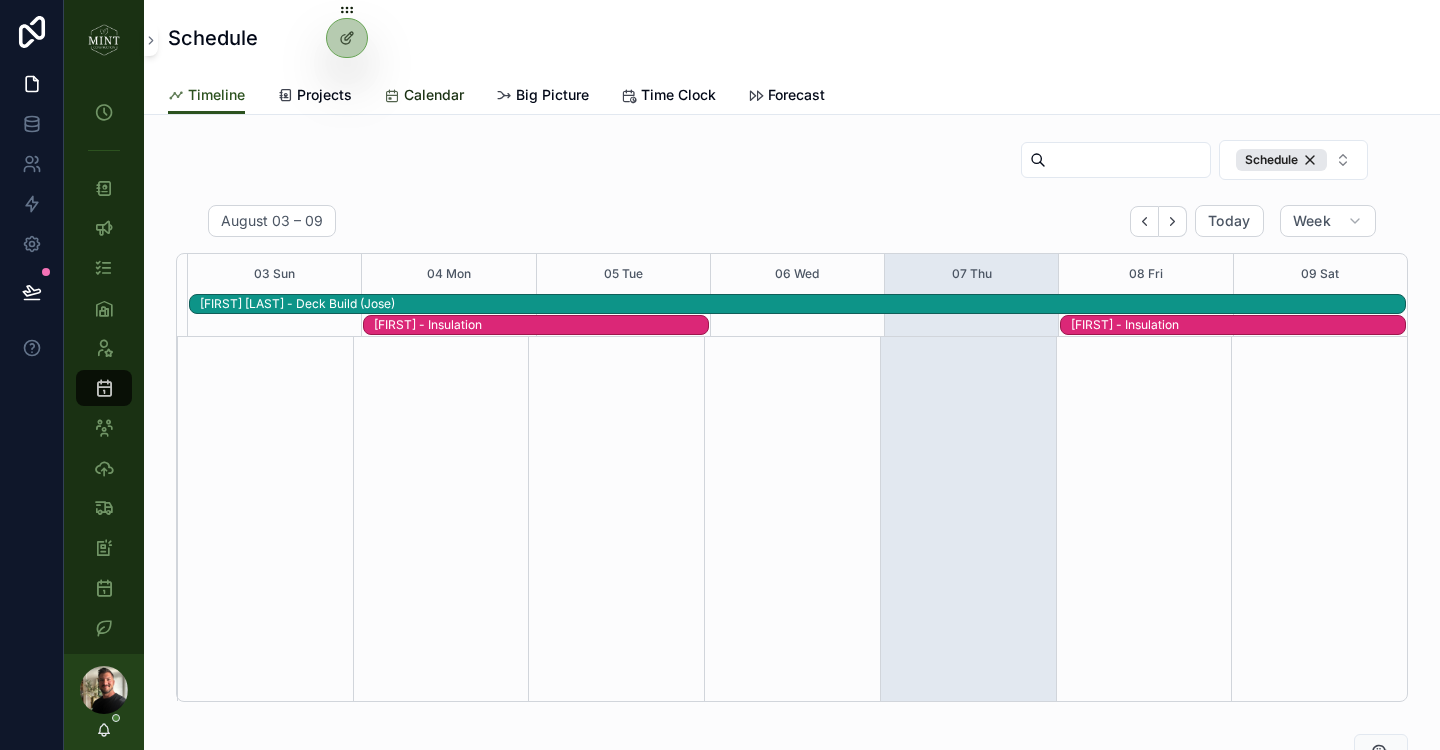 click on "Calendar" at bounding box center (434, 95) 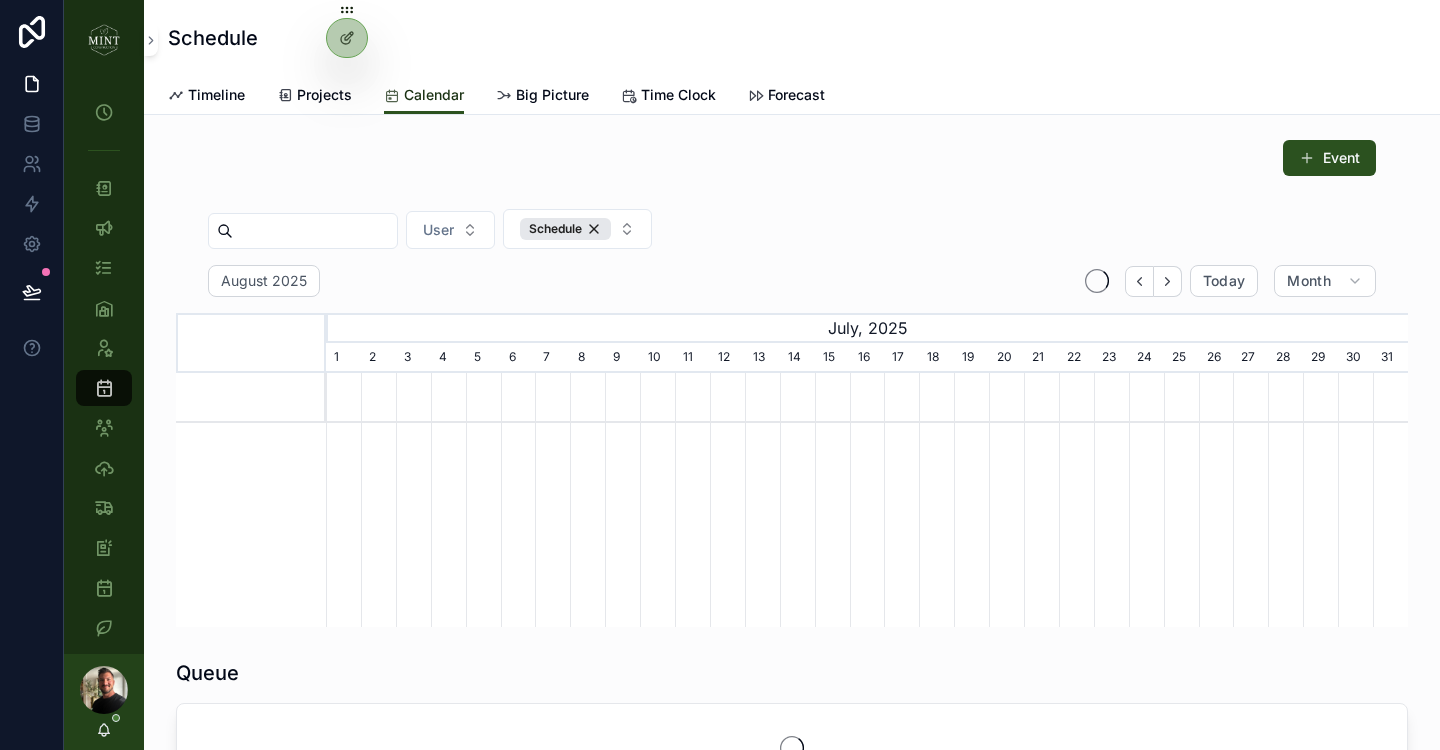 scroll, scrollTop: 0, scrollLeft: 1082, axis: horizontal 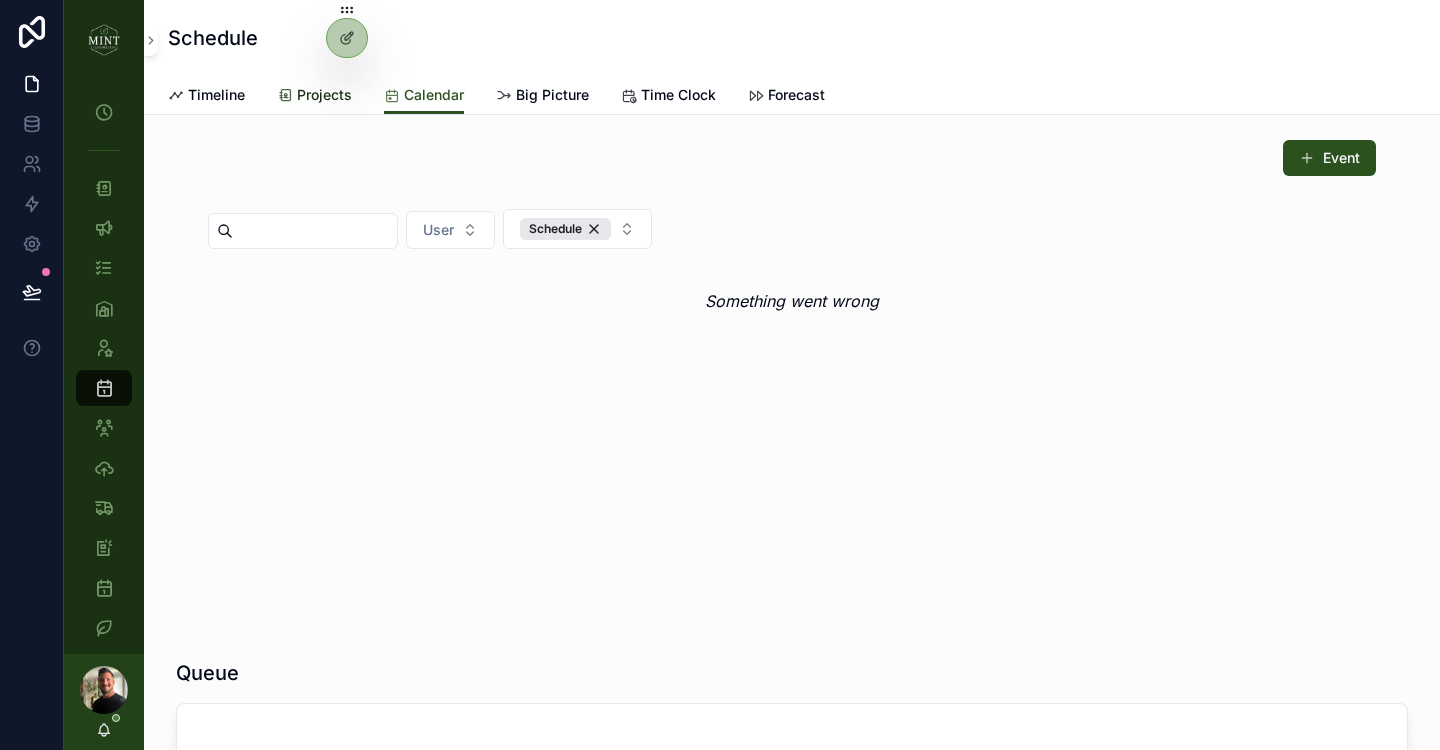 click on "Projects" at bounding box center [314, 97] 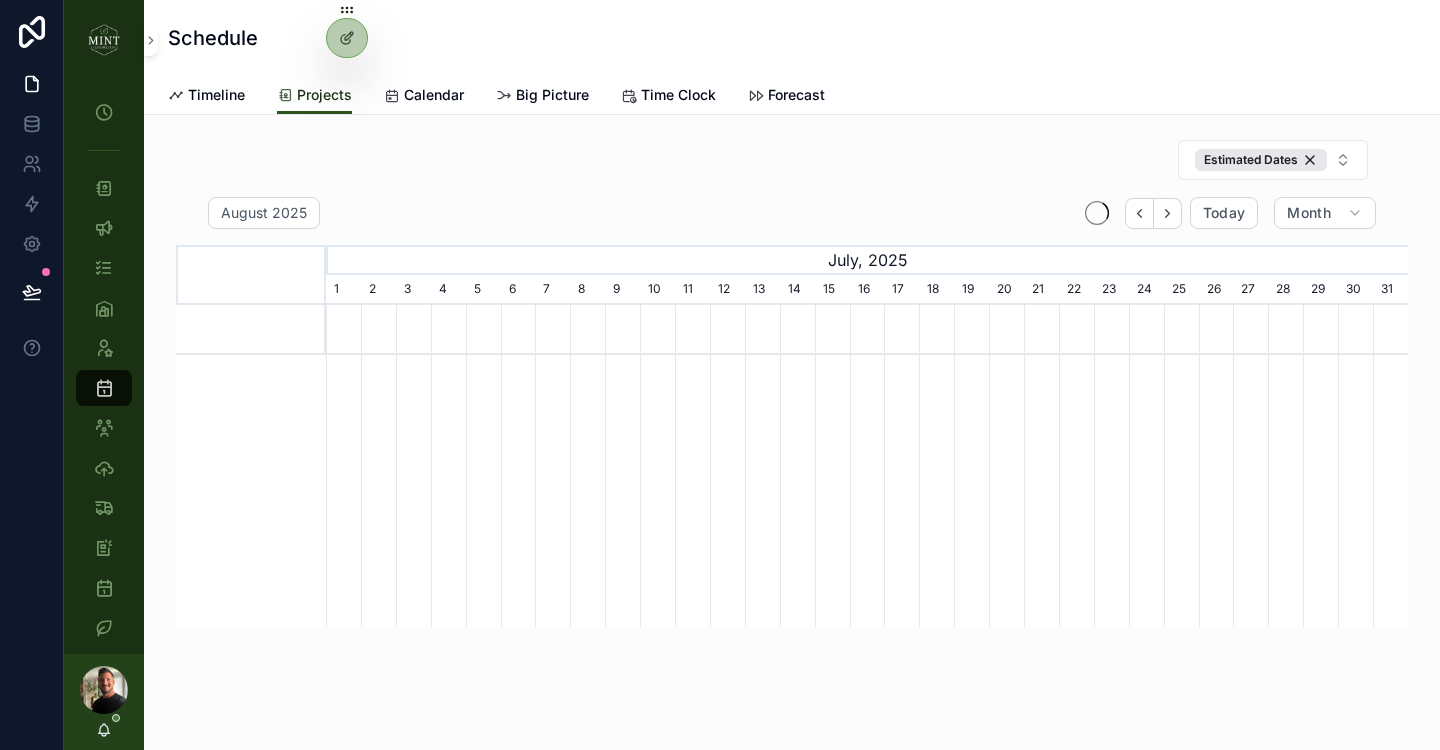 scroll, scrollTop: 0, scrollLeft: 1082, axis: horizontal 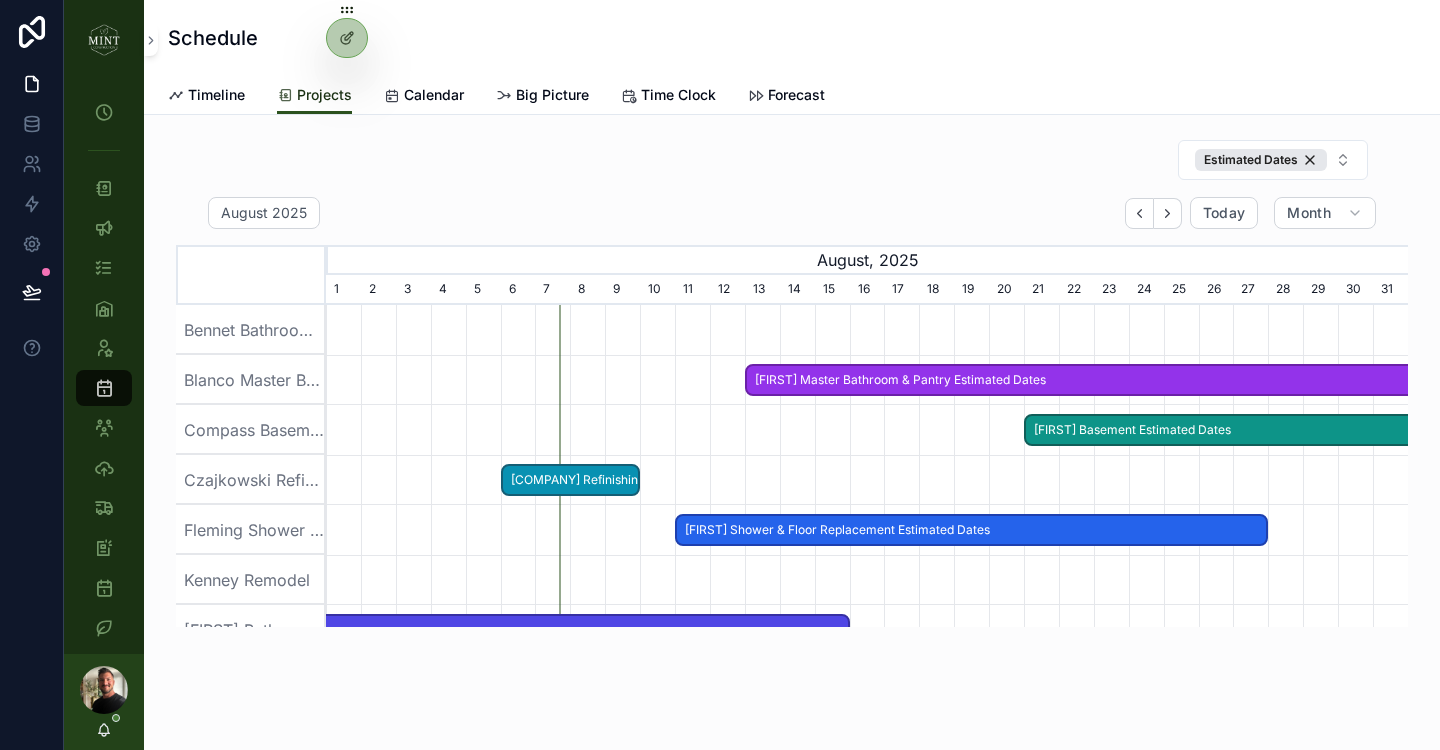 click on "[COMPANY] Refinishing Estimated Dates" at bounding box center (571, 480) 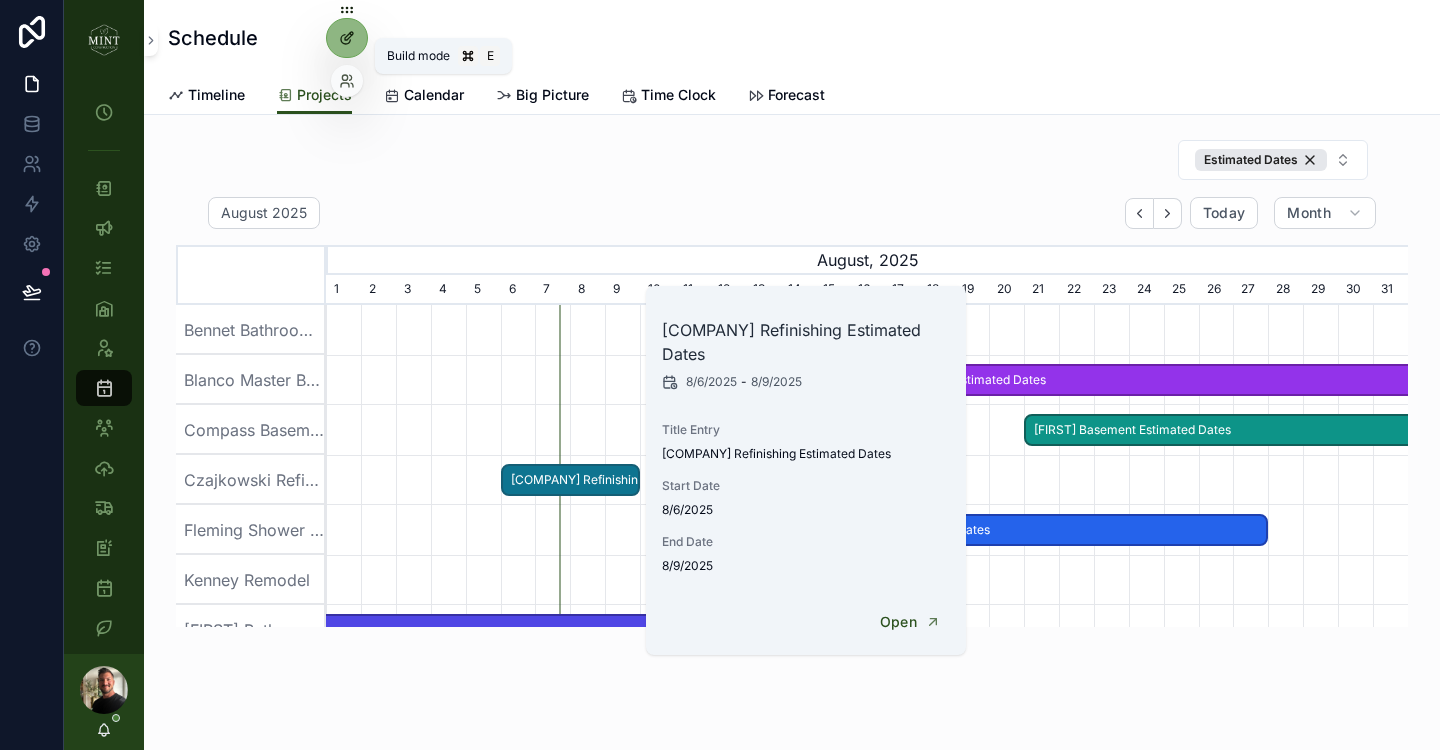 click 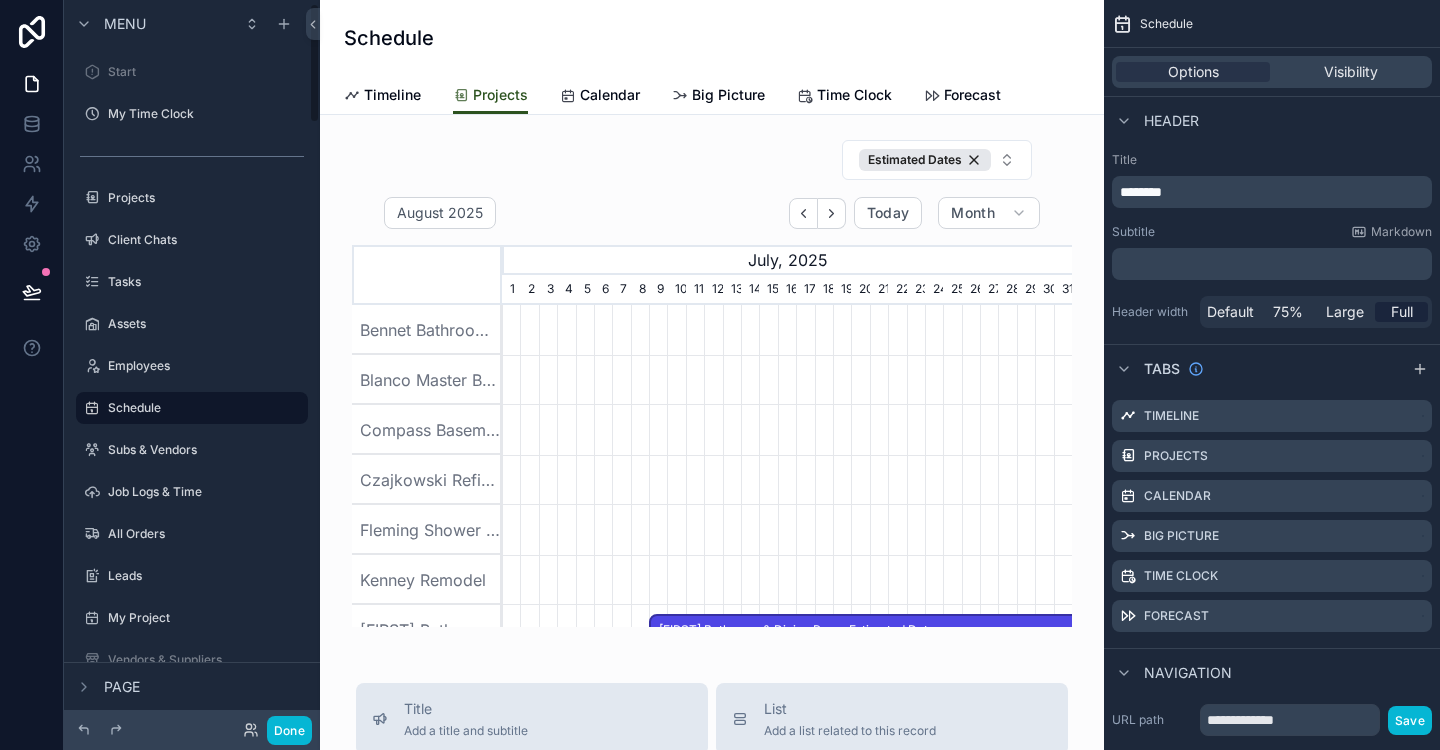 scroll, scrollTop: 23, scrollLeft: 0, axis: vertical 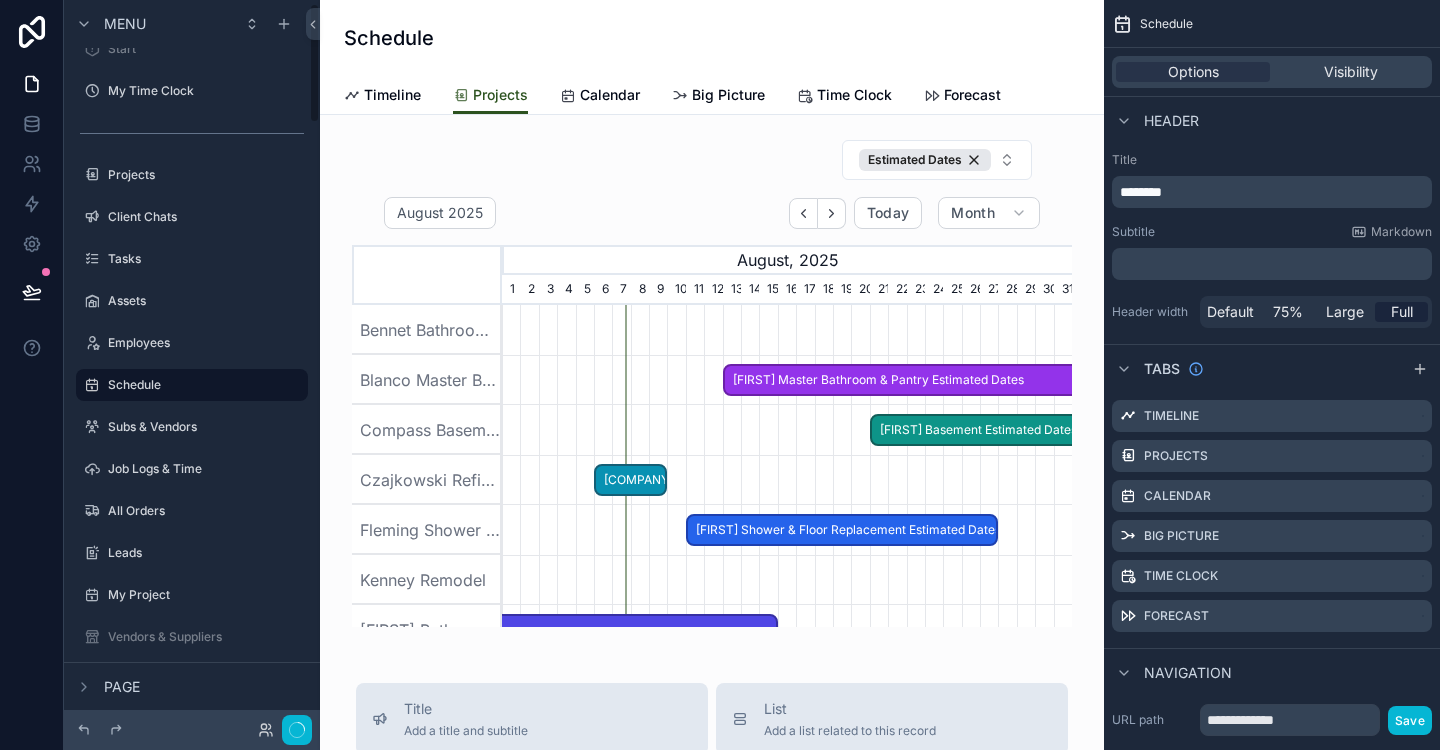 click at bounding box center (712, 383) 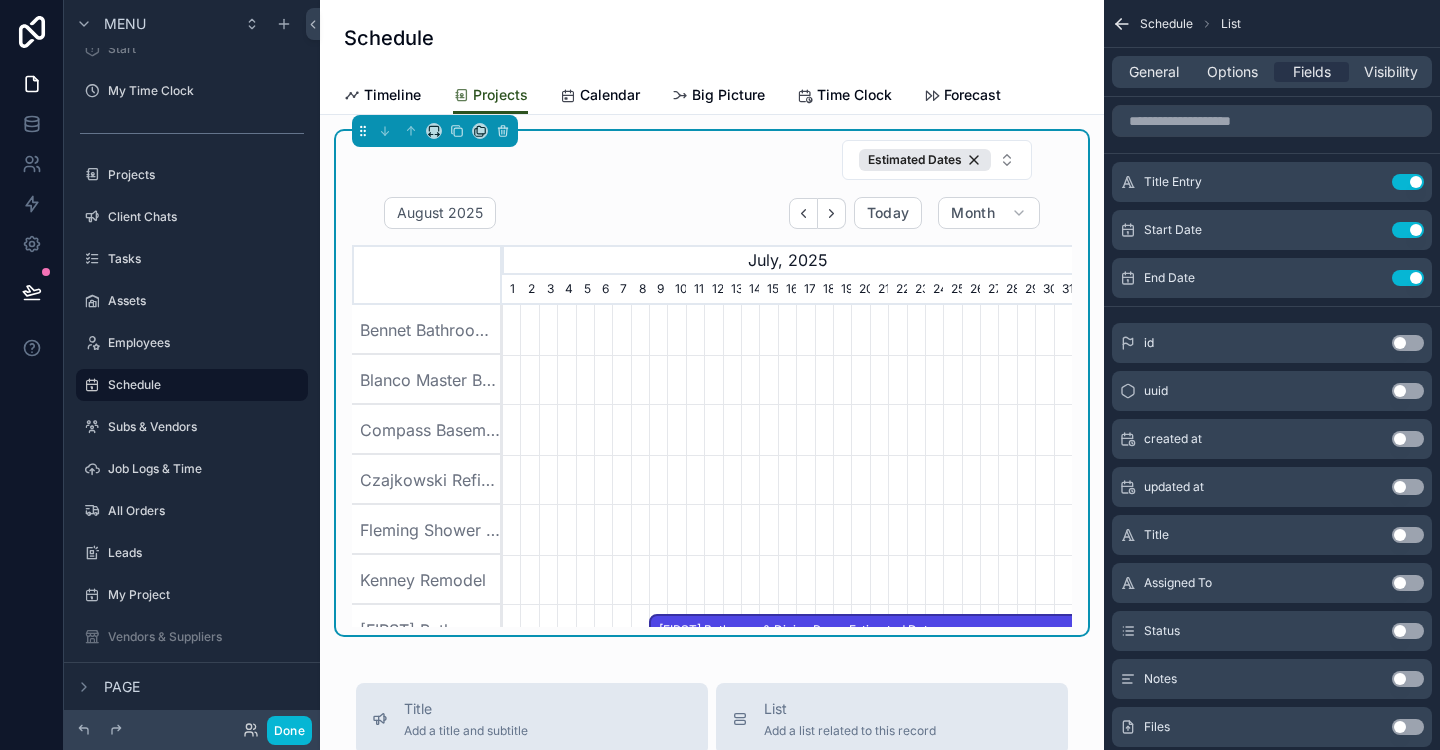 scroll, scrollTop: 0, scrollLeft: 570, axis: horizontal 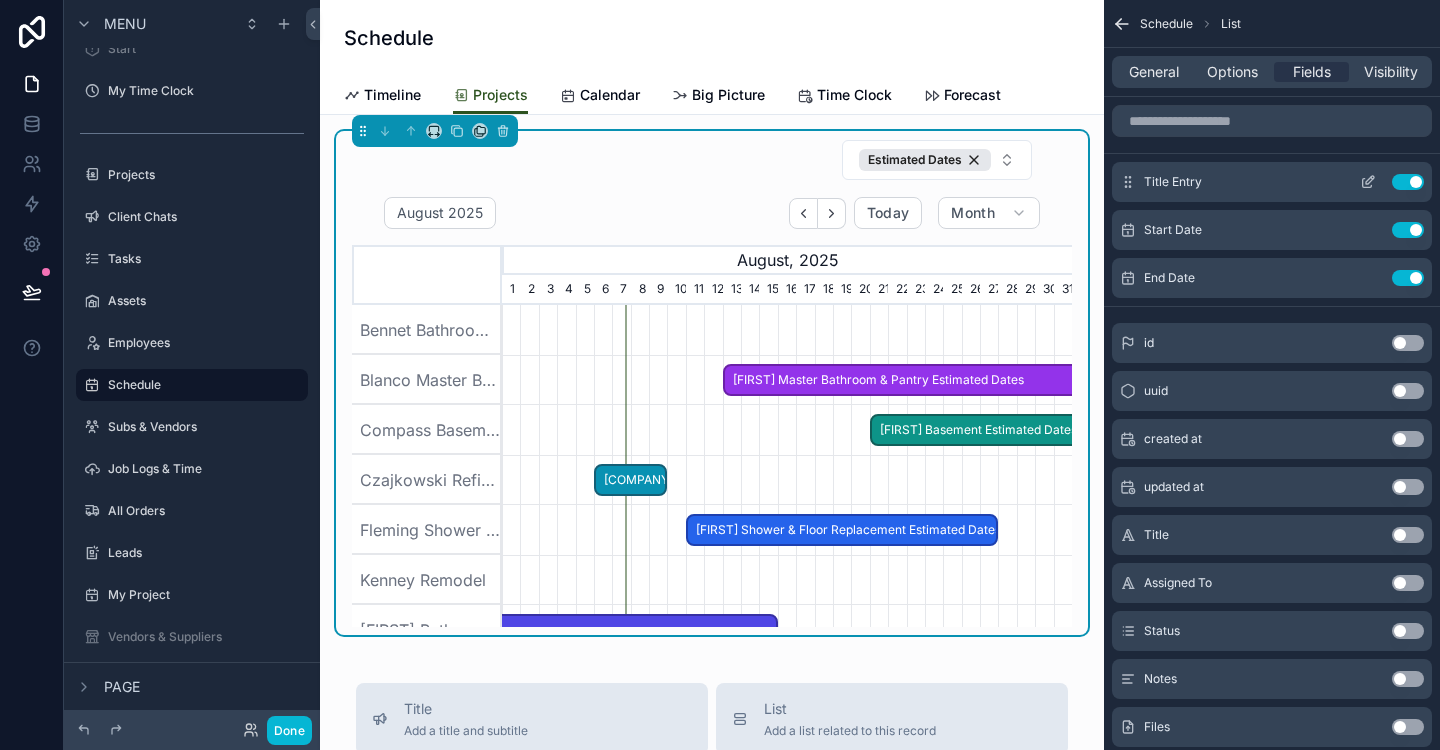 click 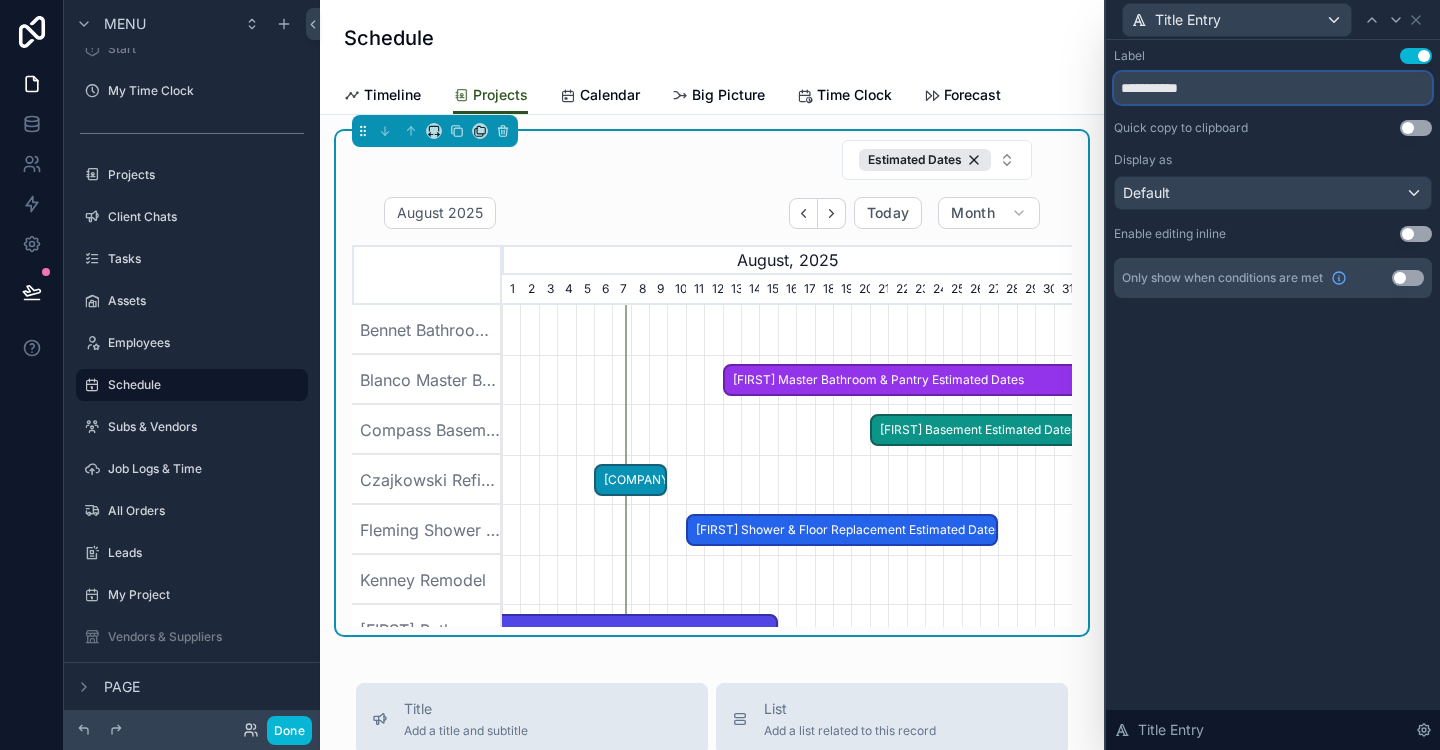 click on "**********" at bounding box center (1273, 88) 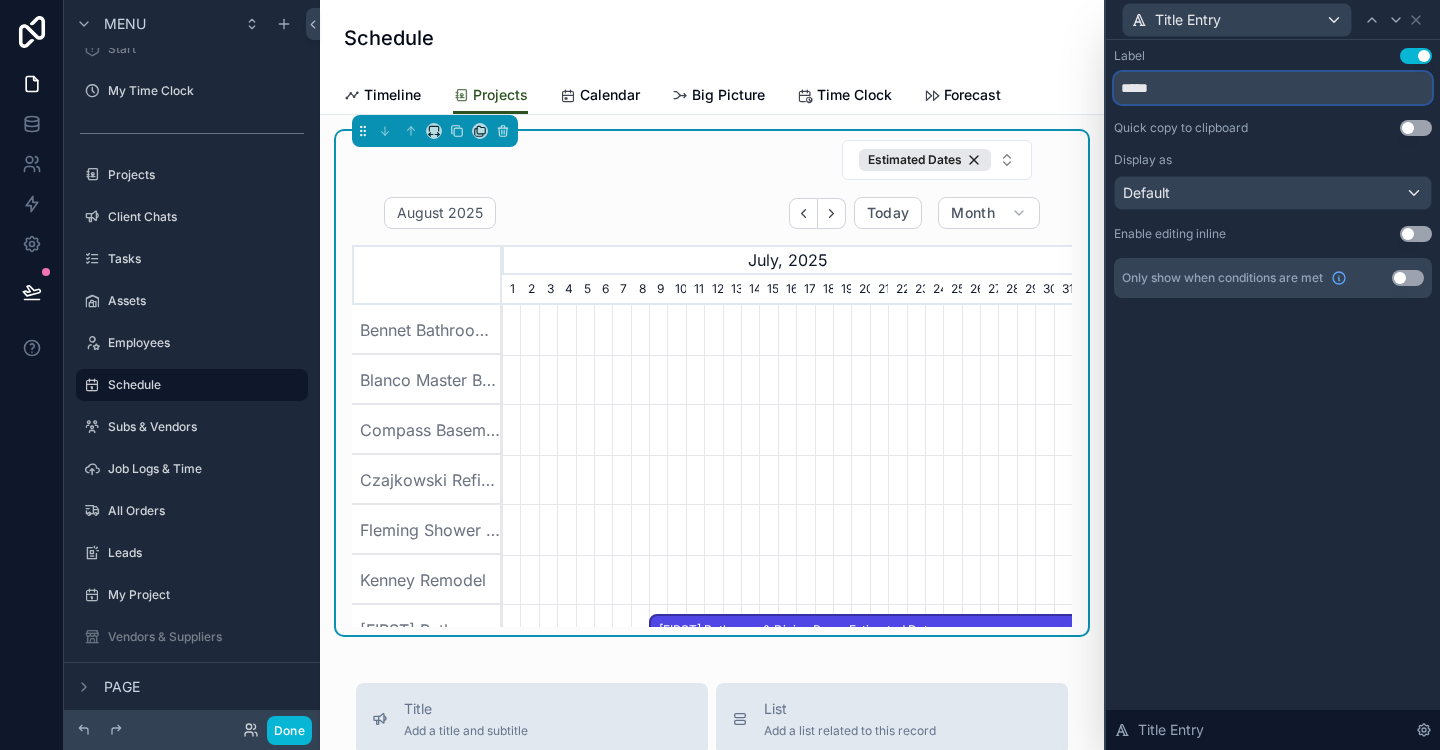 scroll, scrollTop: 0, scrollLeft: 570, axis: horizontal 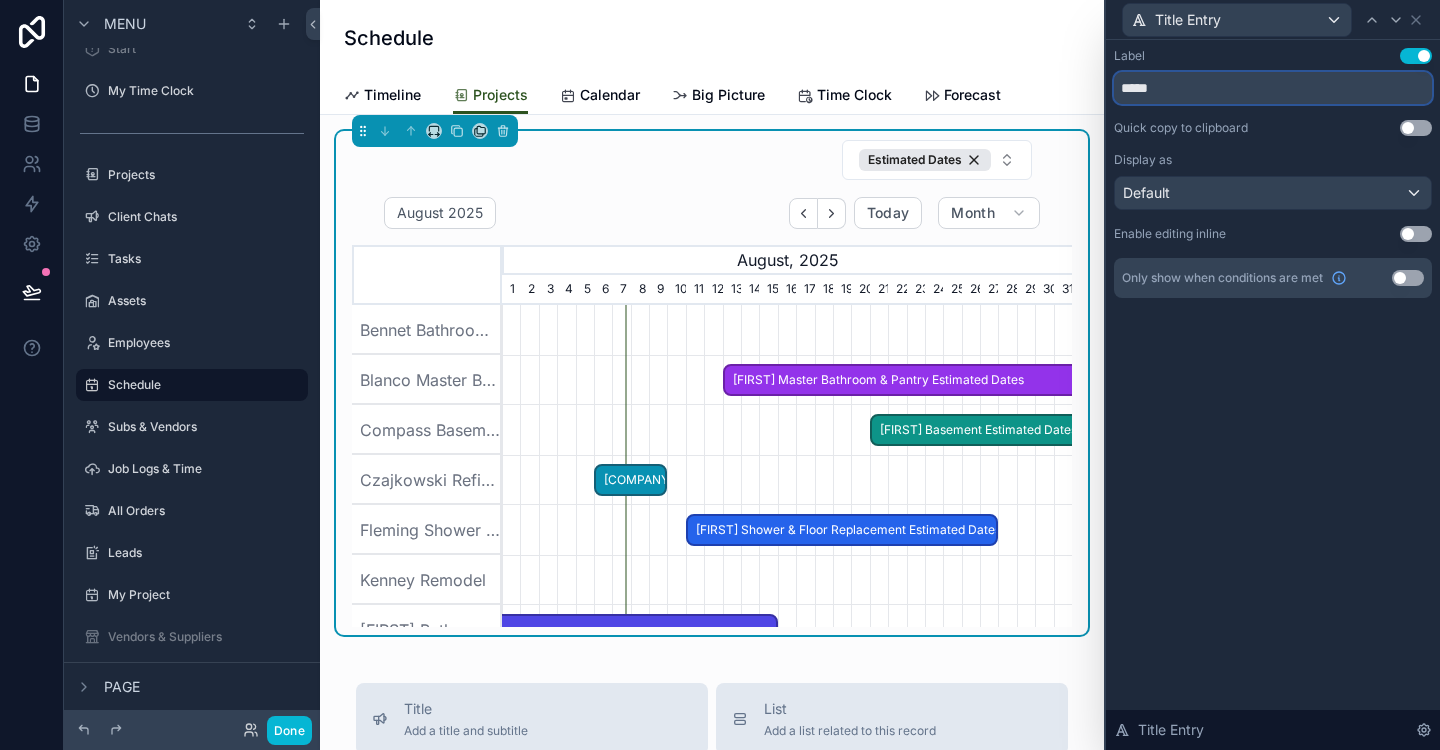 type on "*****" 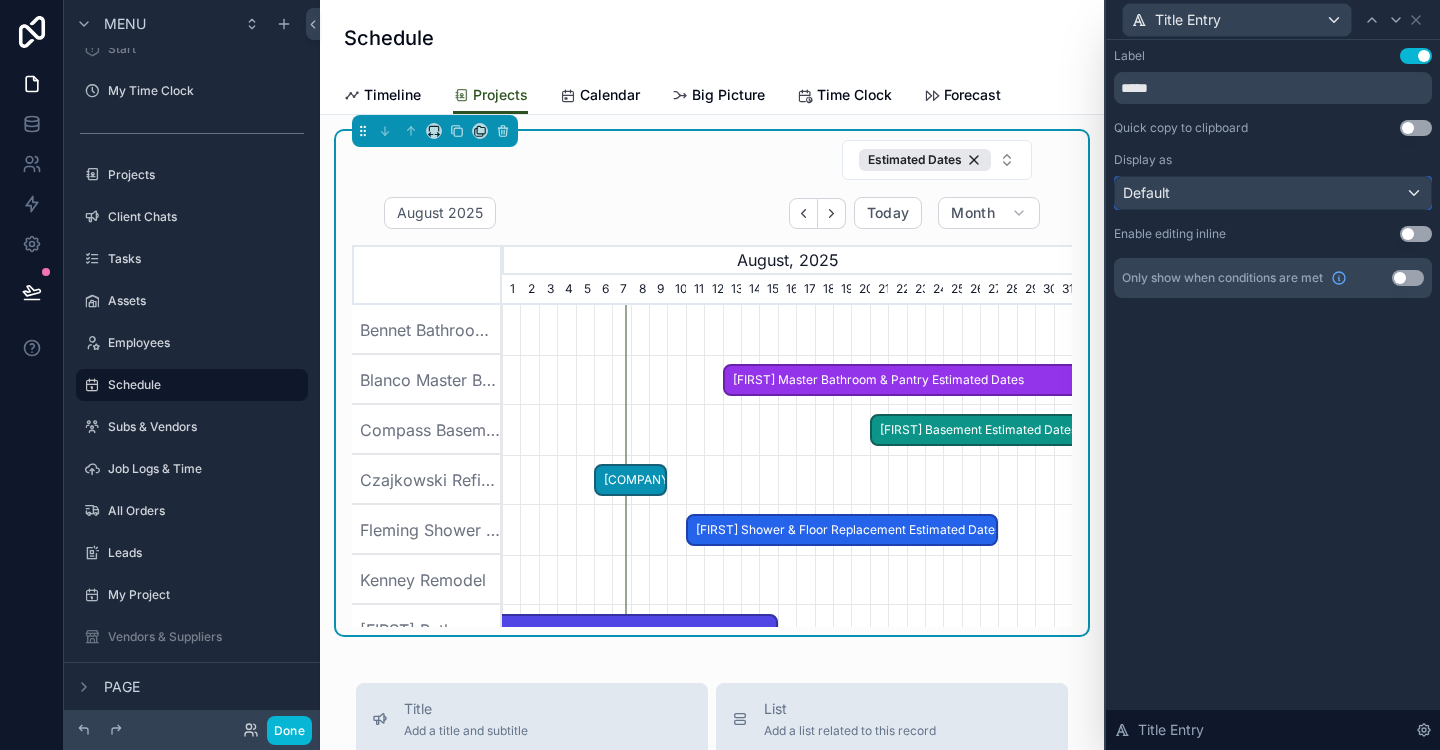 click on "Default" at bounding box center [1273, 193] 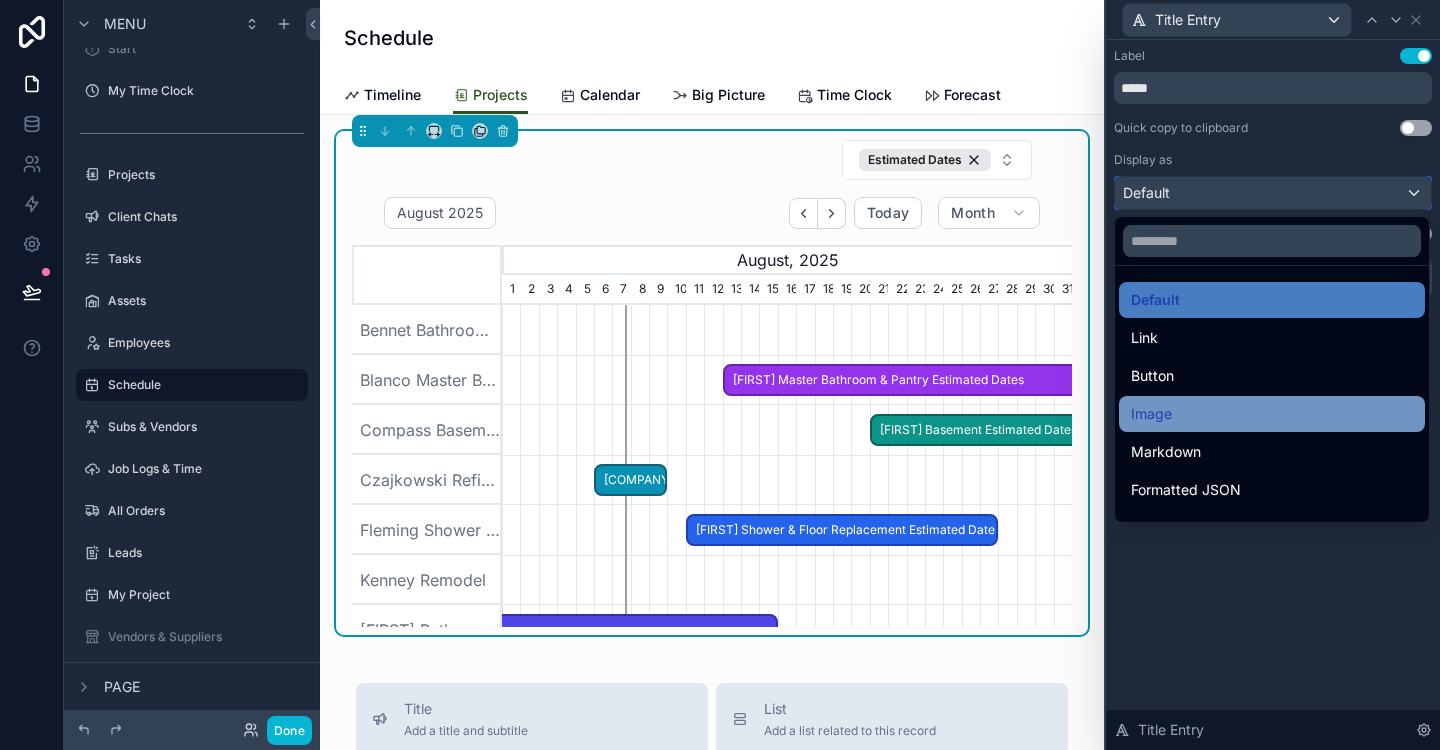 scroll, scrollTop: 92, scrollLeft: 0, axis: vertical 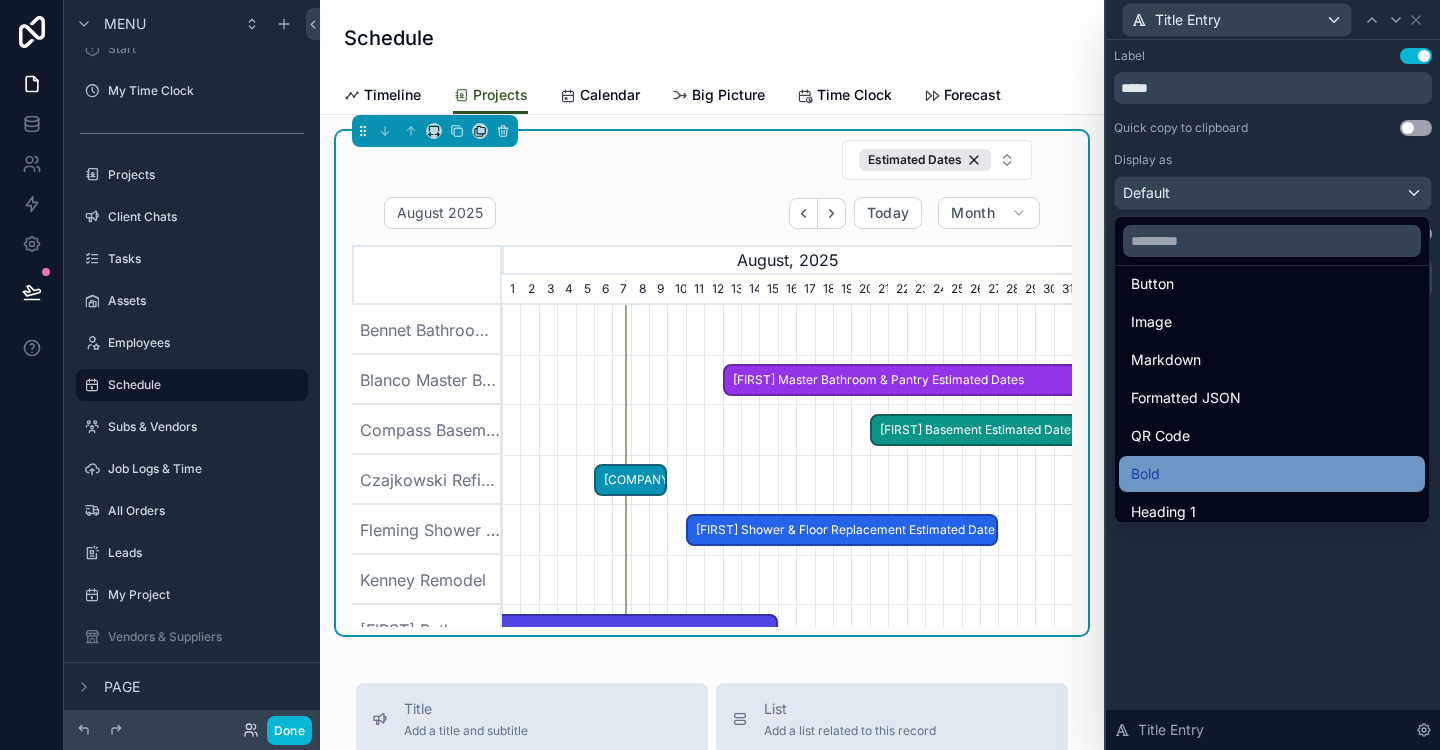 click on "Bold" at bounding box center (1272, 474) 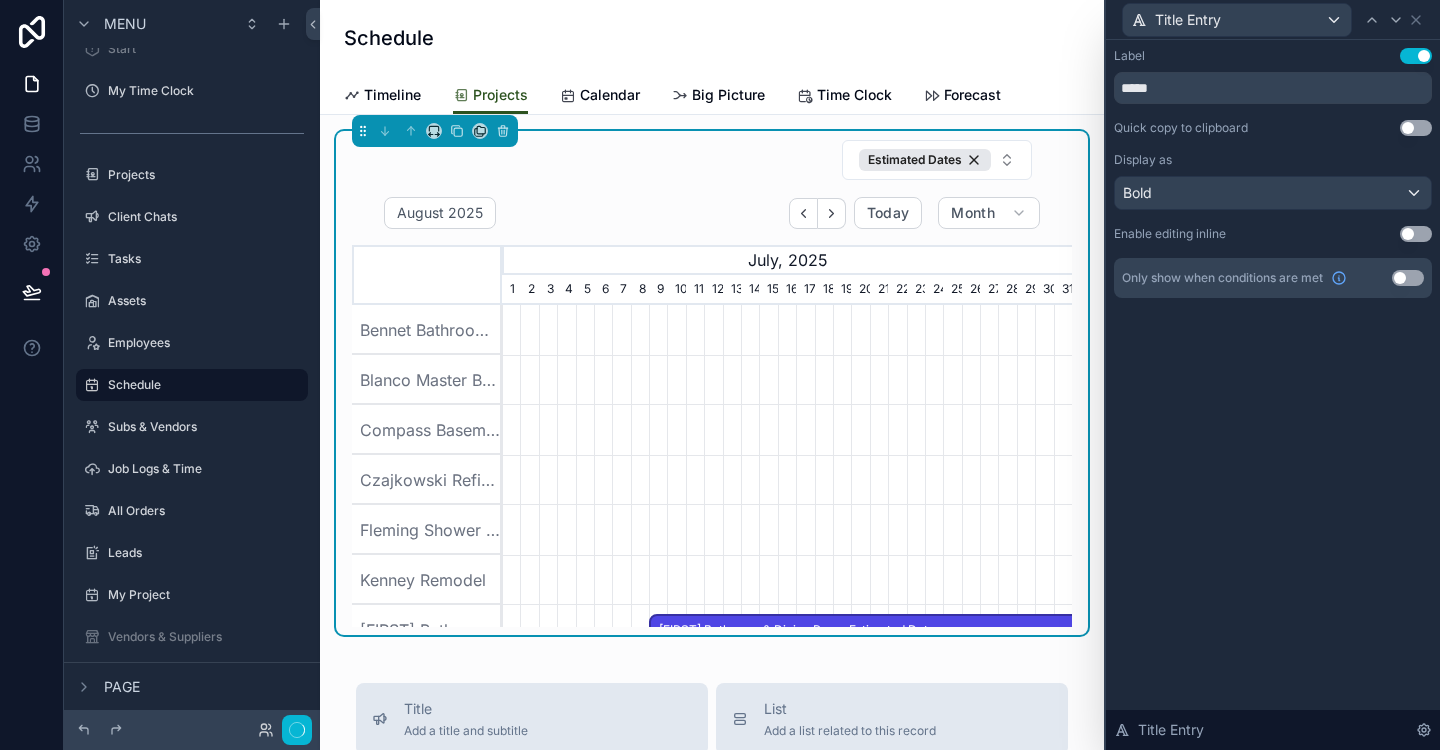scroll, scrollTop: 0, scrollLeft: 570, axis: horizontal 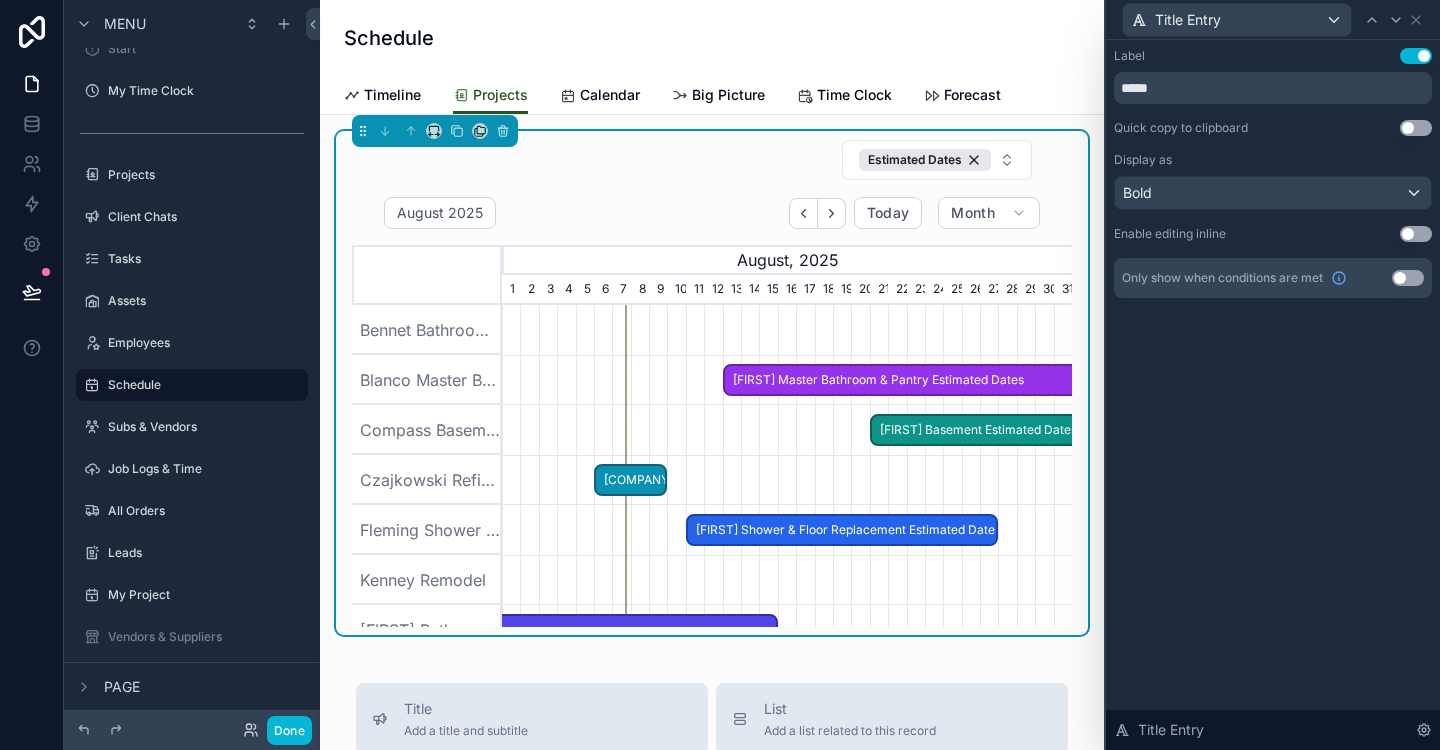 click on "Label Use setting ***** Quick copy to clipboard Use setting Display as Bold Enable editing inline Use setting Only show when conditions are met Use setting Title Entry" at bounding box center (1273, 395) 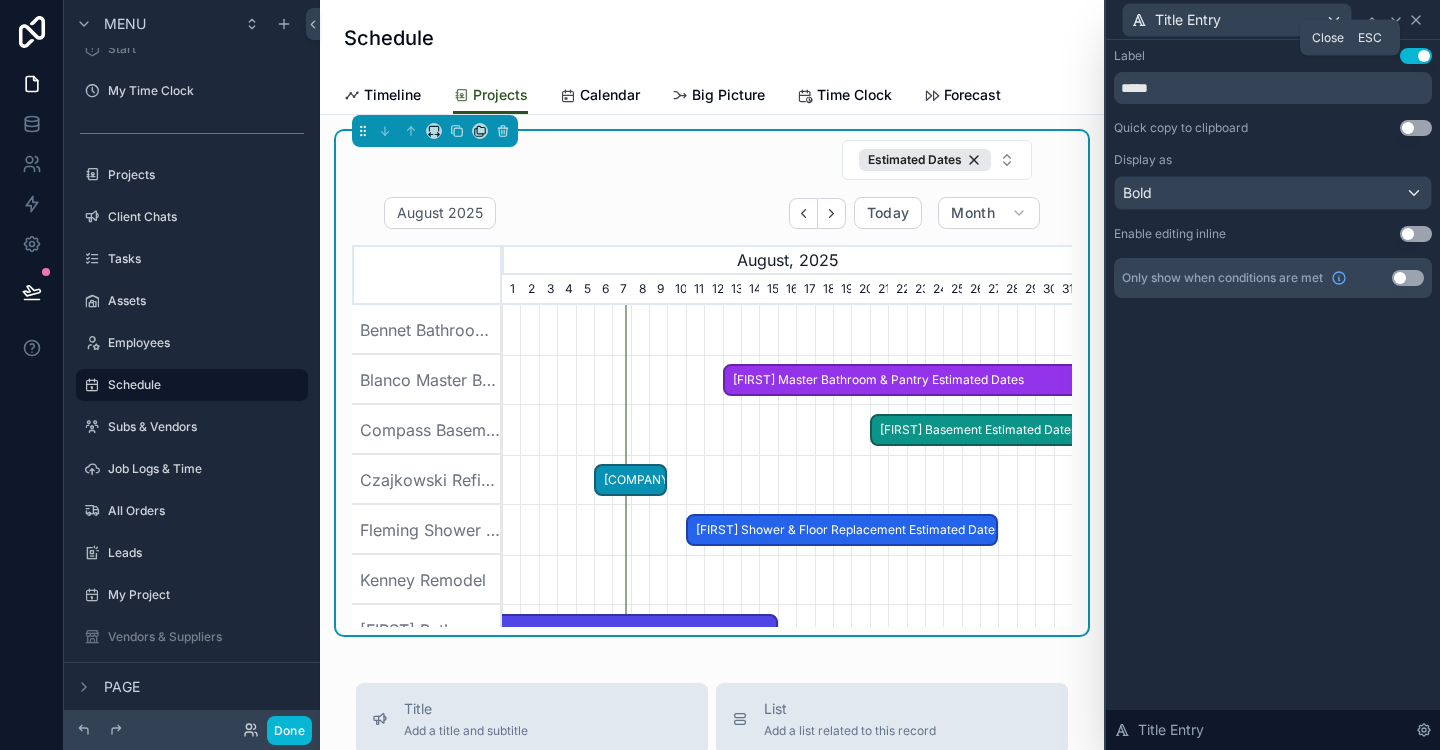 click 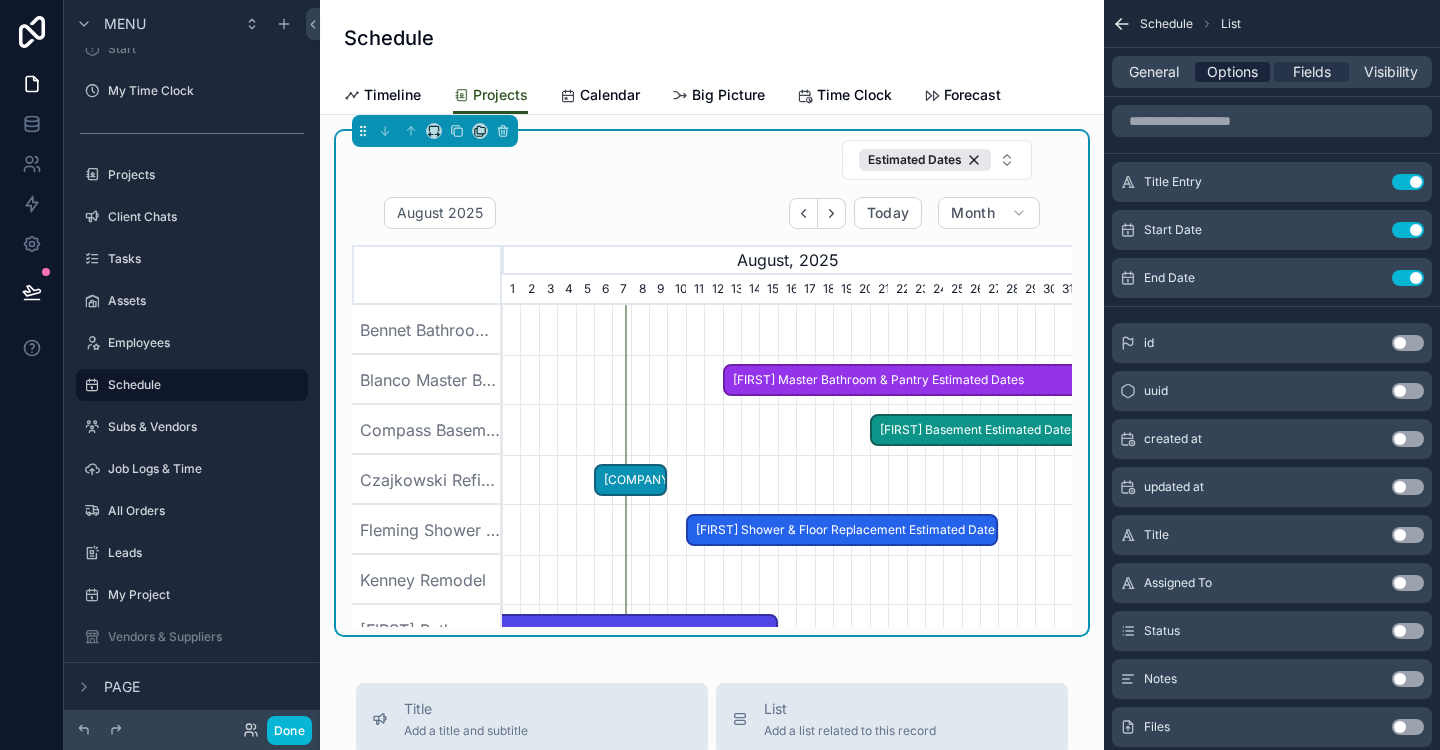 click on "Options" at bounding box center [1232, 72] 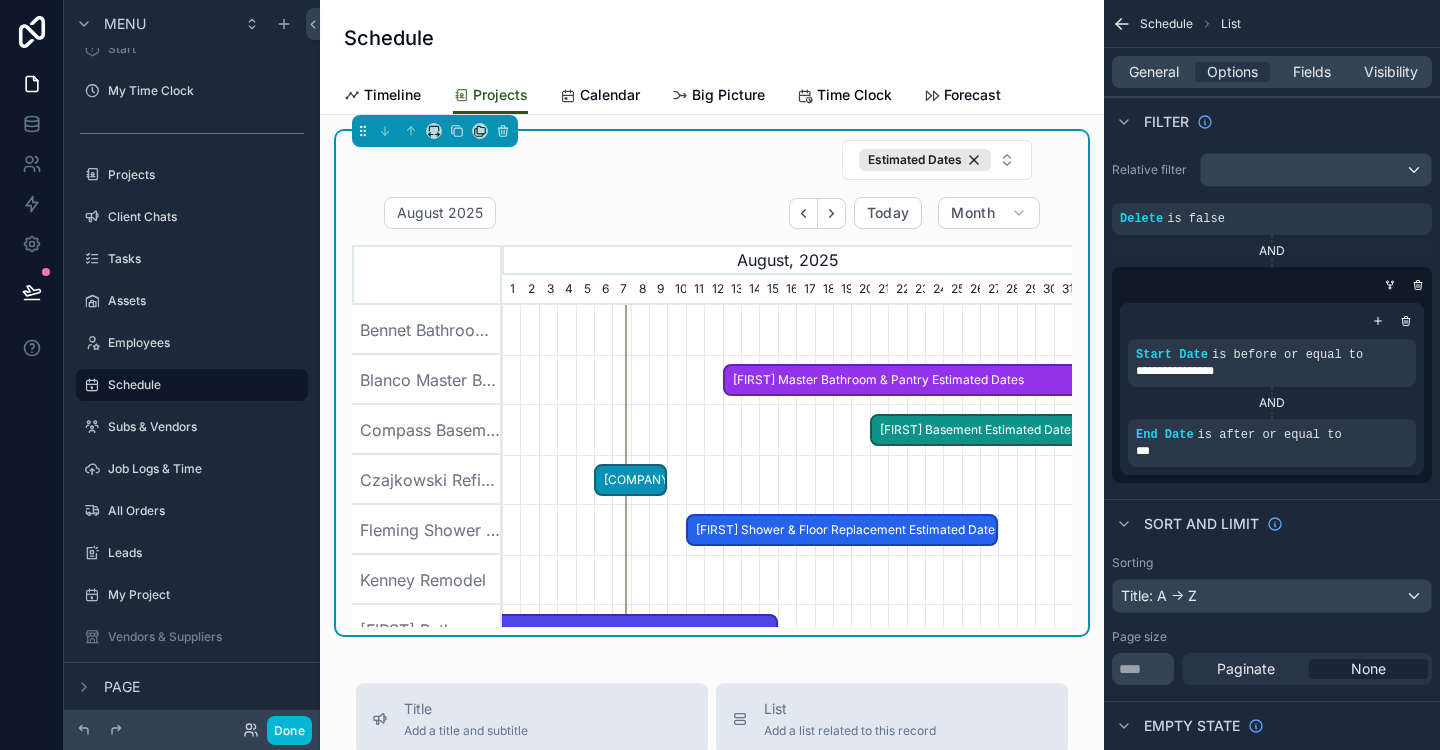 click on "General Options Fields Visibility" at bounding box center [1272, 72] 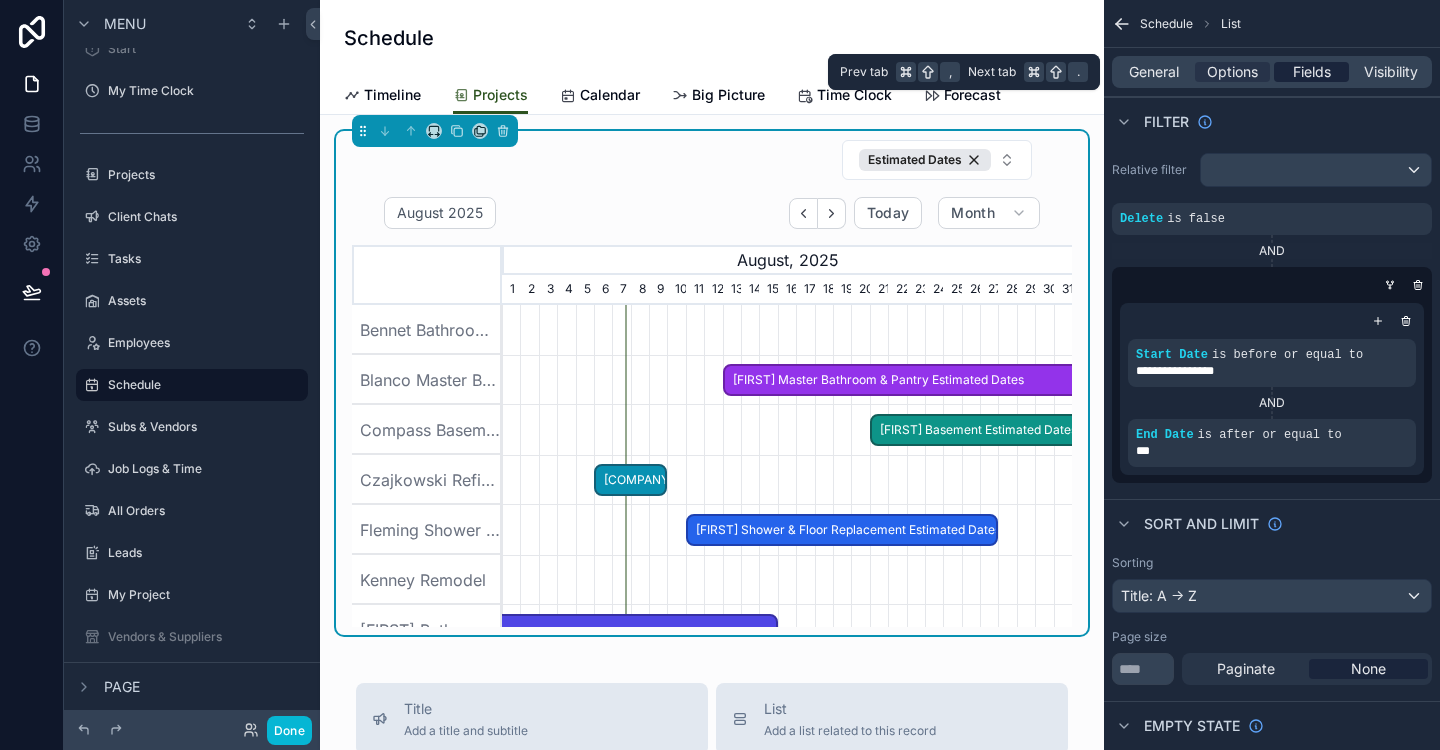 click on "Fields" at bounding box center (1312, 72) 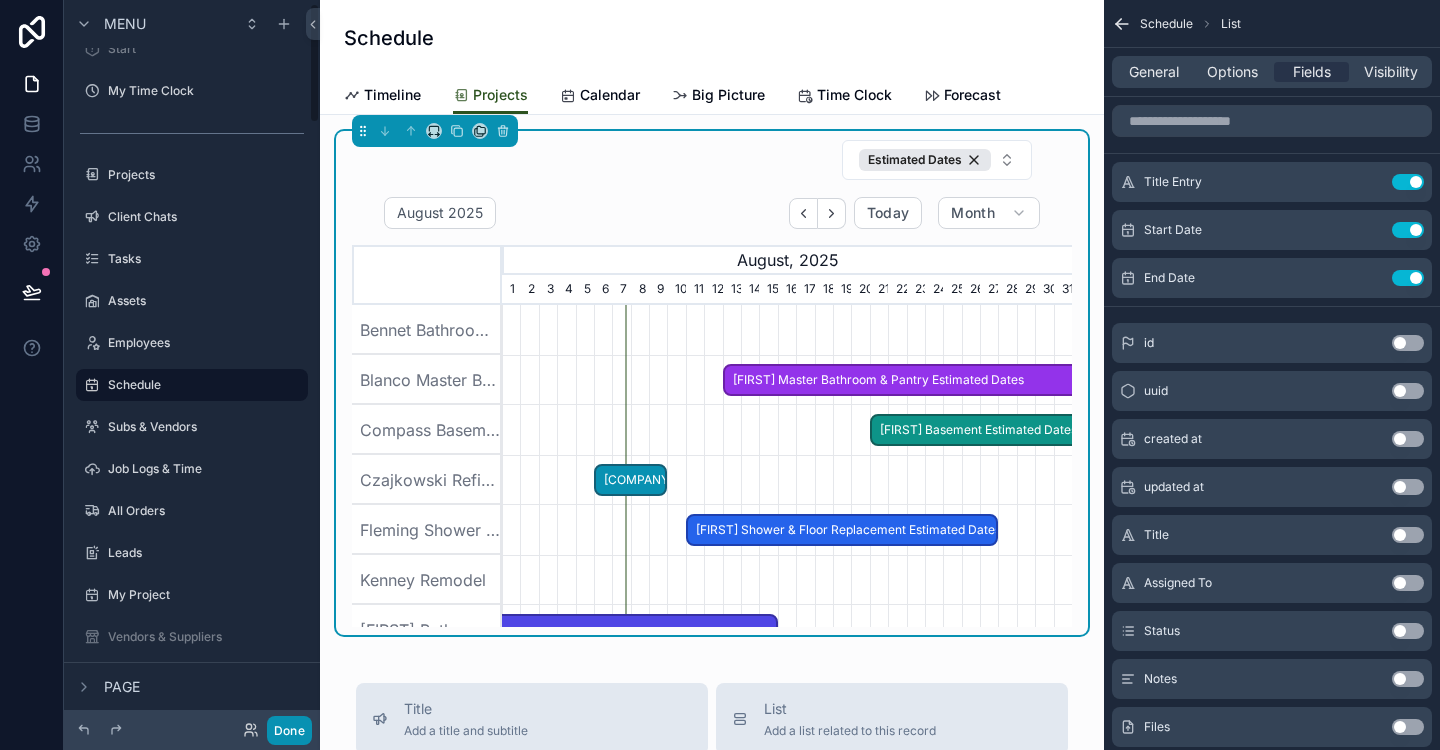 click on "Done" at bounding box center [289, 730] 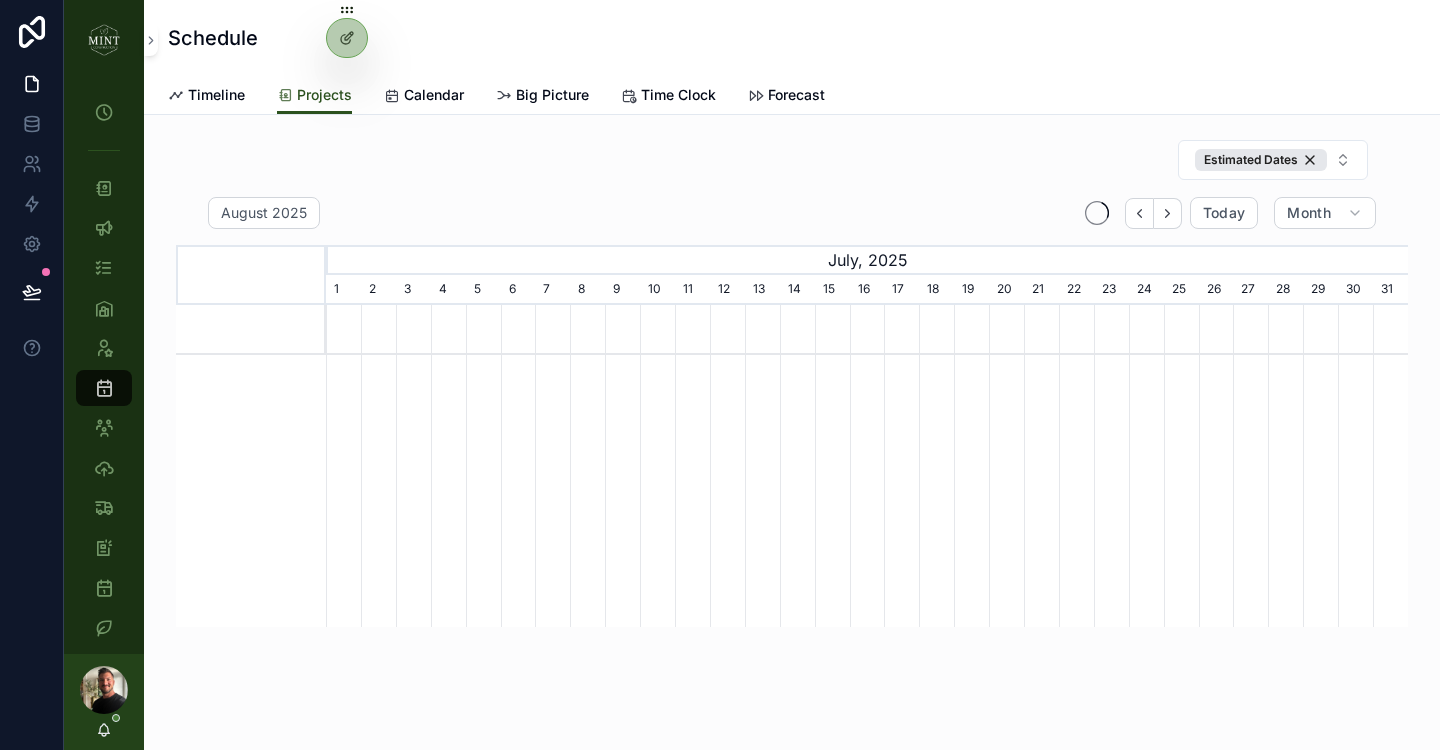 scroll, scrollTop: 0, scrollLeft: 1082, axis: horizontal 